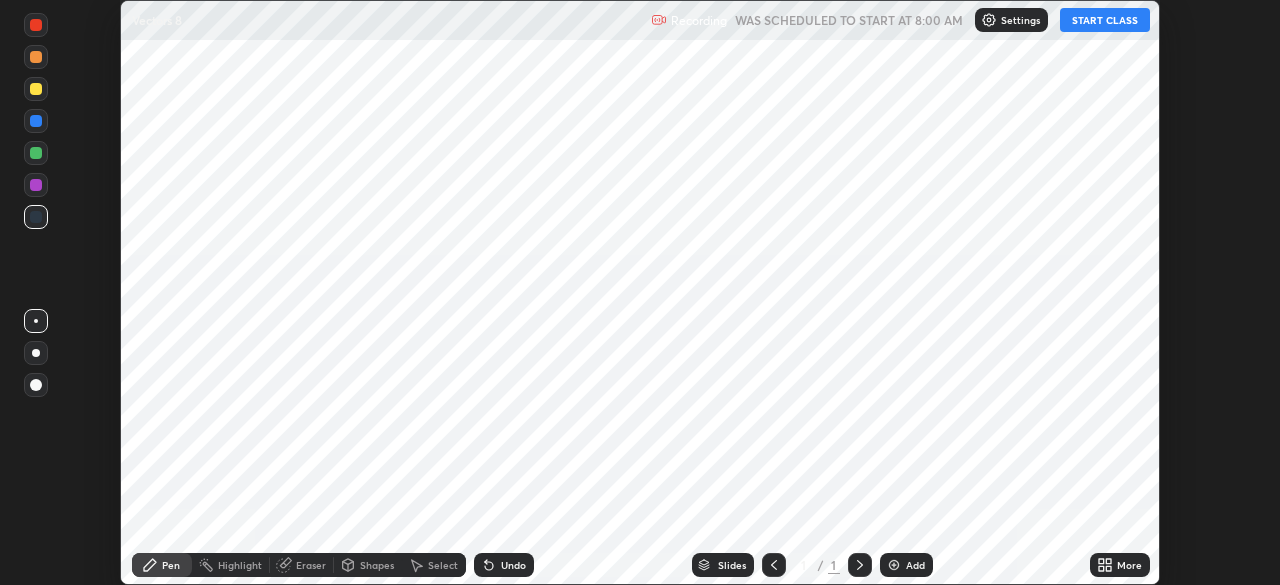 scroll, scrollTop: 0, scrollLeft: 0, axis: both 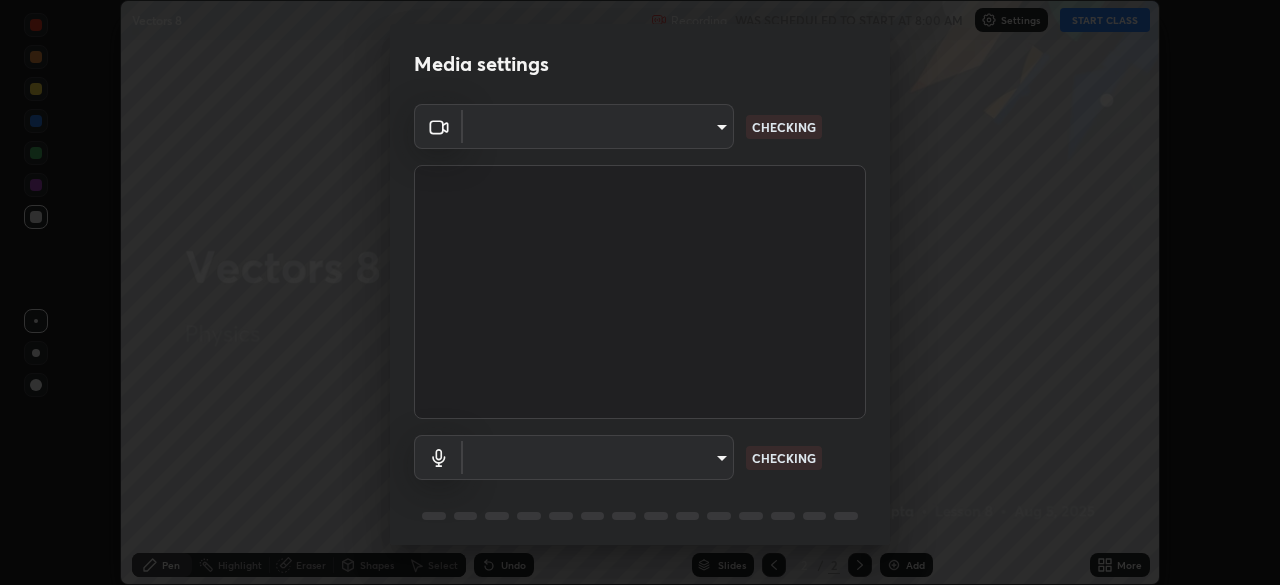 type on "0a1d79d661a64fddf9c7d5b4cd35eaf601090247fd107eb5253fa8bc11dd5ba6" 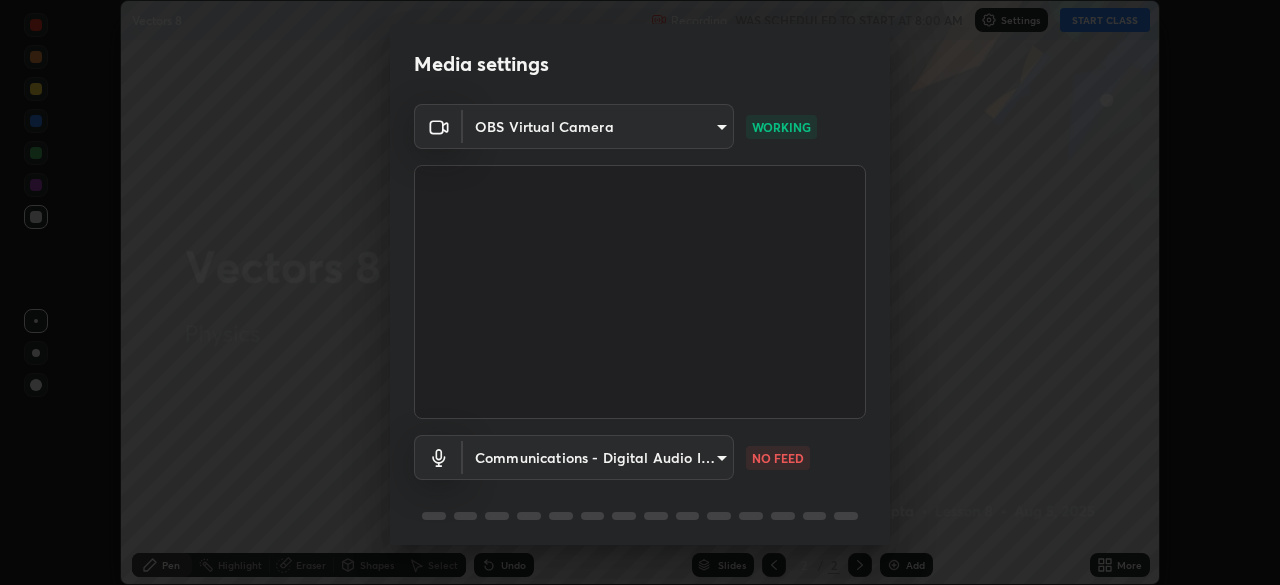 scroll, scrollTop: 71, scrollLeft: 0, axis: vertical 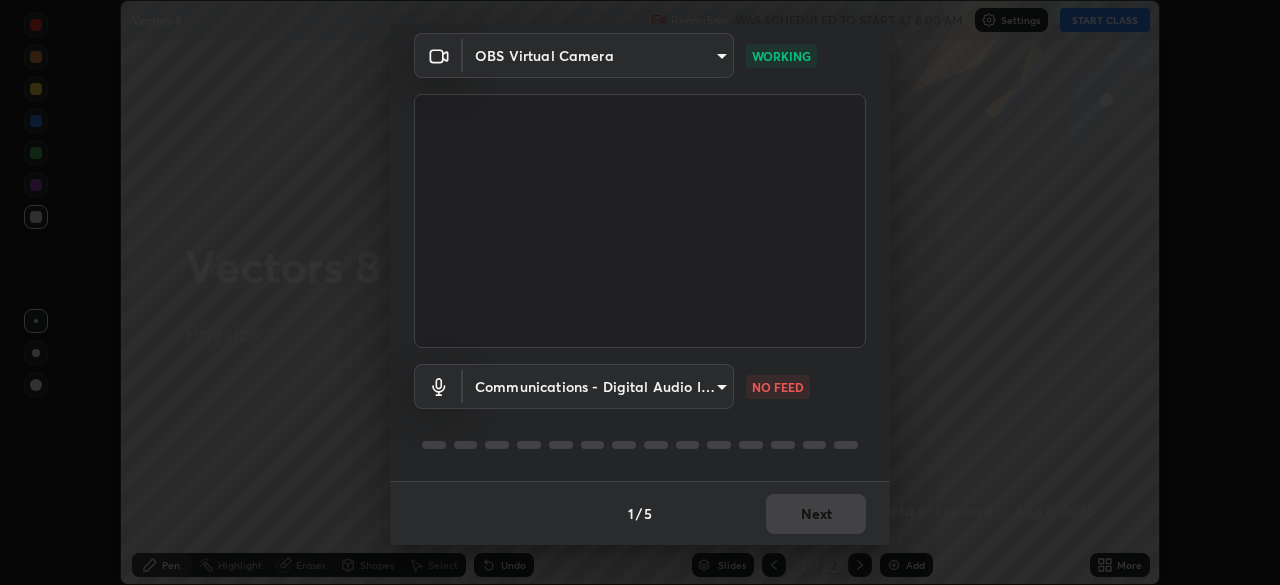 click on "Erase all Vectors 8 Recording WAS SCHEDULED TO START AT  8:00 AM Settings START CLASS Setting up your live class Vectors 8 • L8 of Physics [FIRST] [LAST] Pen Highlight Eraser Shapes Select Undo Slides 2 / 2 Add More No doubts shared Encourage your learners to ask a doubt for better clarity Report an issue Reason for reporting Buffering Chat not working Audio - Video sync issue Educator video quality low ​ Attach an image Report Media settings OBS Virtual Camera [HASH] WORKING Communications - Digital Audio Interface (3- Cam Link 4K) communications NO FEED 1 / 5 Next" at bounding box center [640, 292] 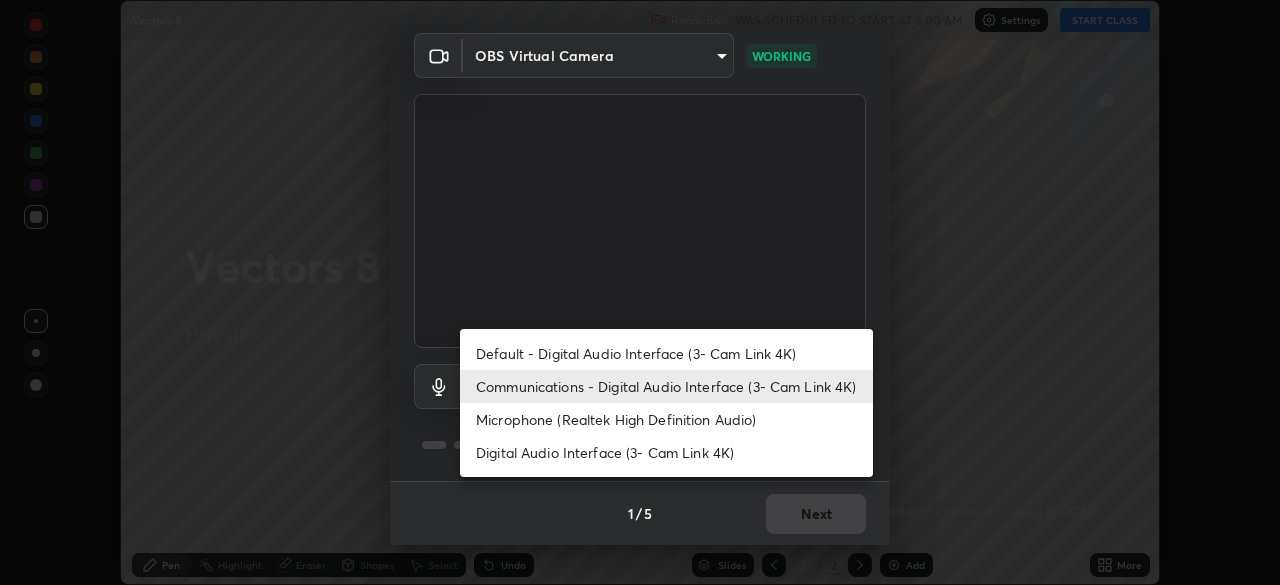 click on "Microphone (Realtek High Definition Audio)" at bounding box center (666, 419) 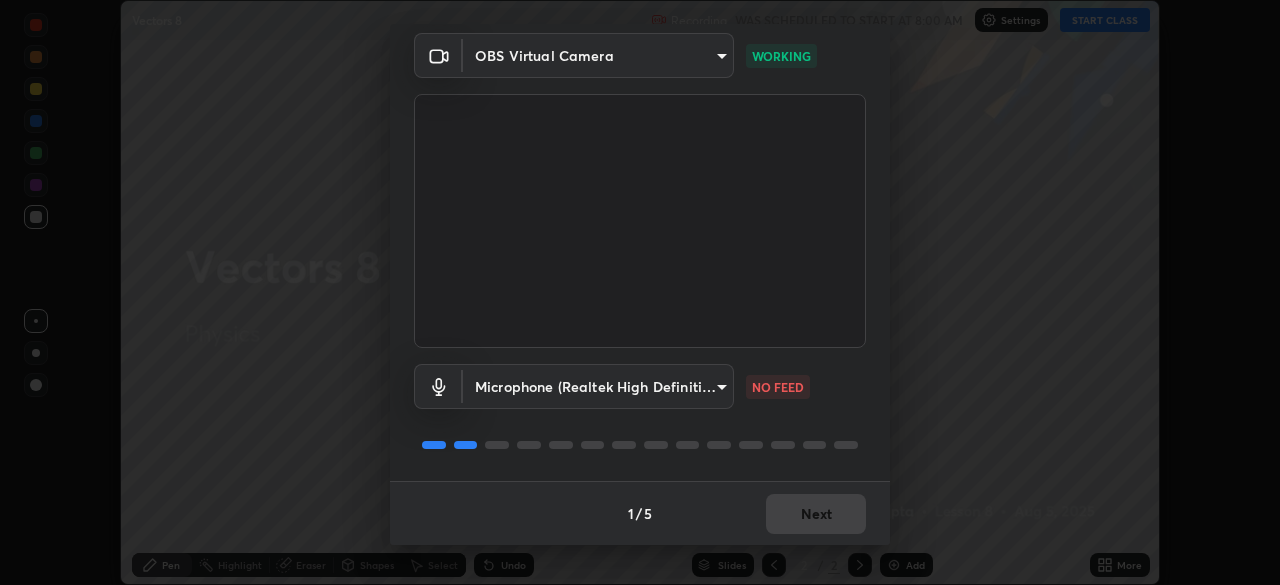 click on "Erase all Vectors 8 Recording WAS SCHEDULED TO START AT  8:00 AM Settings START CLASS Setting up your live class Vectors 8 • L8 of Physics [FIRST] [LAST] Pen Highlight Eraser Shapes Select Undo Slides 2 / 2 Add More No doubts shared Encourage your learners to ask a doubt for better clarity Report an issue Reason for reporting Buffering Chat not working Audio - Video sync issue Educator video quality low ​ Attach an image Report Media settings OBS Virtual Camera [HASH] WORKING Microphone (Realtek High Definition Audio) [HASH] NO FEED 1 / 5 Next" at bounding box center (640, 292) 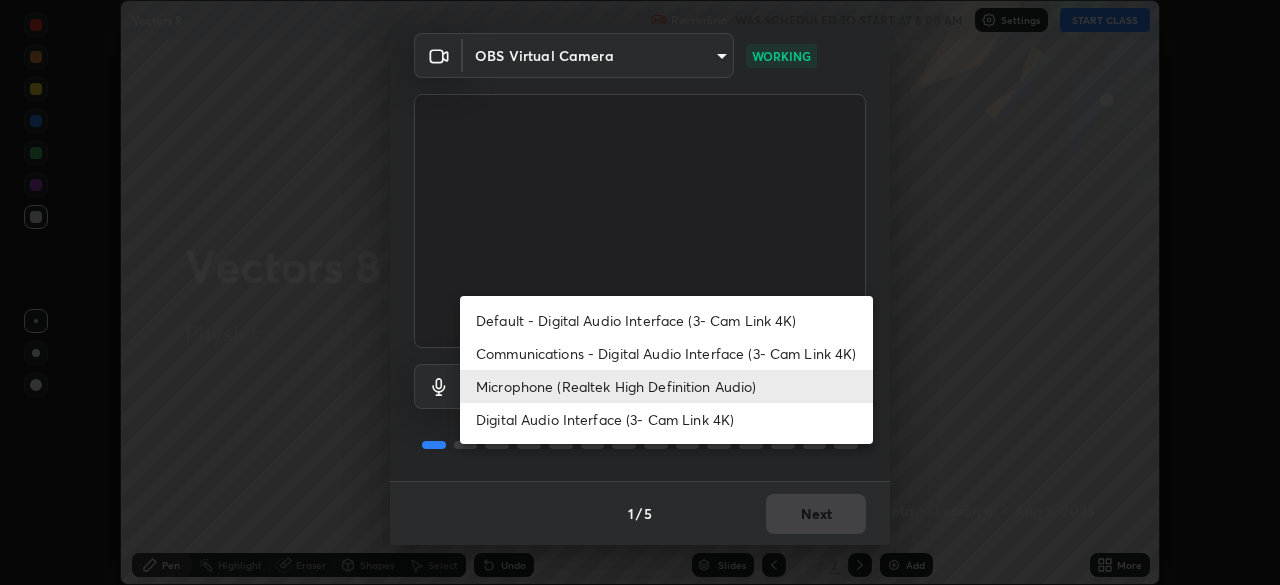 click on "Communications - Digital Audio Interface (3- Cam Link 4K)" at bounding box center (666, 353) 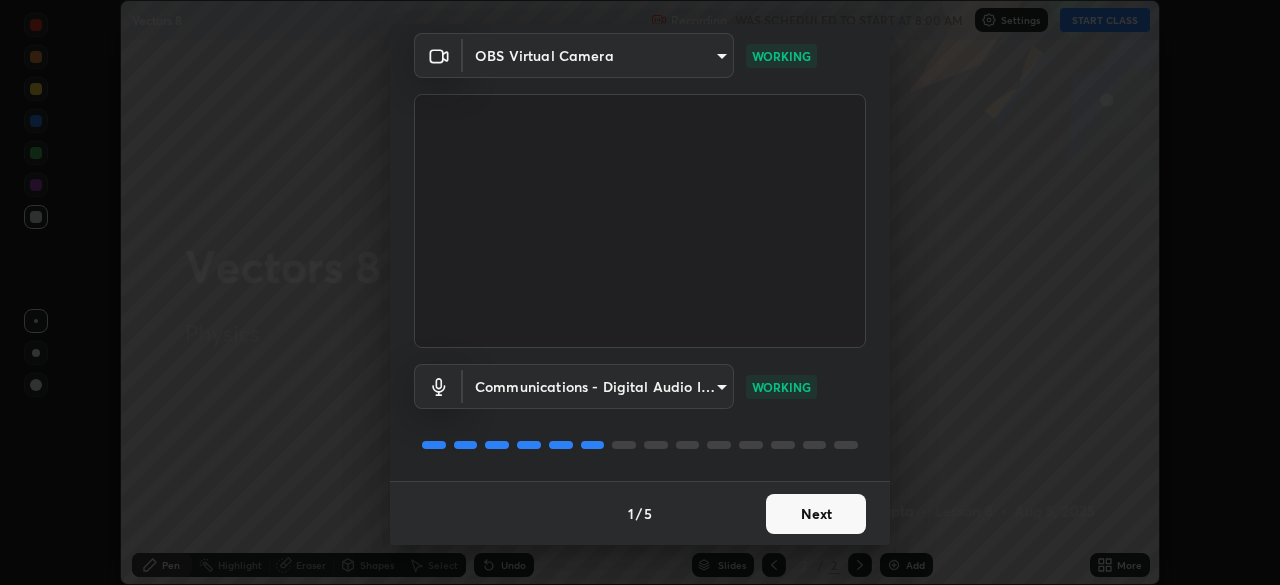 click on "Next" at bounding box center (816, 514) 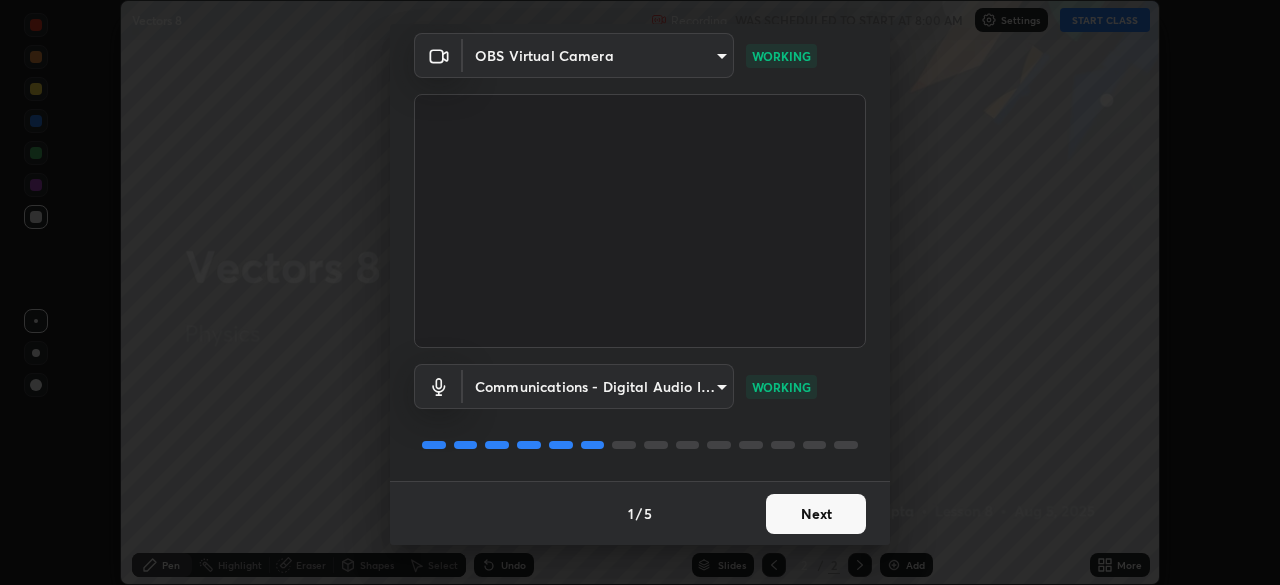 scroll, scrollTop: 0, scrollLeft: 0, axis: both 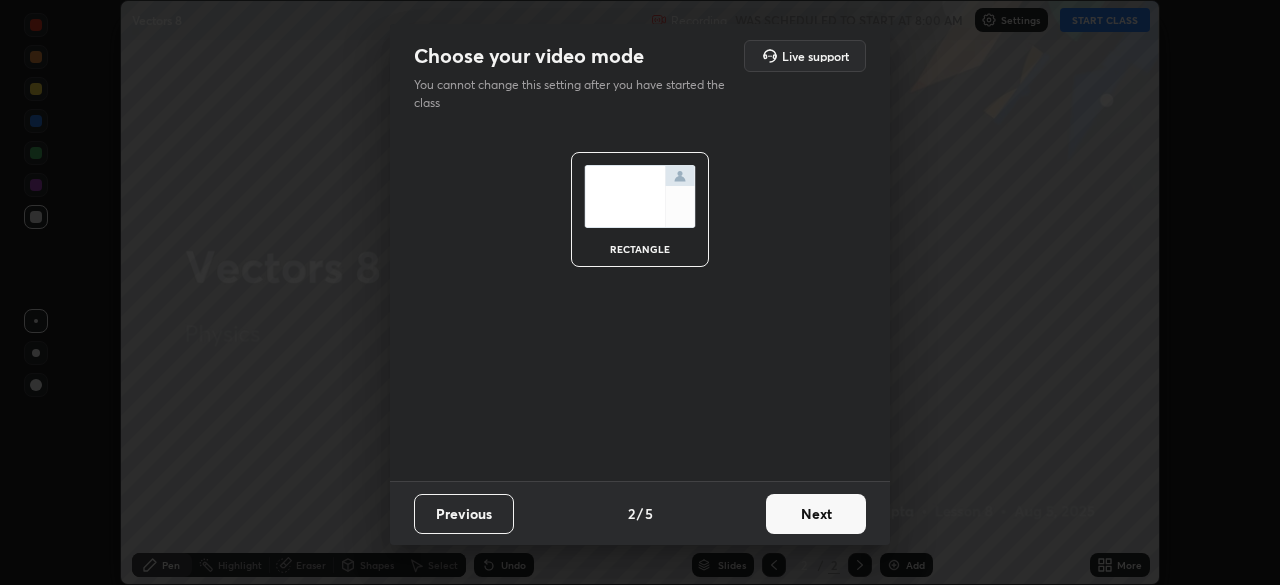 click on "Next" at bounding box center (816, 514) 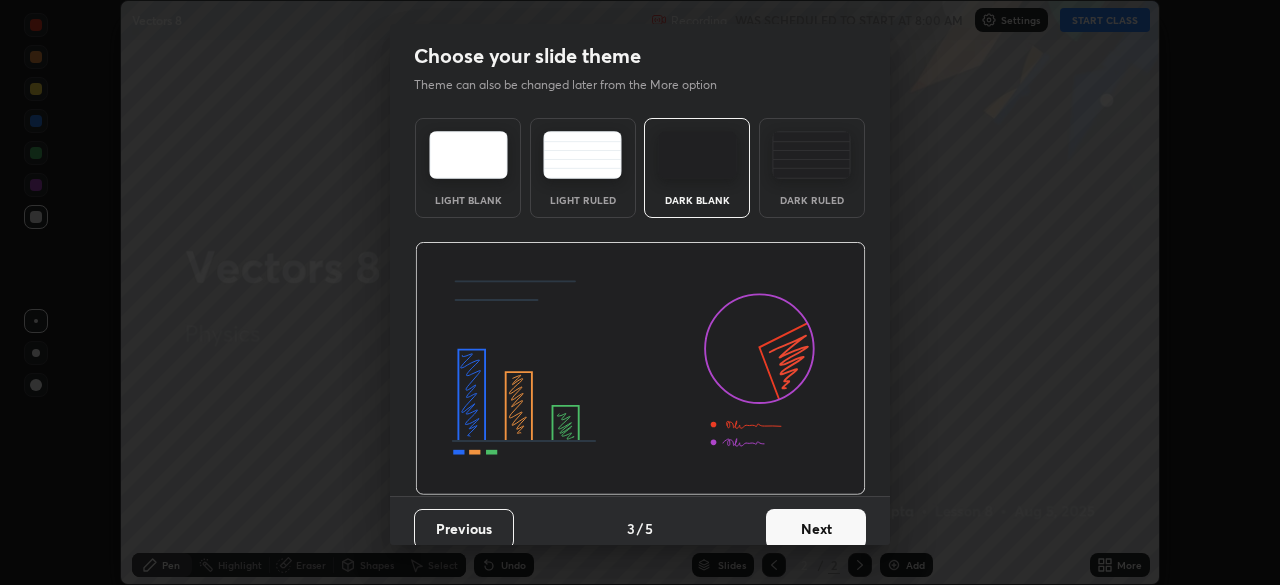 click on "Next" at bounding box center [816, 529] 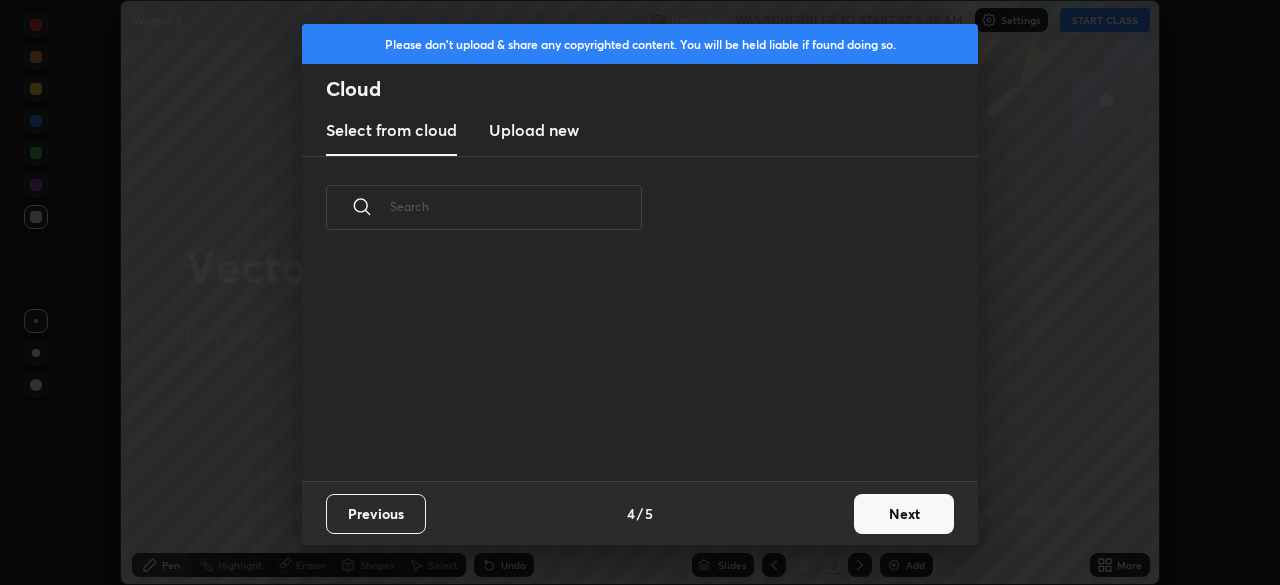 click on "Next" at bounding box center [904, 514] 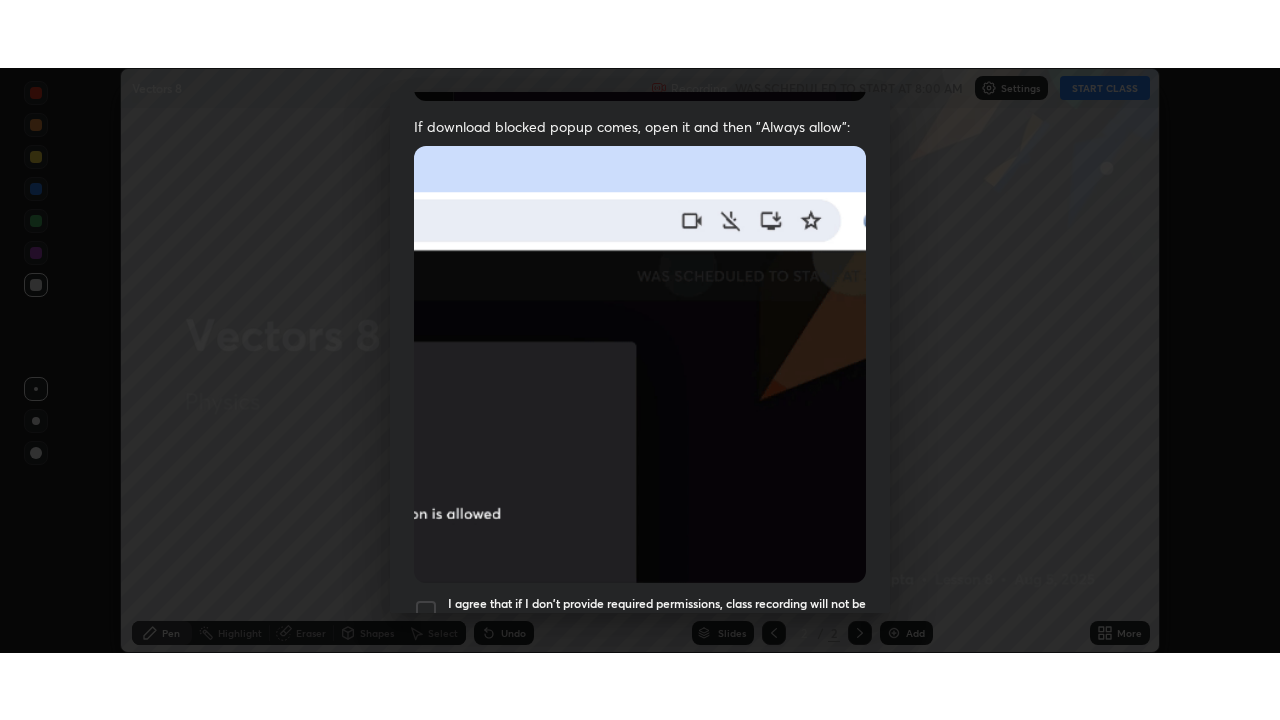 scroll, scrollTop: 479, scrollLeft: 0, axis: vertical 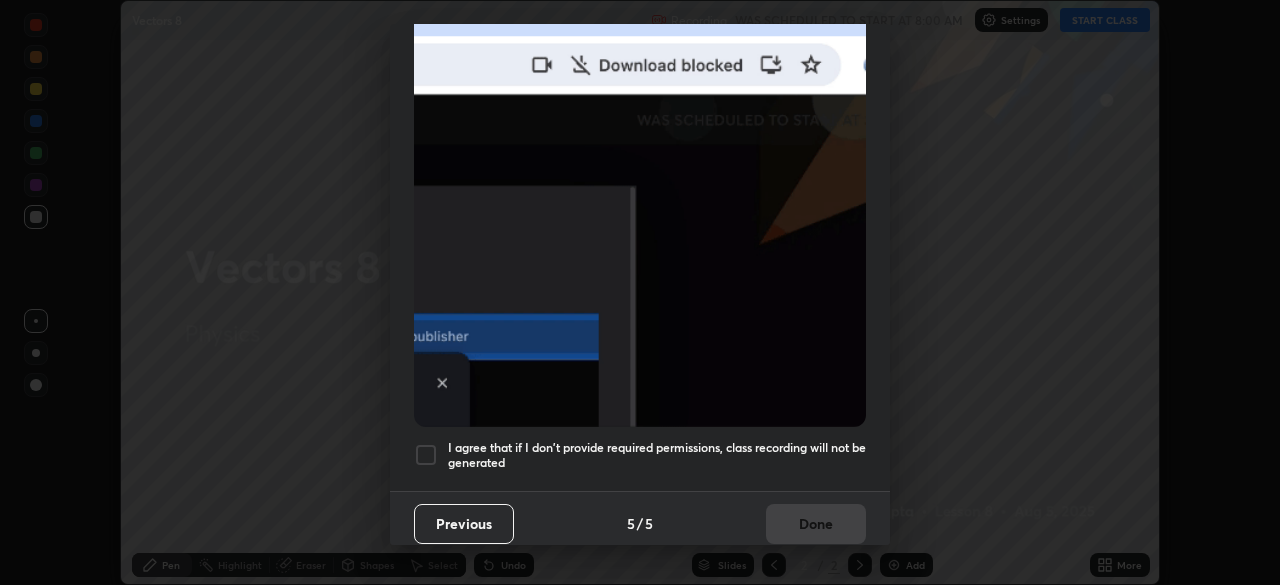 click on "I agree that if I don't provide required permissions, class recording will not be generated" at bounding box center [657, 455] 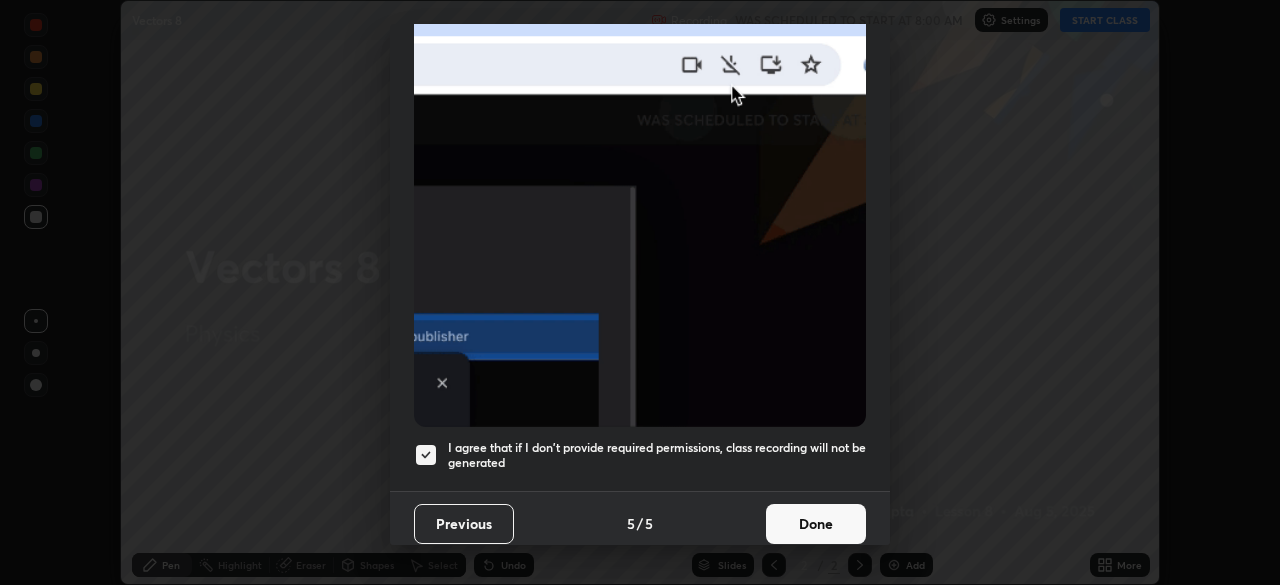 click on "Done" at bounding box center (816, 524) 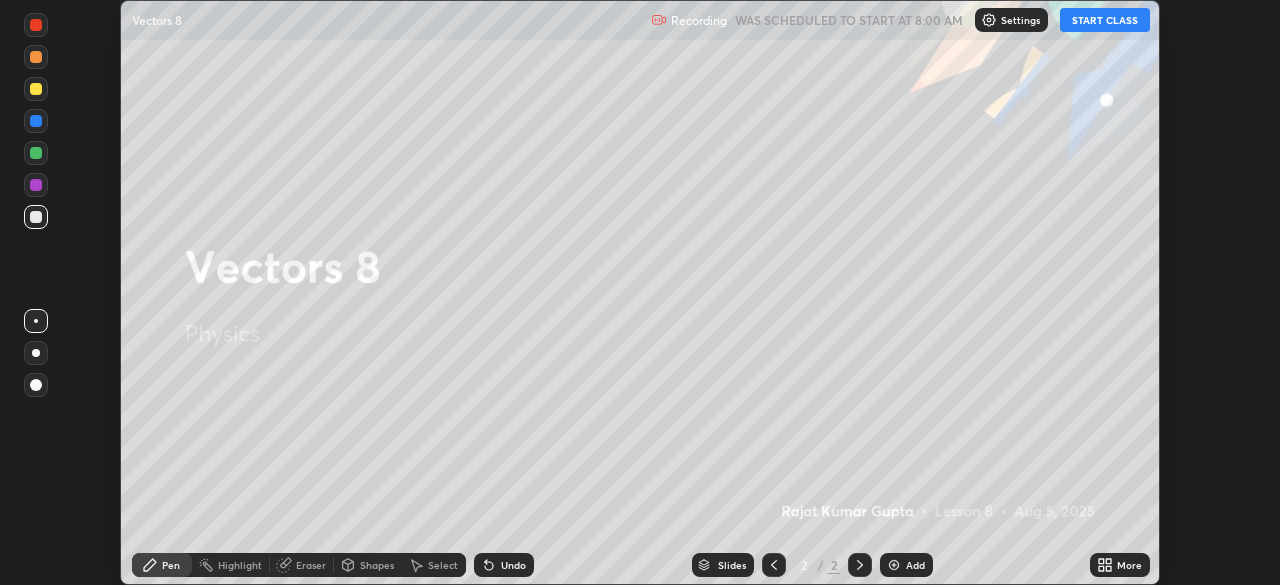 click on "START CLASS" at bounding box center [1105, 20] 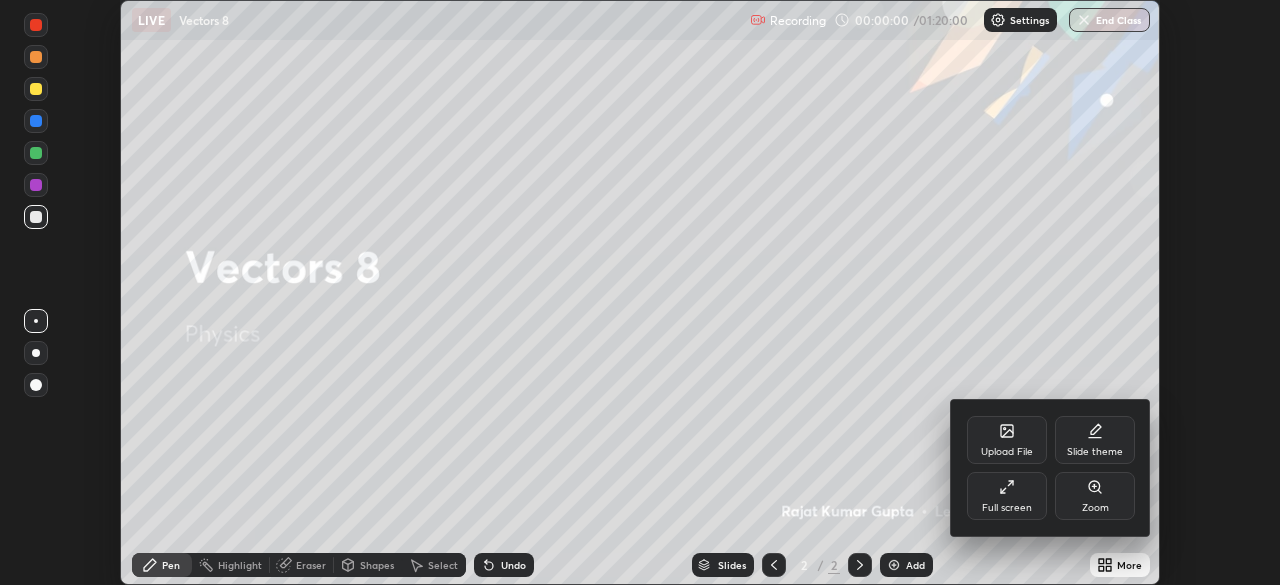 click on "Full screen" at bounding box center [1007, 496] 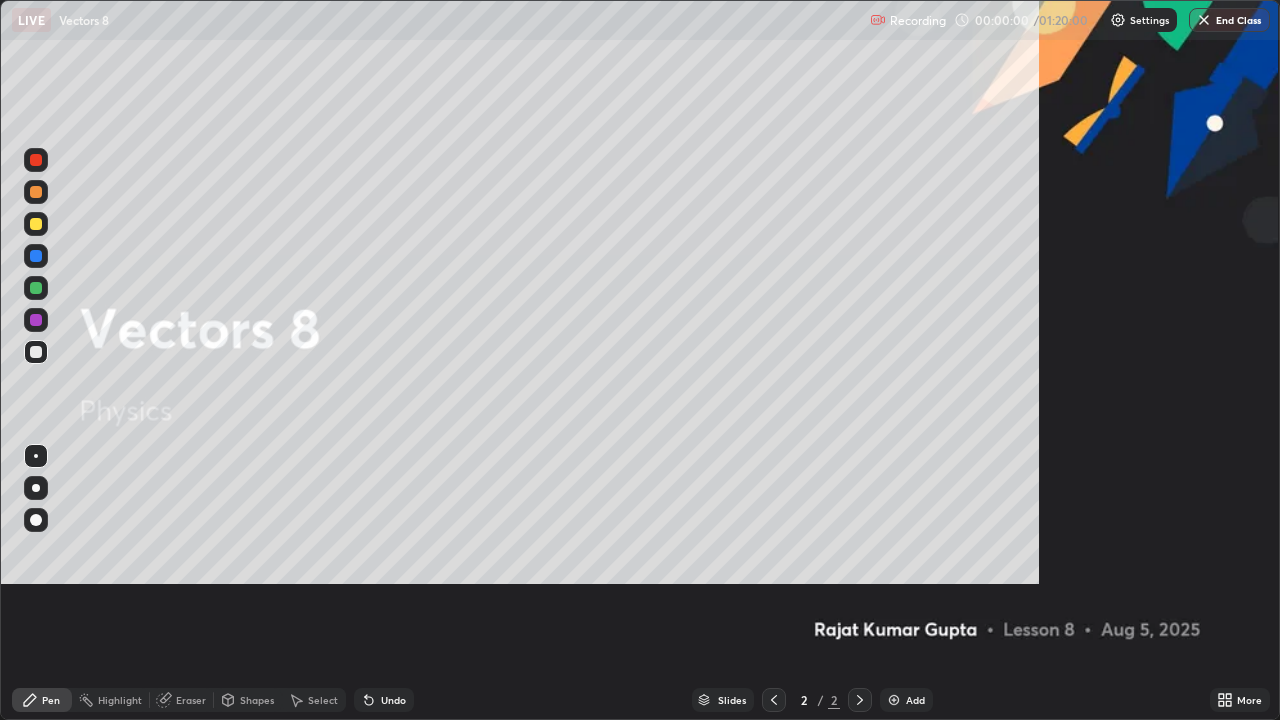 scroll, scrollTop: 99280, scrollLeft: 98720, axis: both 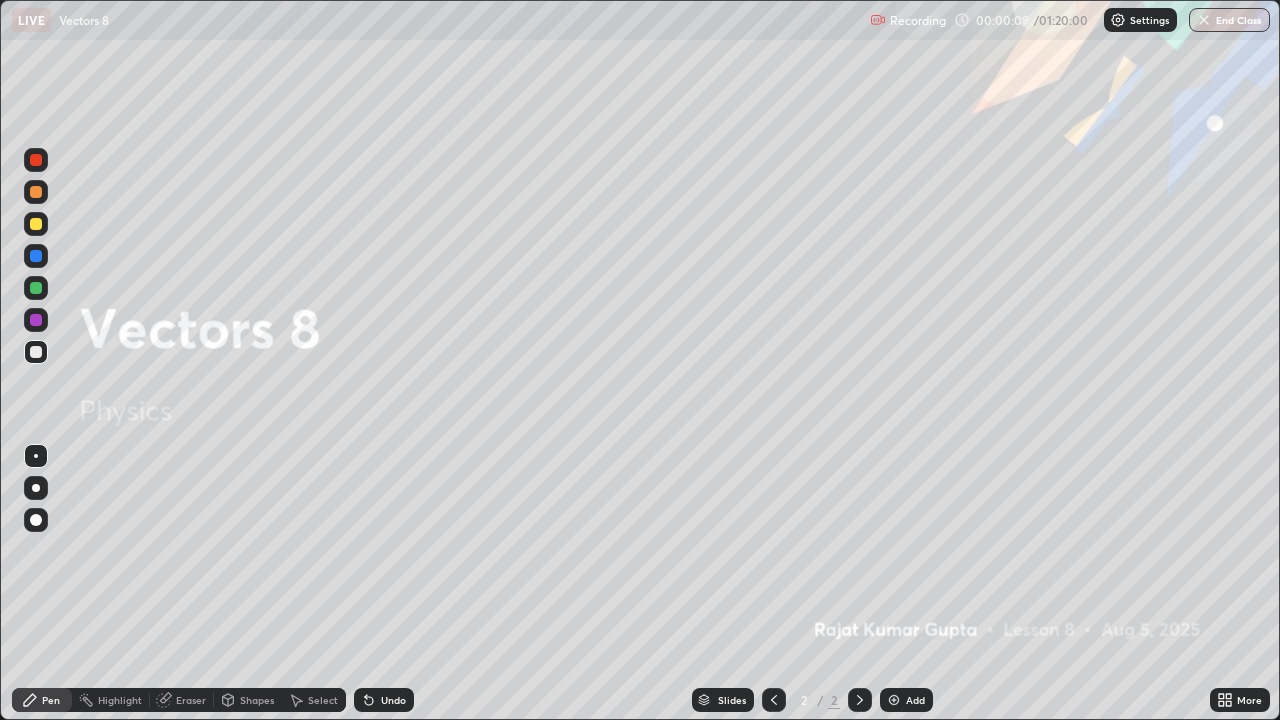 click on "Add" at bounding box center [915, 700] 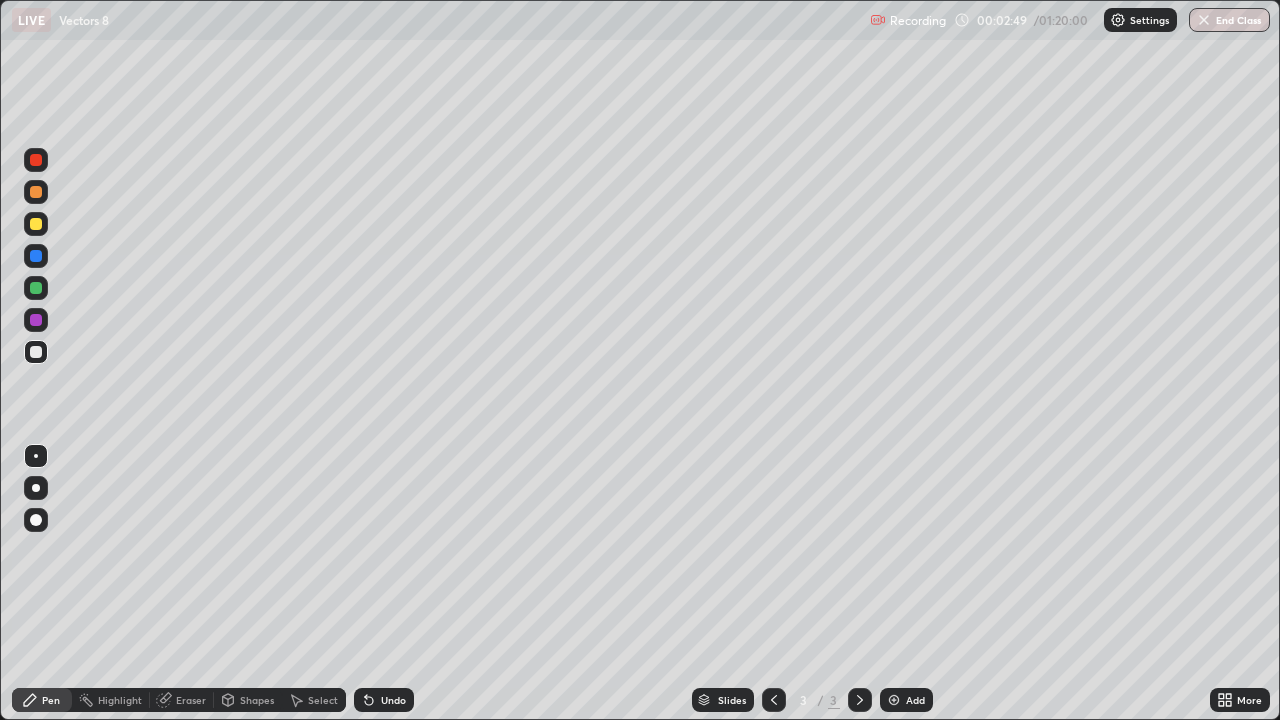 click at bounding box center (36, 288) 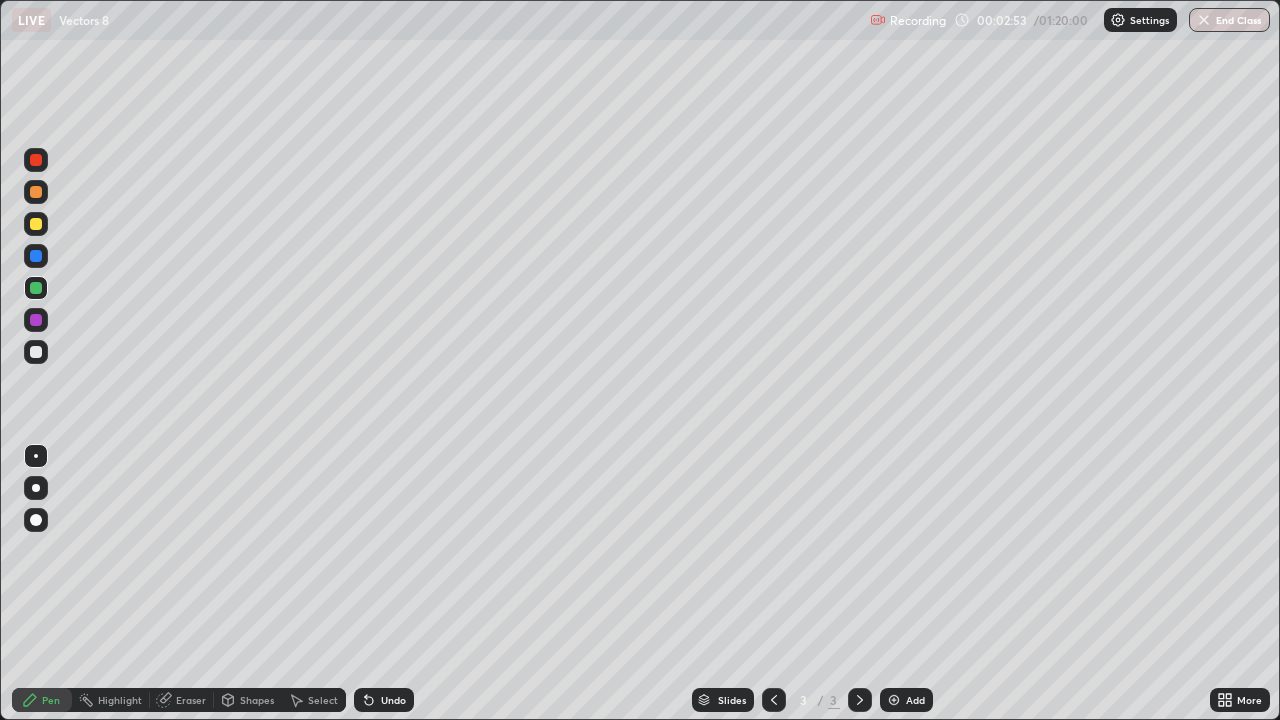 click at bounding box center (36, 520) 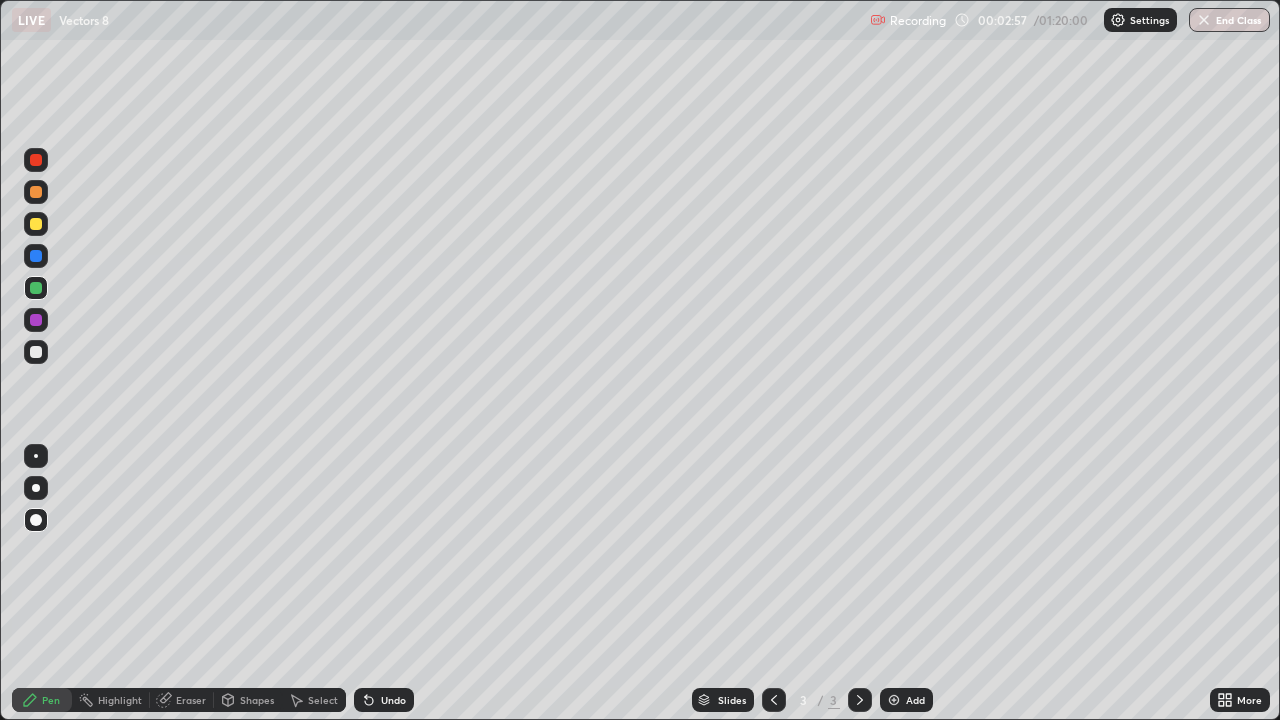click on "Undo" at bounding box center (393, 700) 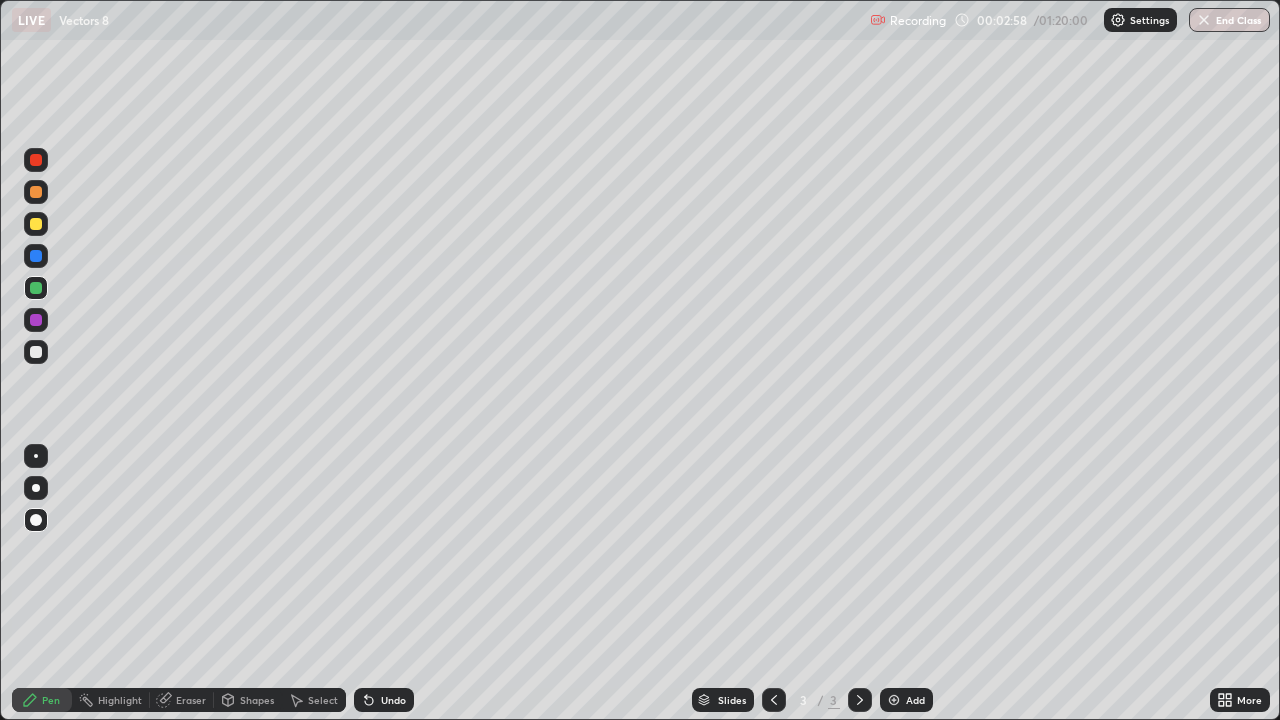 click on "Undo" at bounding box center [393, 700] 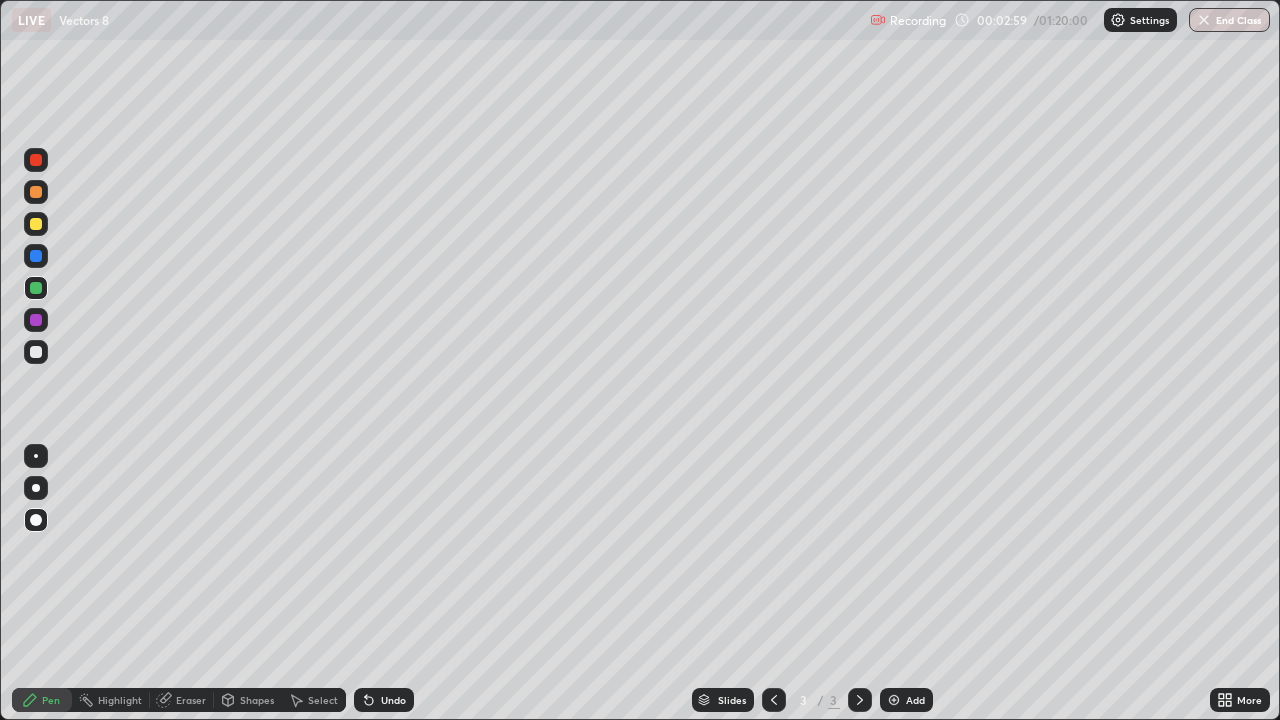 click on "Undo" at bounding box center (384, 700) 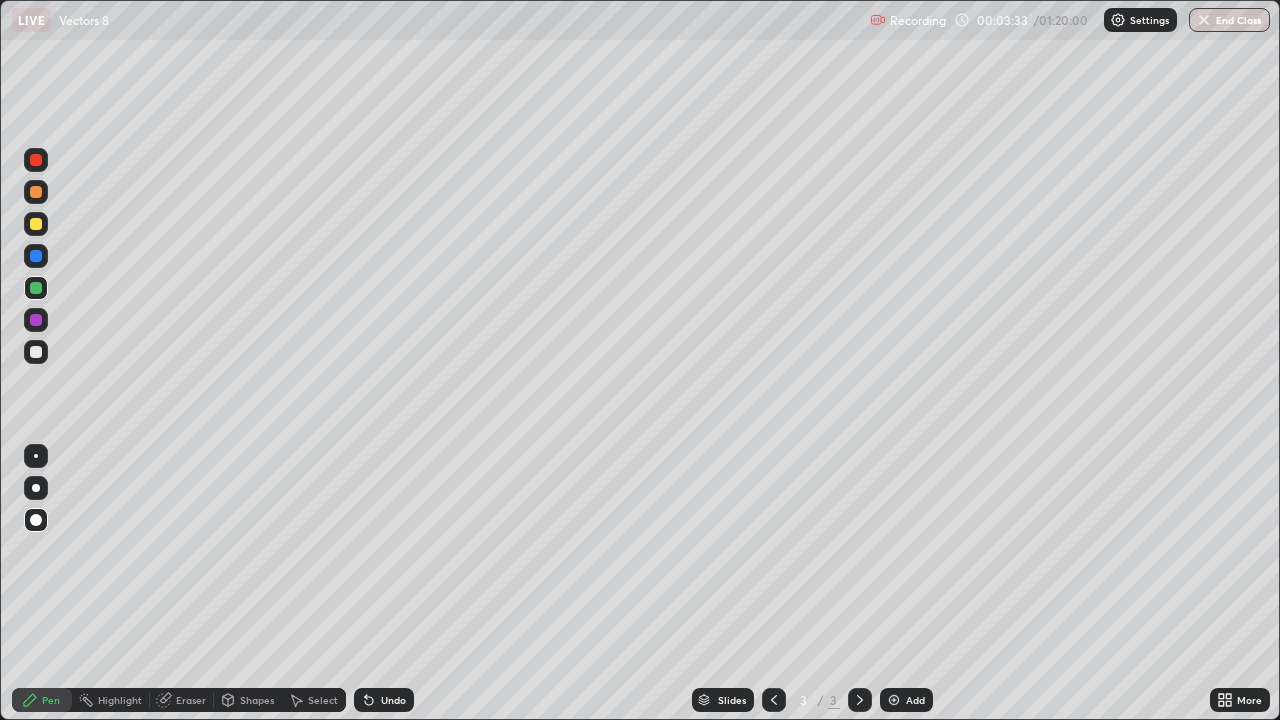 click at bounding box center [36, 352] 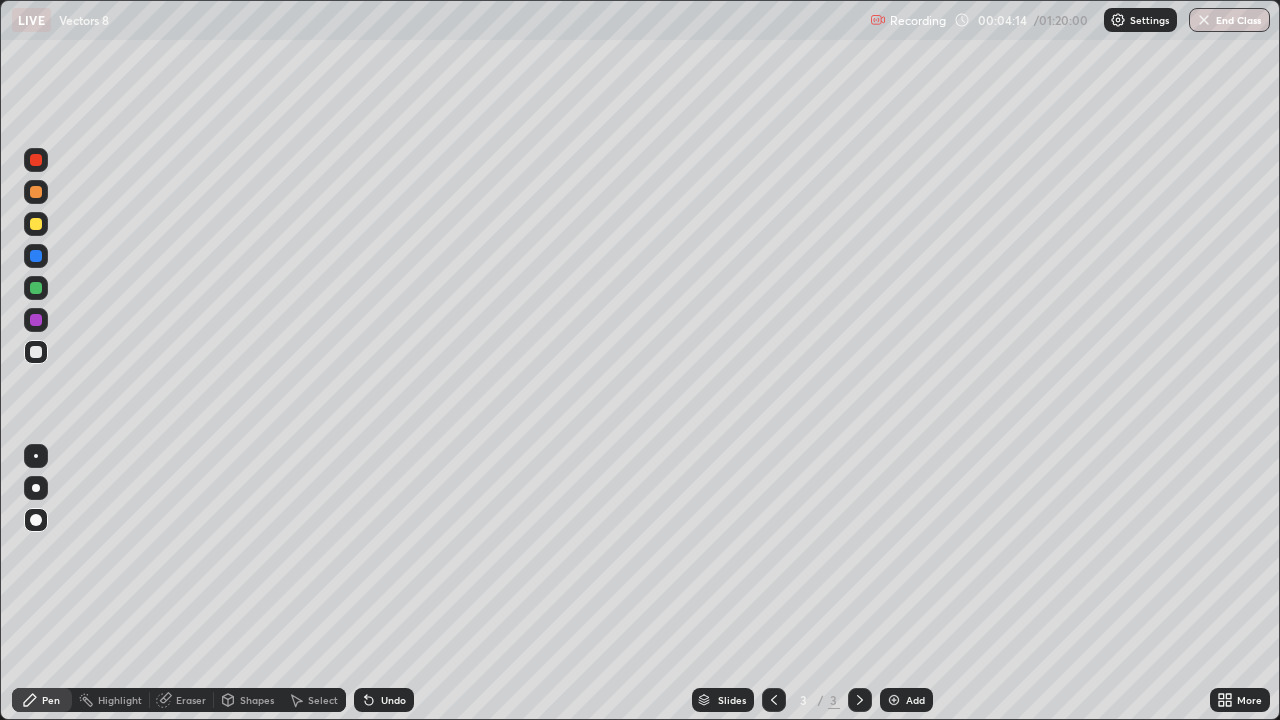 click on "Eraser" at bounding box center (191, 700) 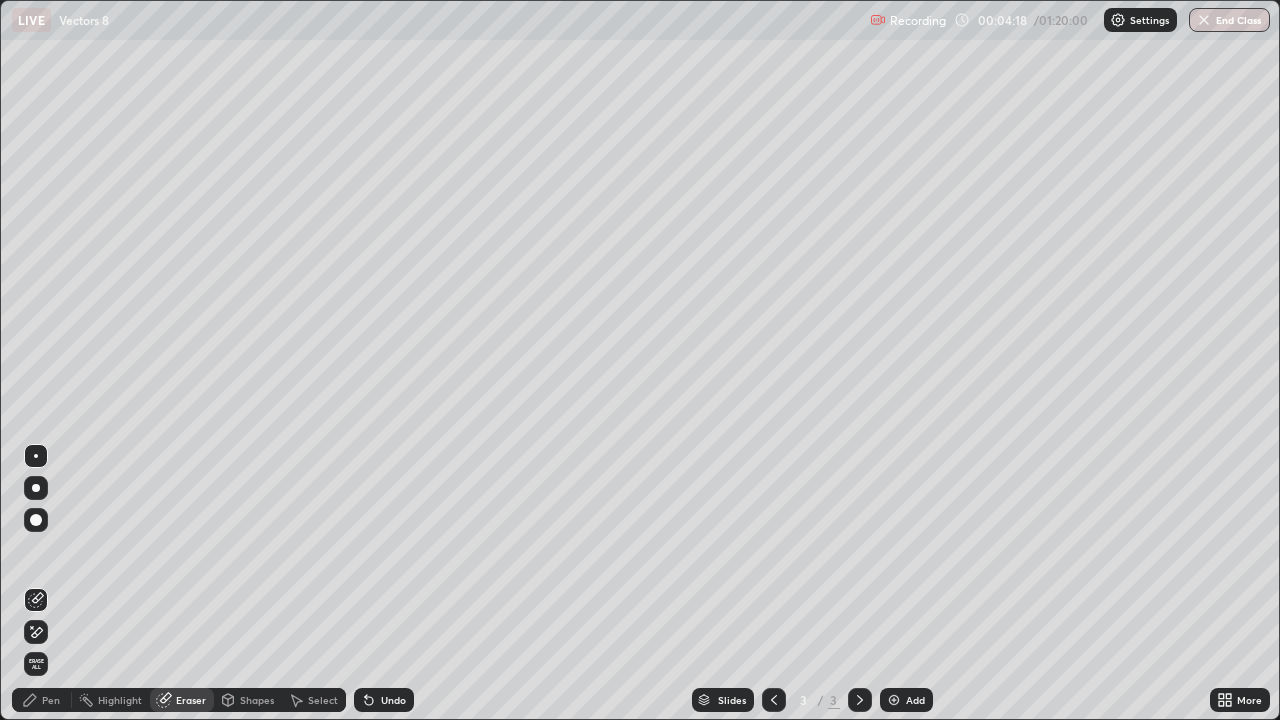 click on "Pen" at bounding box center [51, 700] 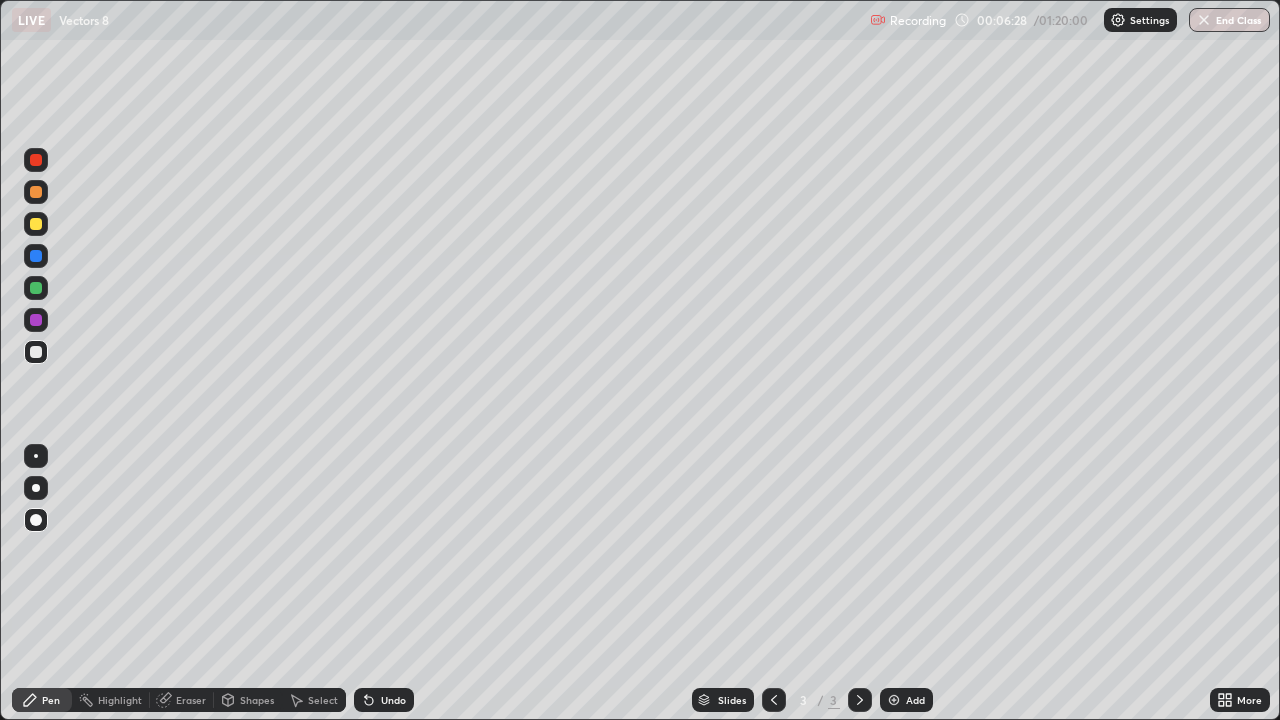 click at bounding box center [36, 320] 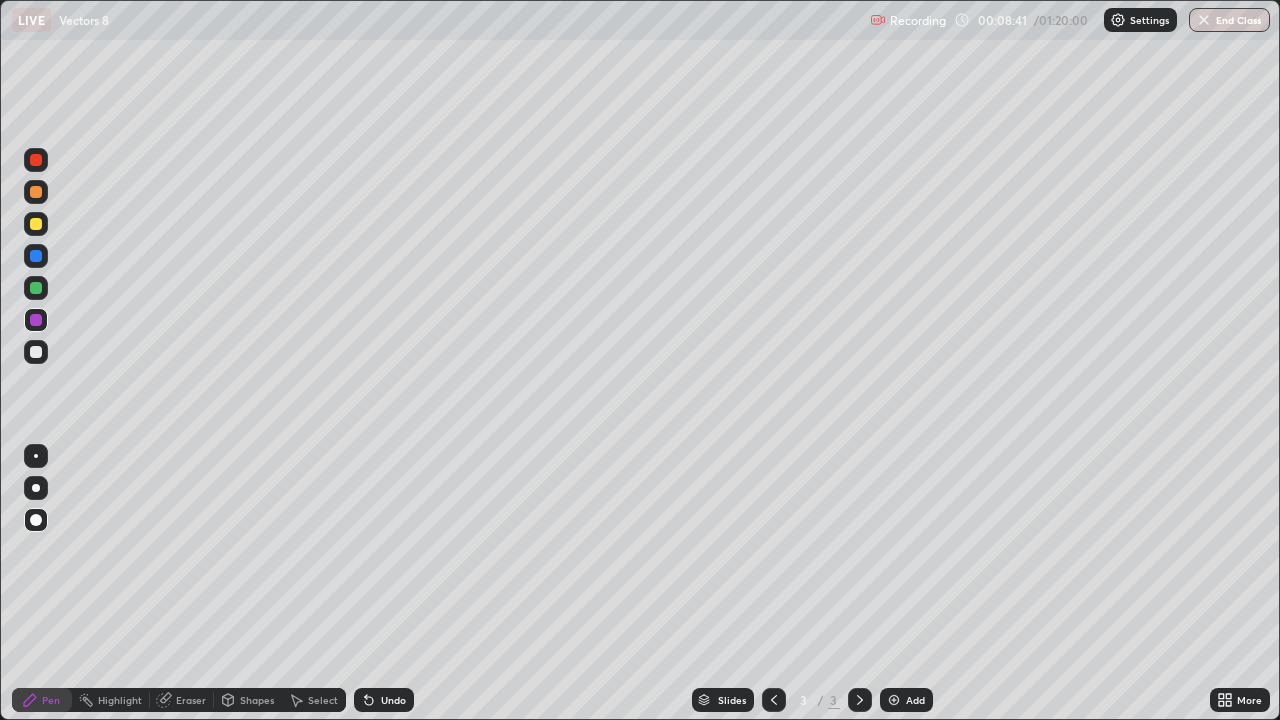 click at bounding box center (36, 224) 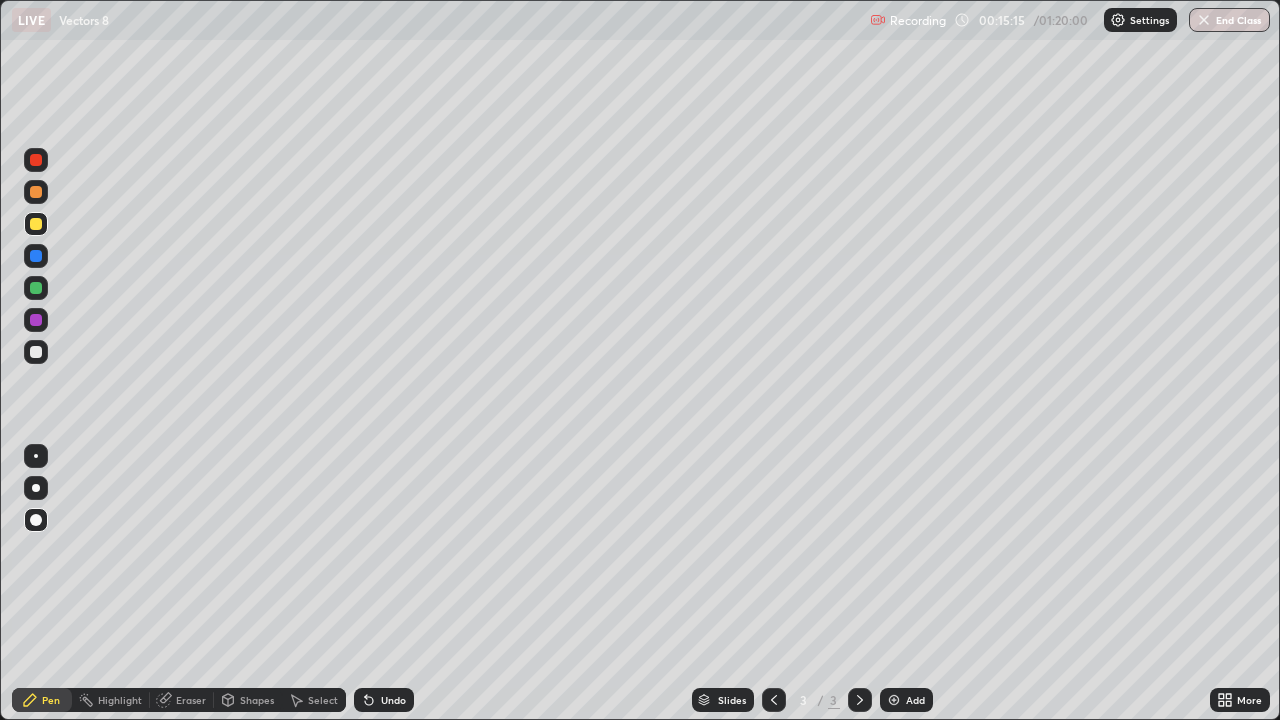 click 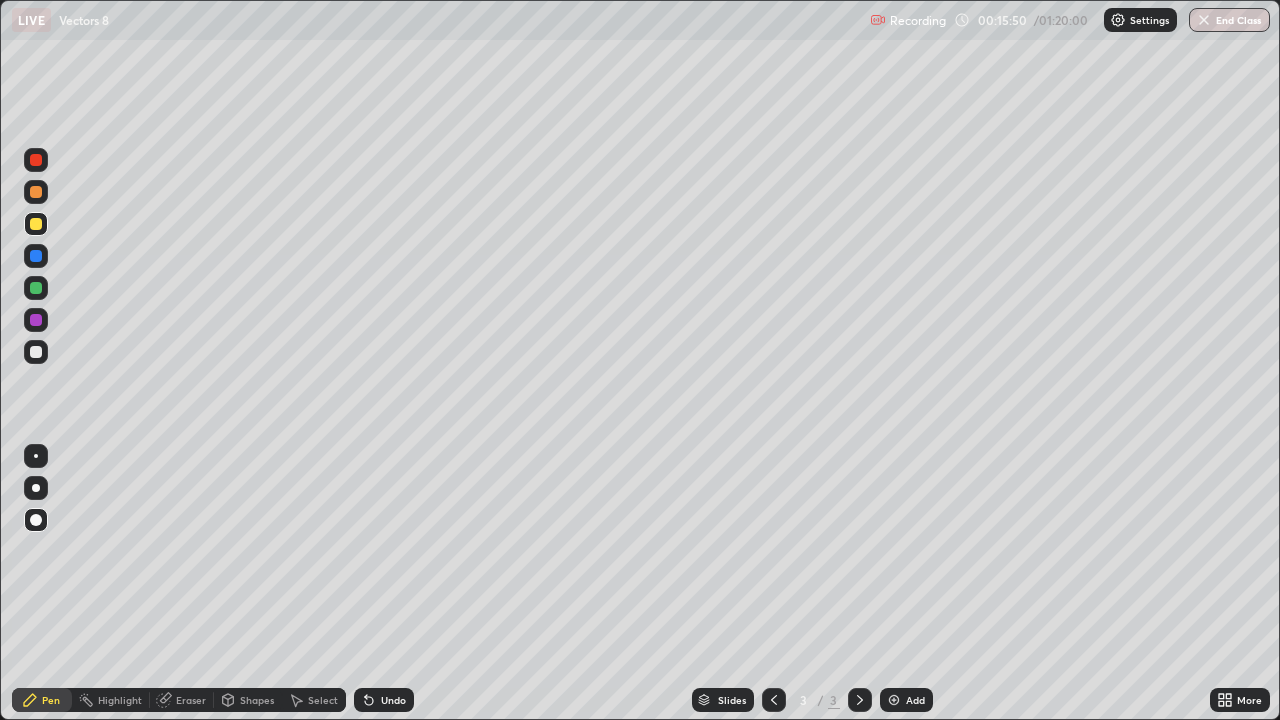 click 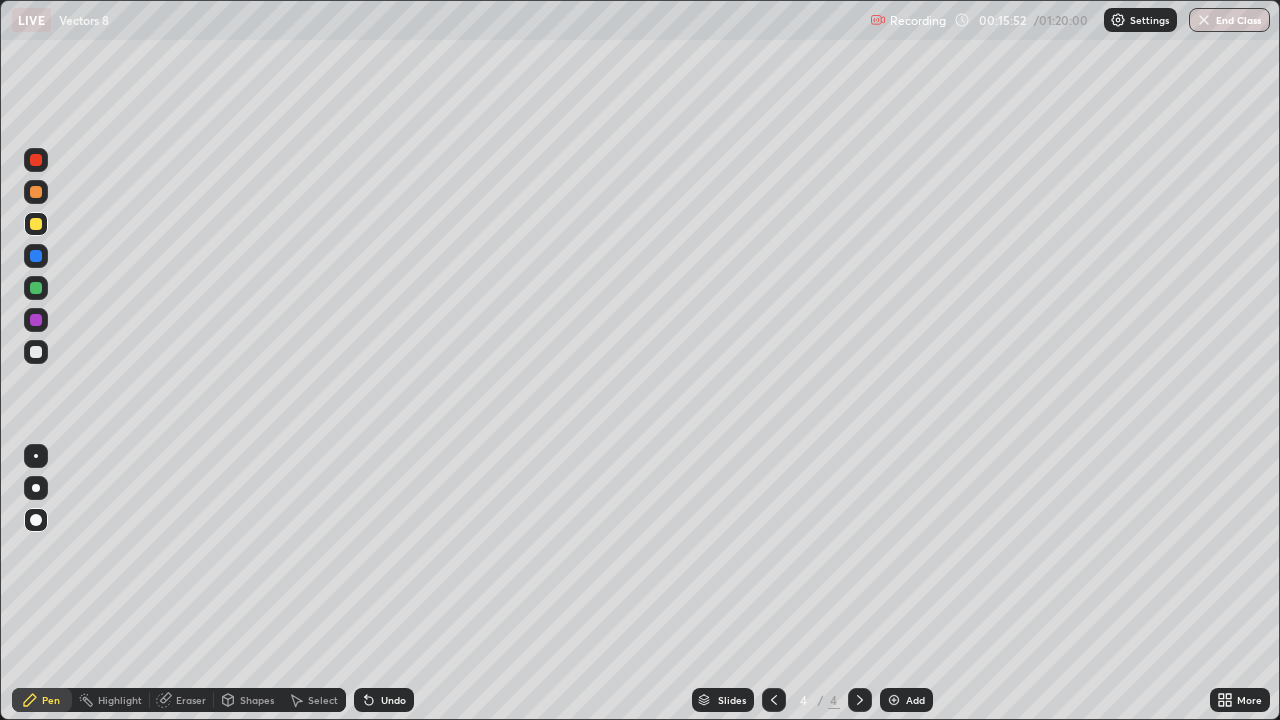 click at bounding box center (36, 352) 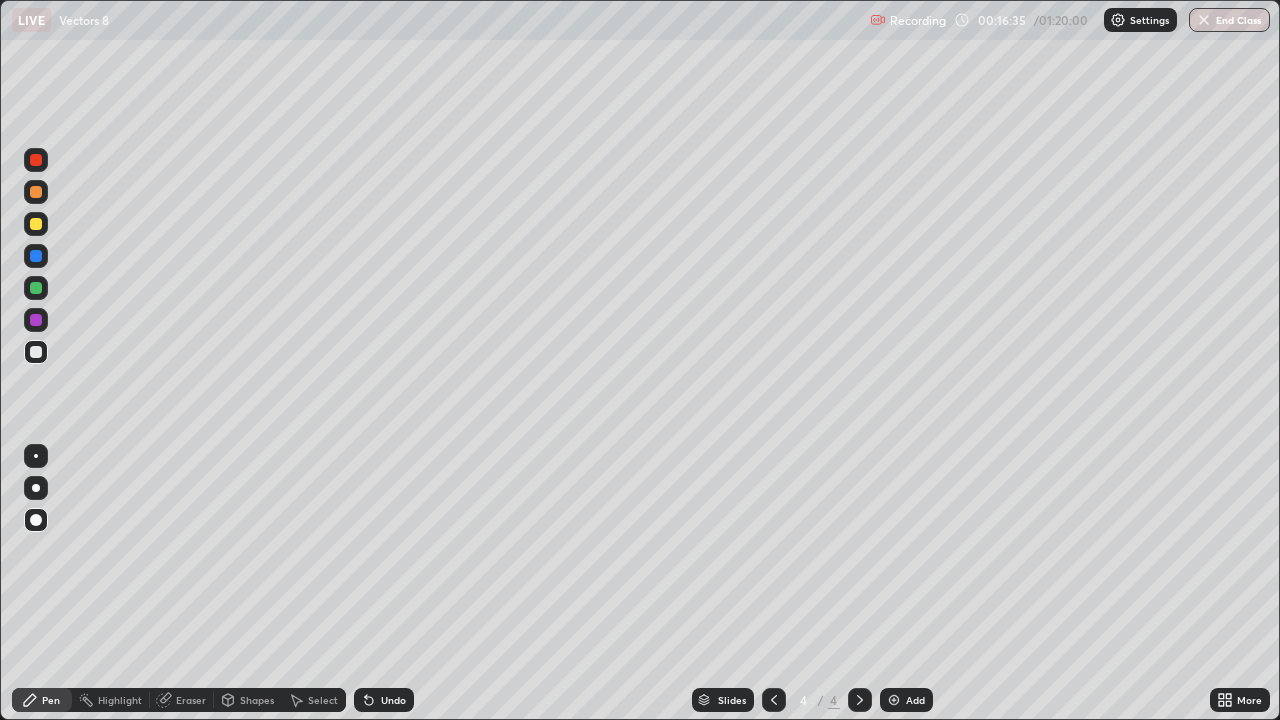 click on "Undo" at bounding box center [393, 700] 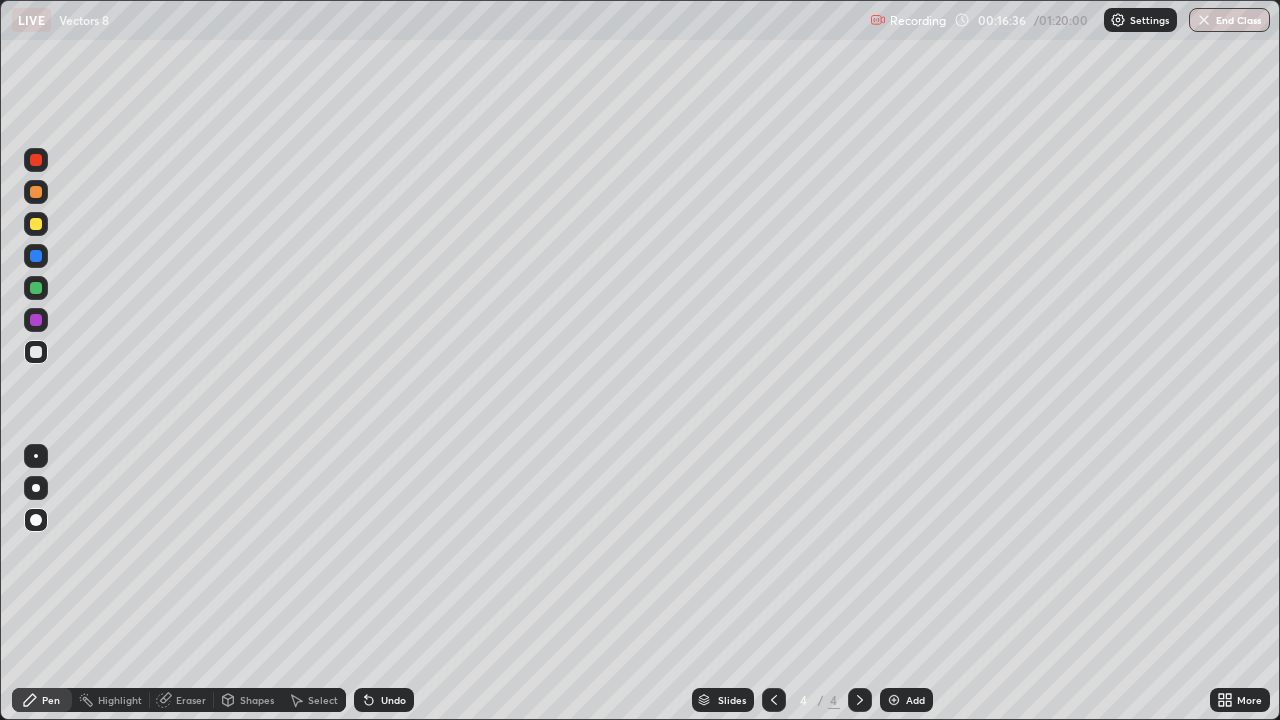 click on "Undo" at bounding box center (384, 700) 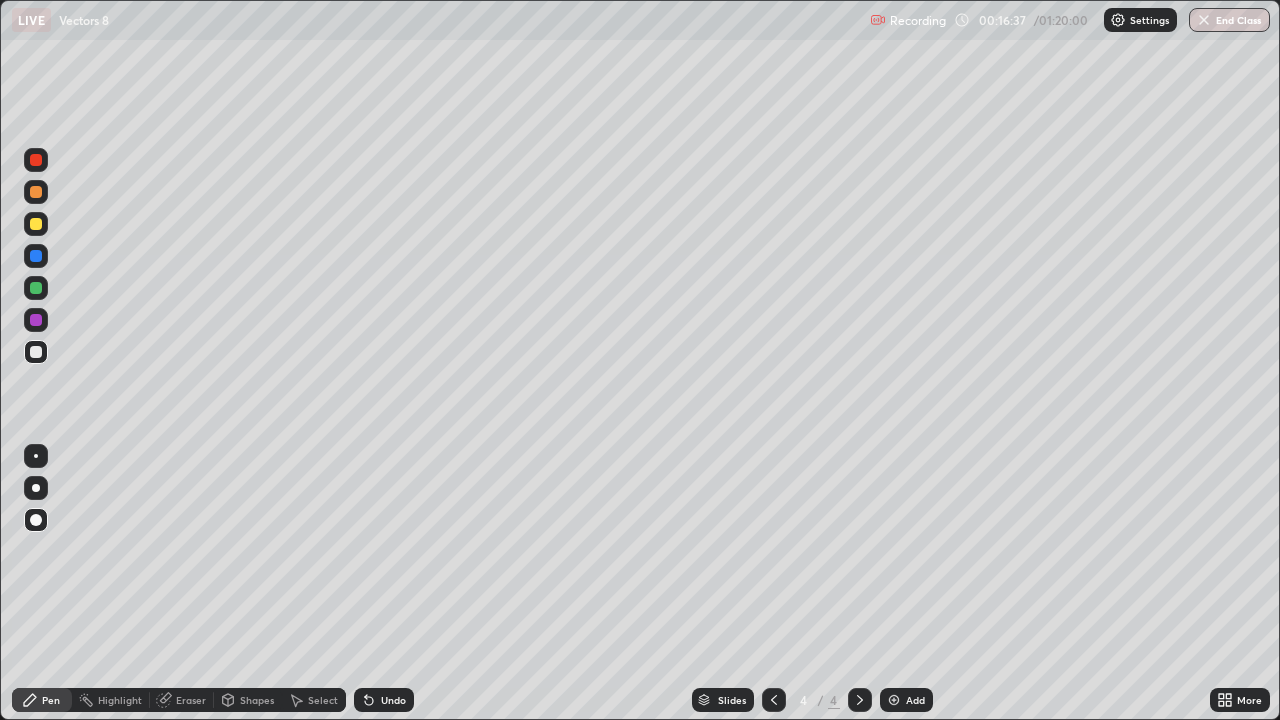 click on "Undo" at bounding box center [384, 700] 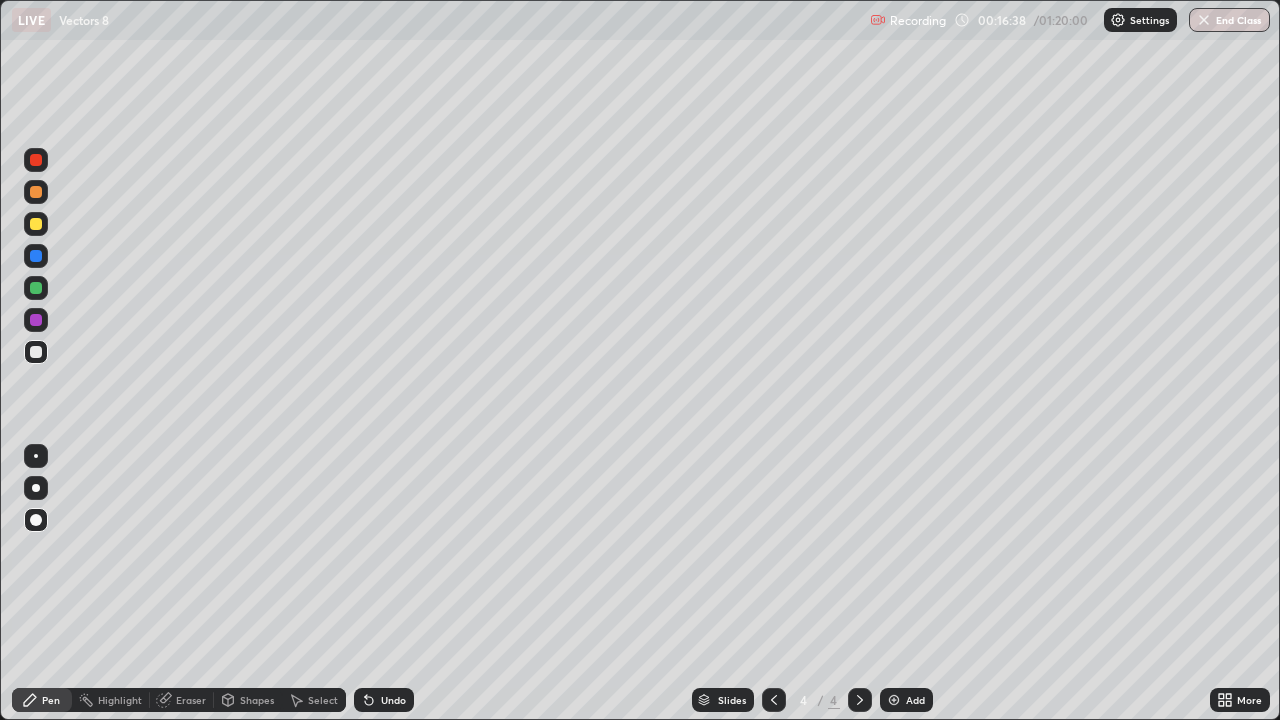 click on "Undo" at bounding box center [384, 700] 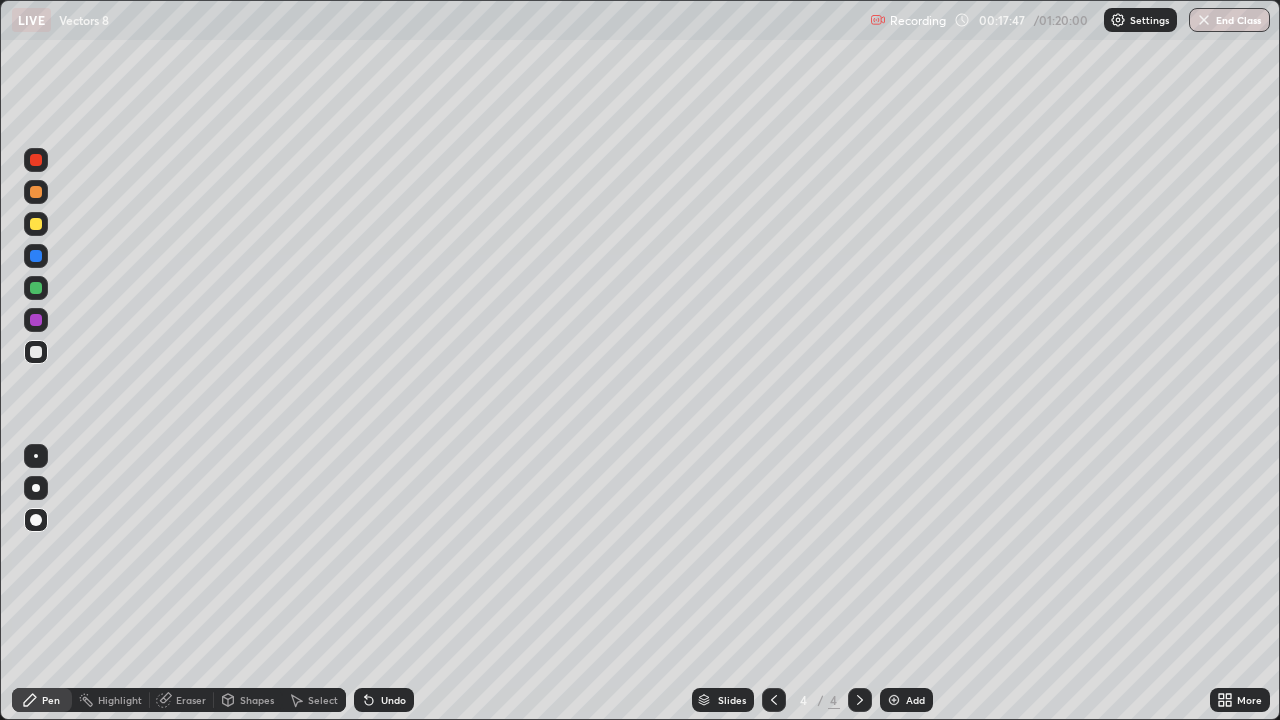 click at bounding box center [36, 320] 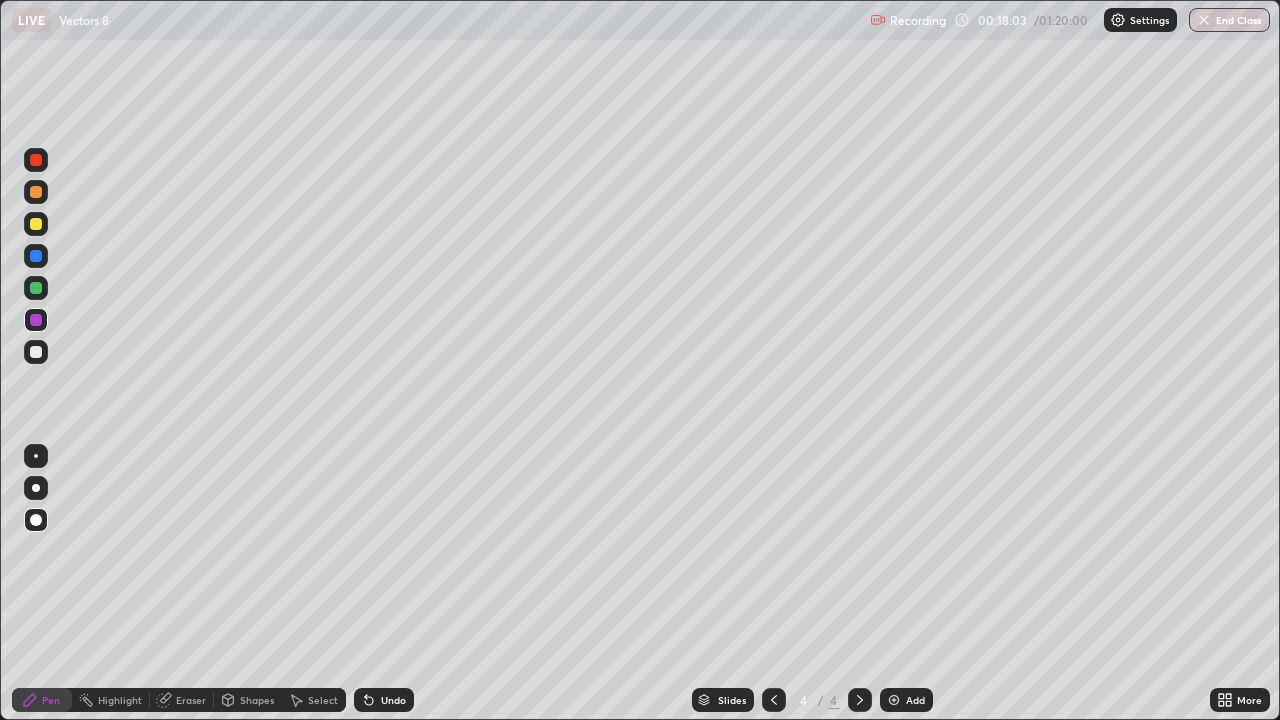 click at bounding box center [36, 256] 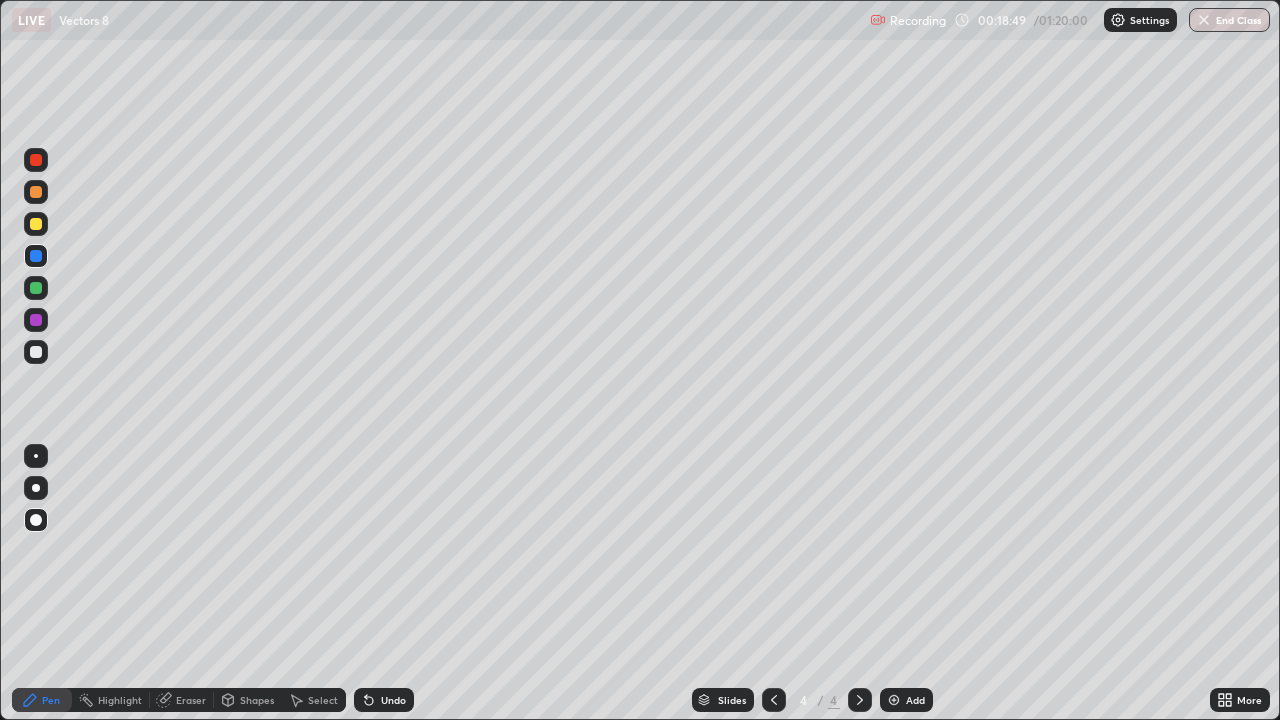click at bounding box center (36, 224) 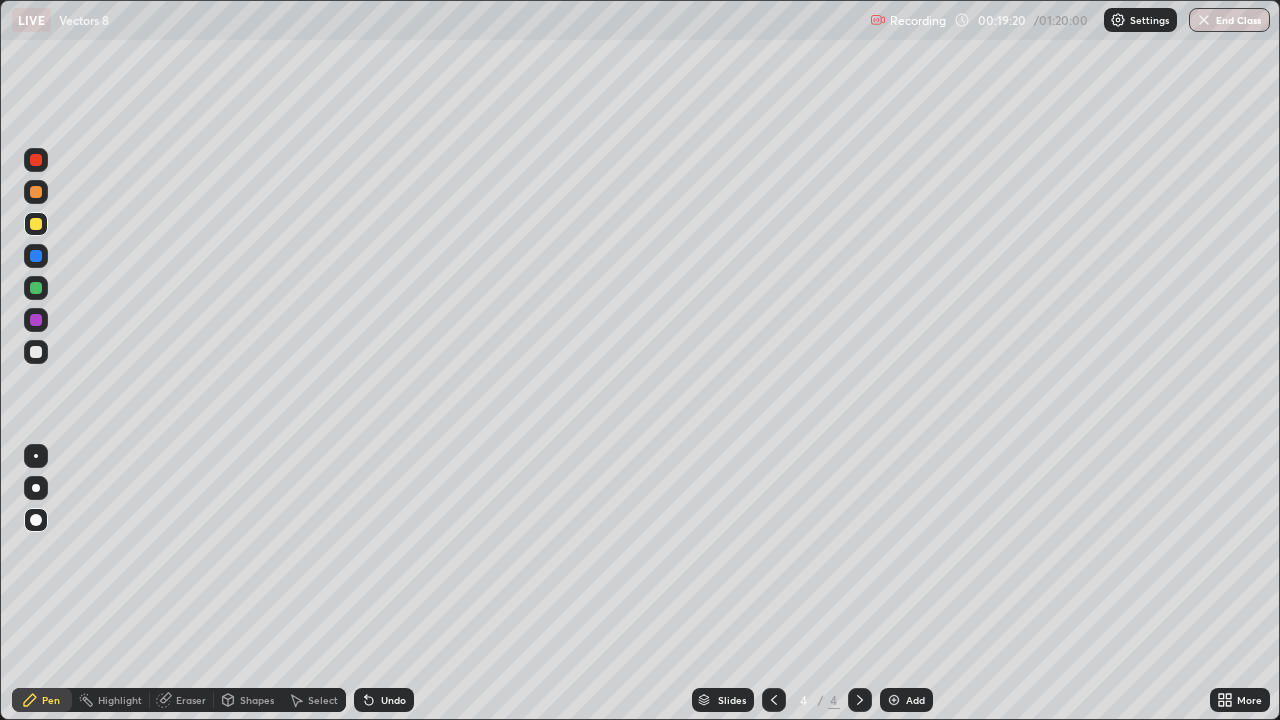 click 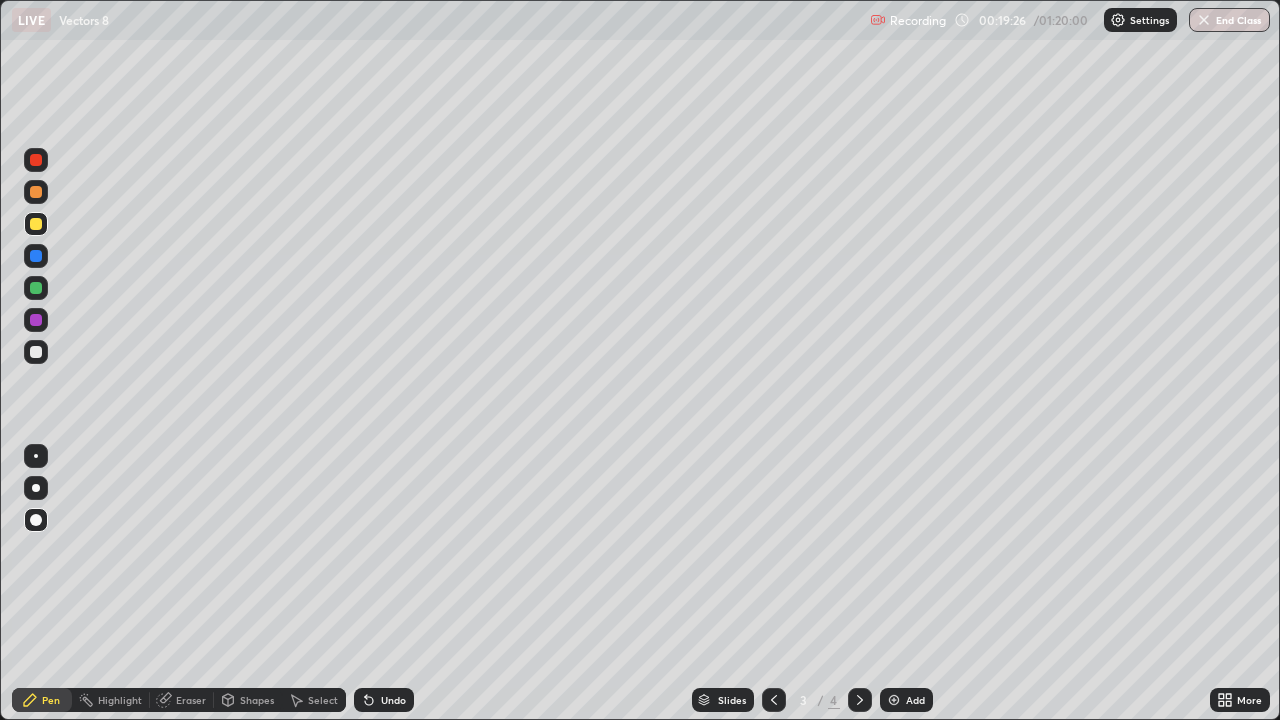 click 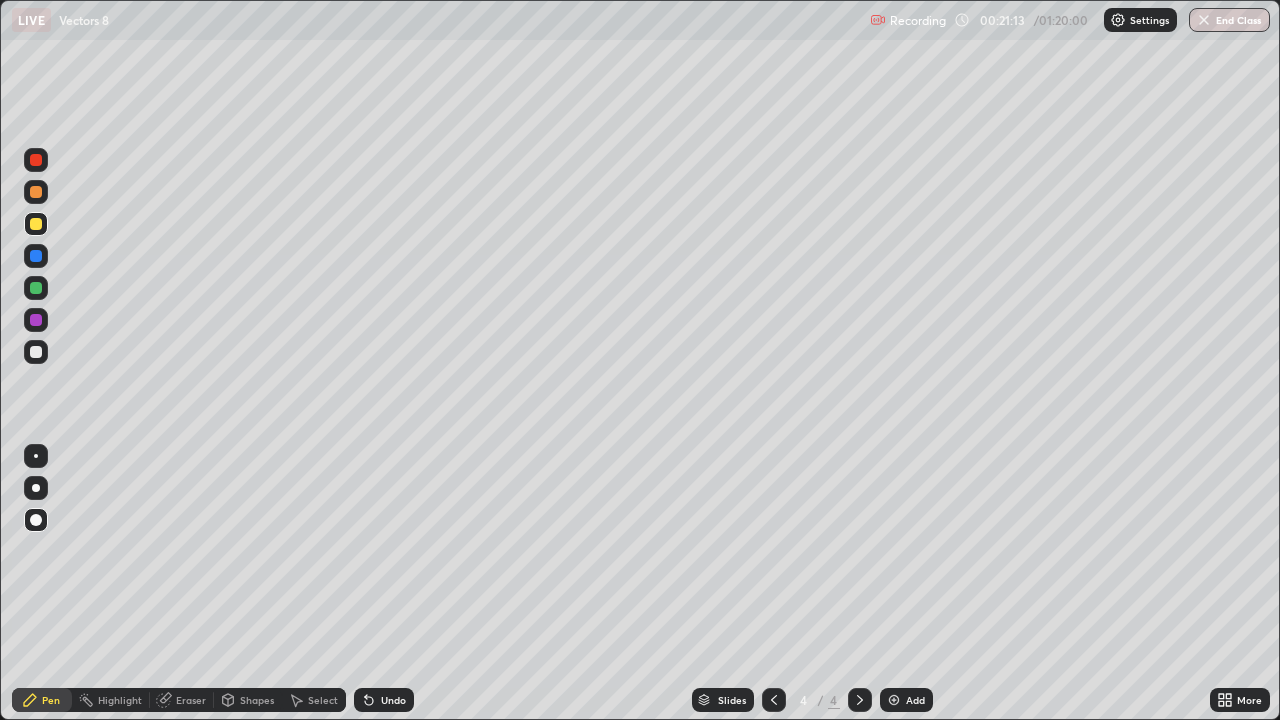click at bounding box center (36, 352) 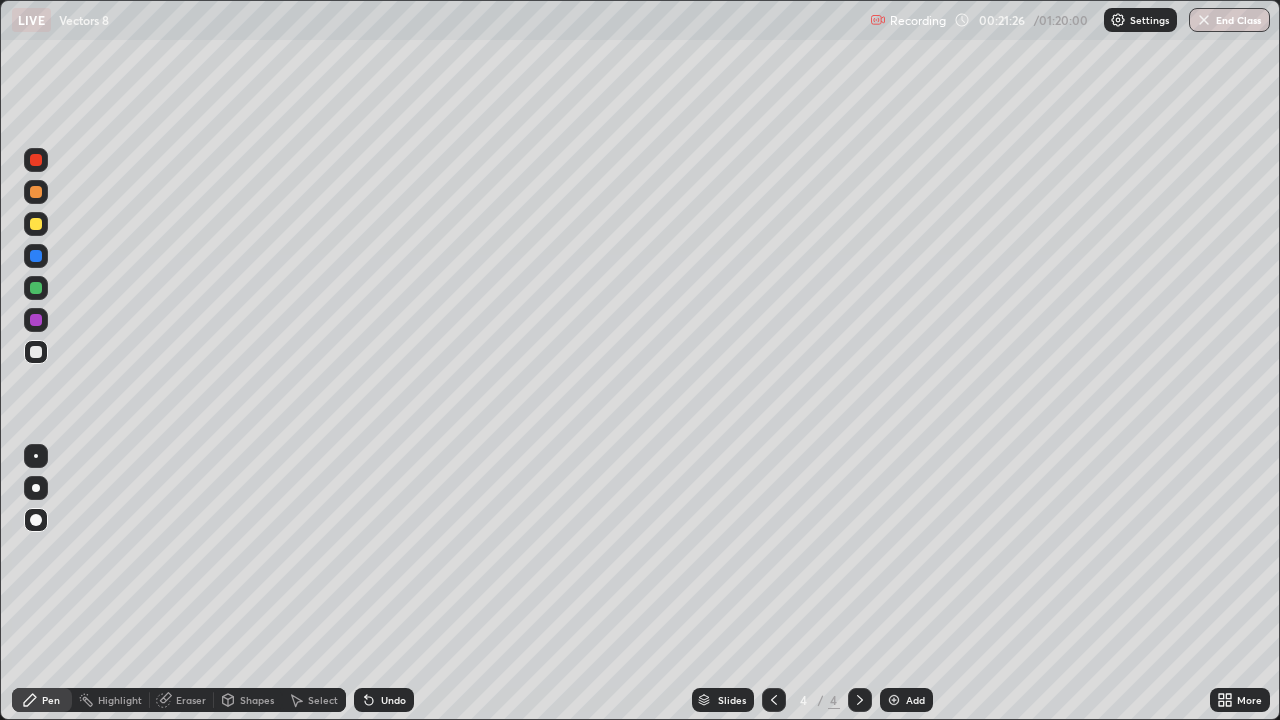 click at bounding box center [36, 320] 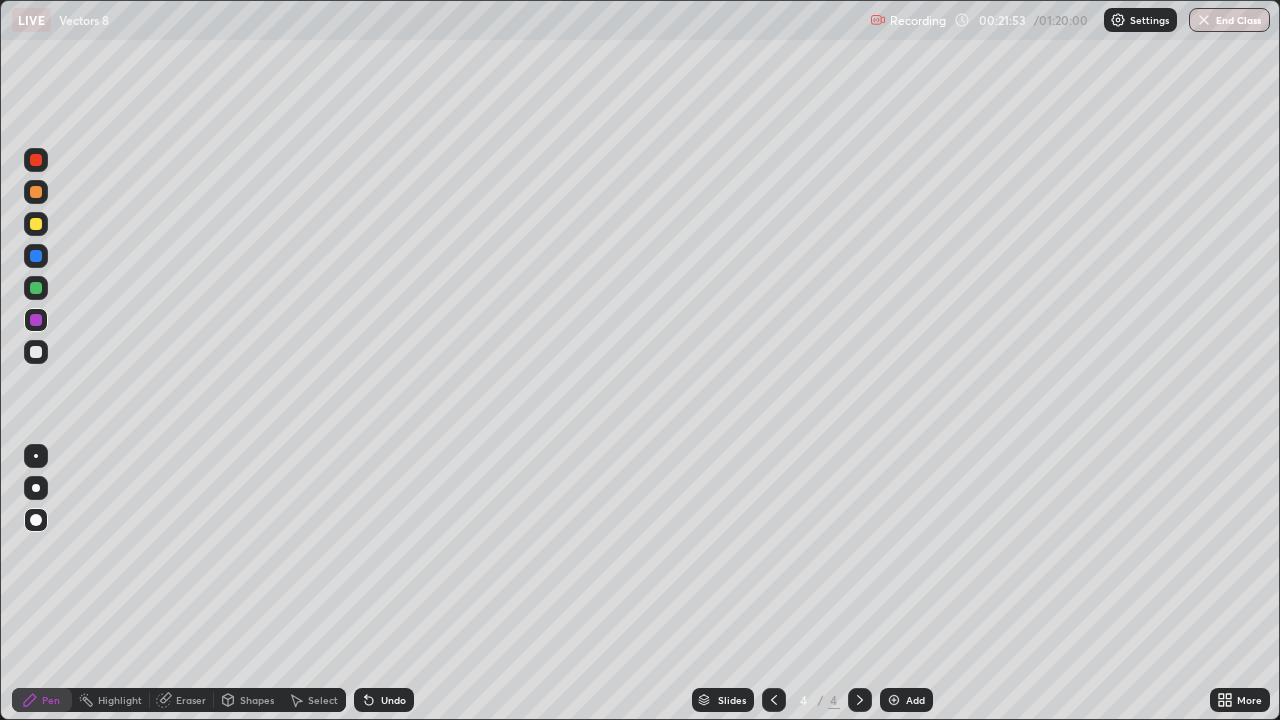 click at bounding box center (36, 288) 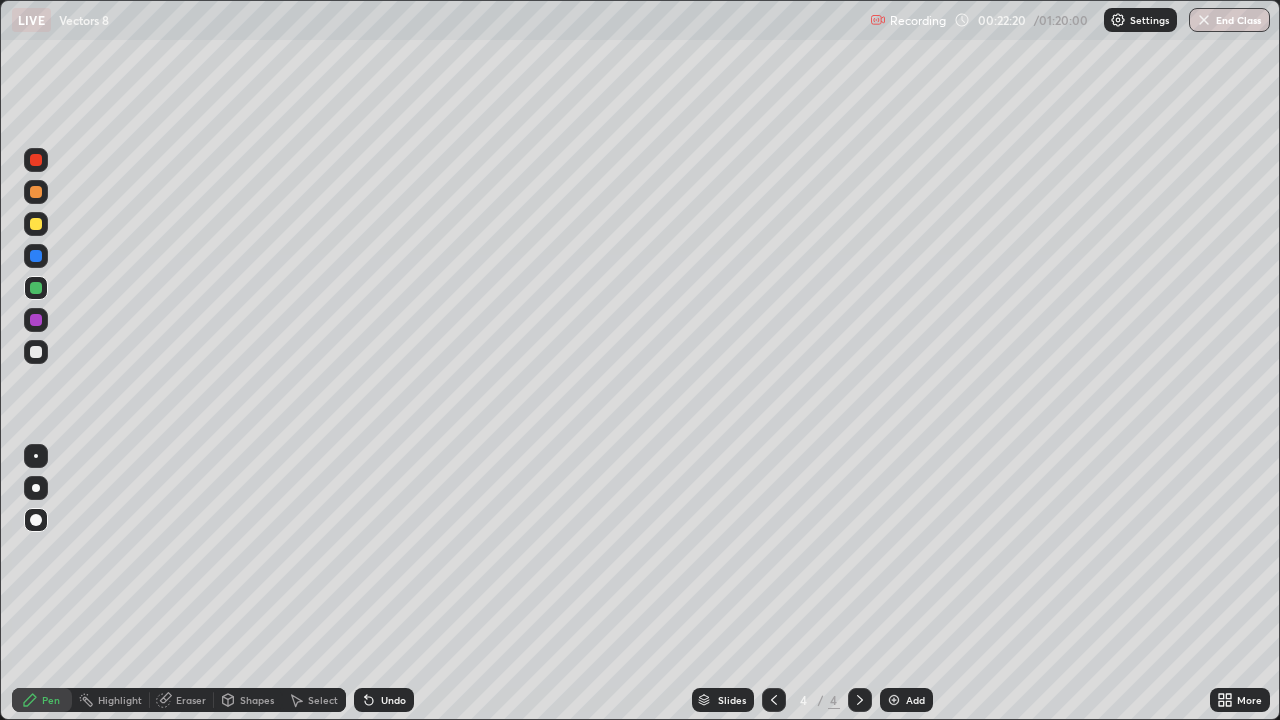 click on "Undo" at bounding box center (393, 700) 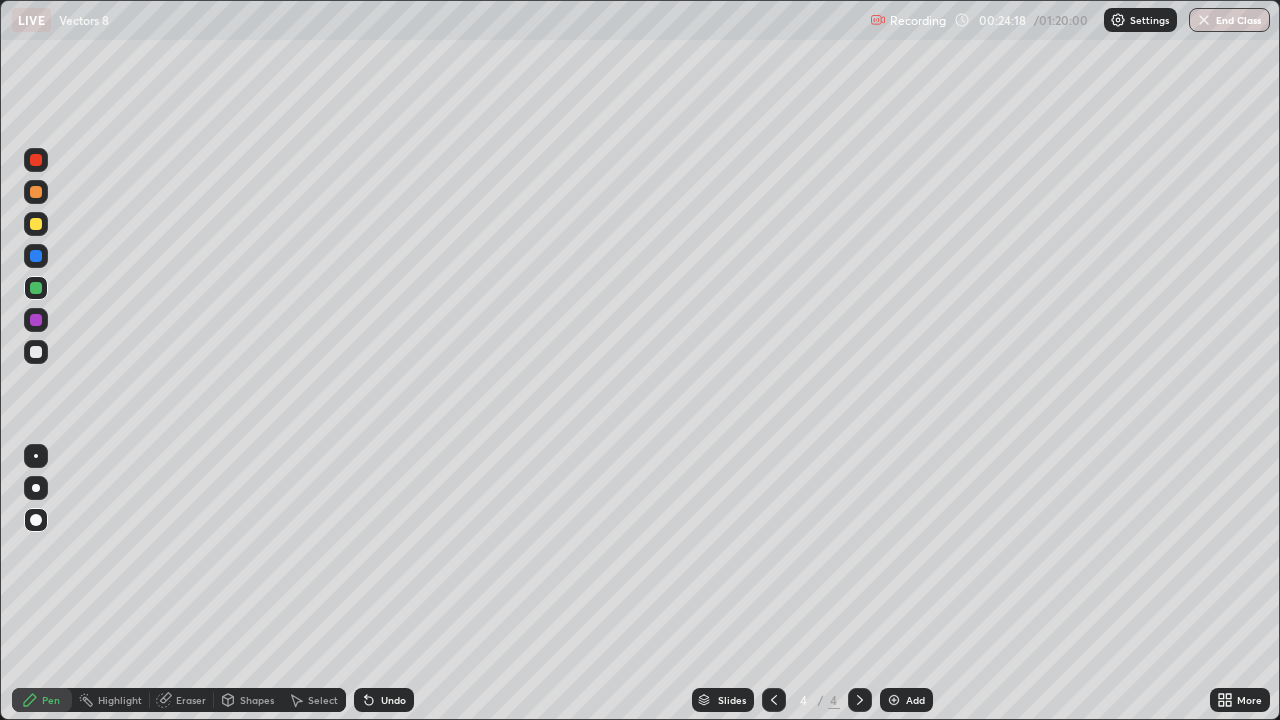 click at bounding box center (860, 700) 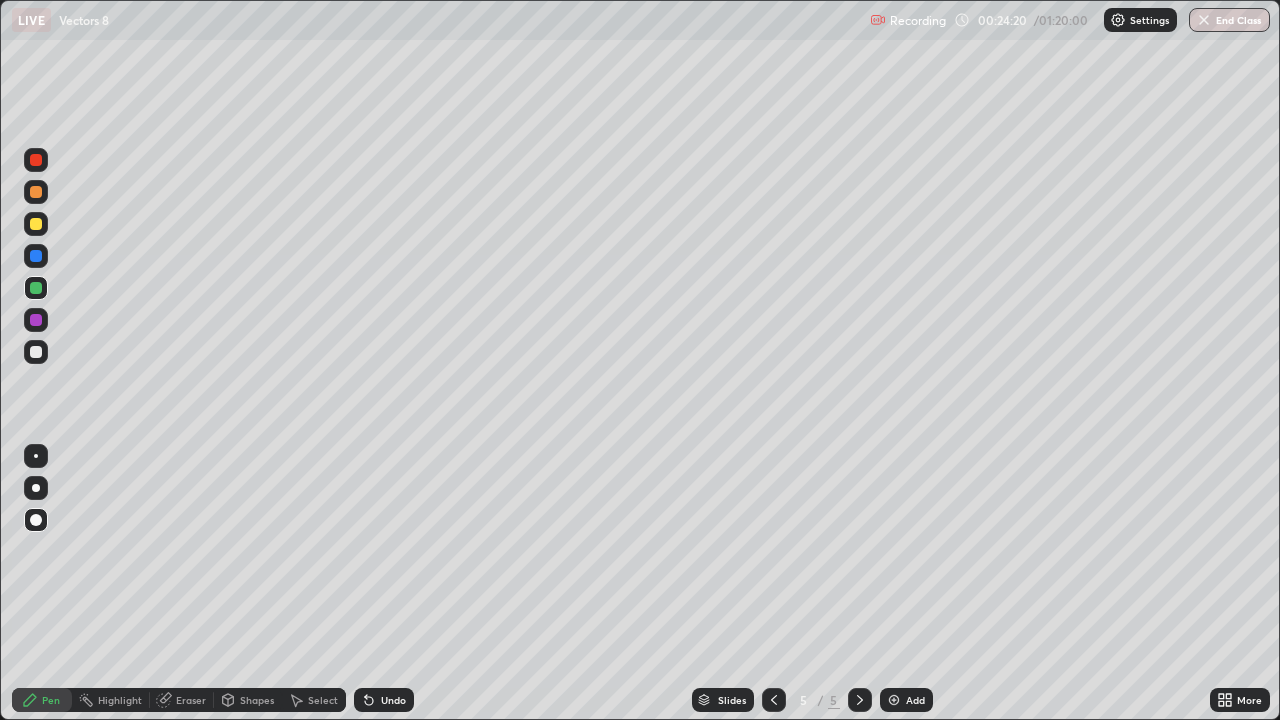 click at bounding box center [36, 352] 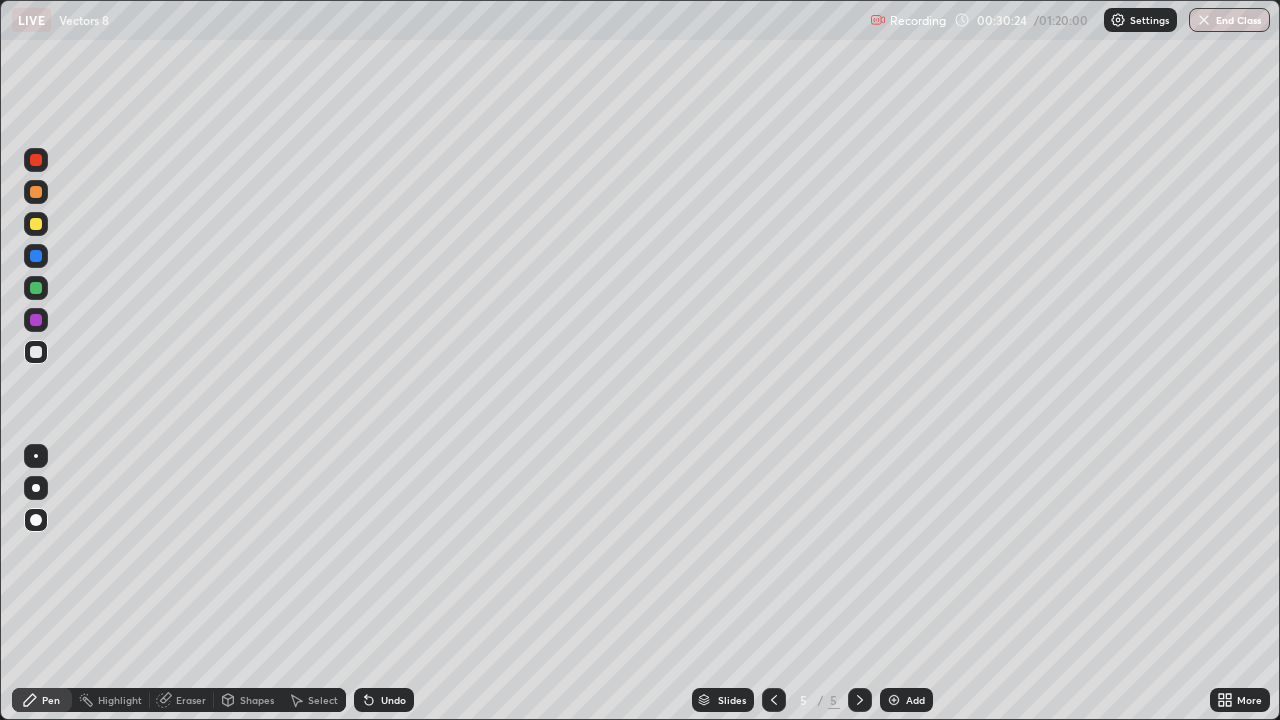 click at bounding box center (36, 352) 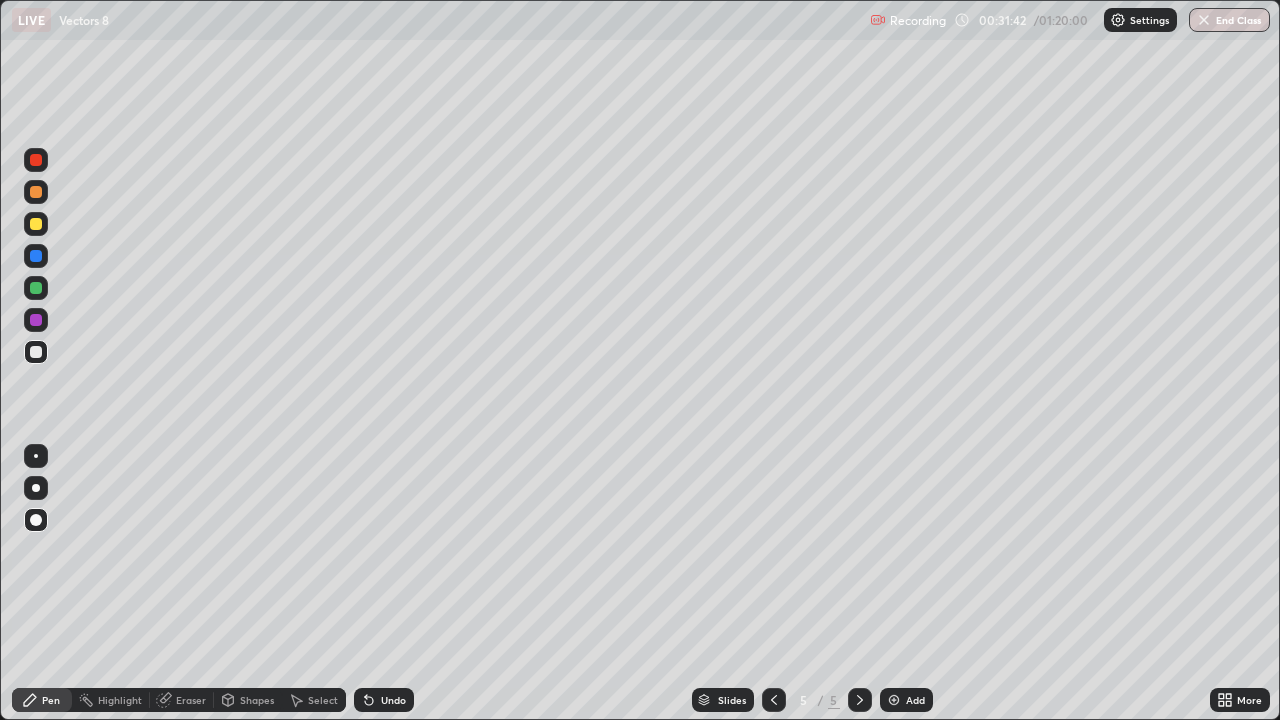 click at bounding box center [36, 352] 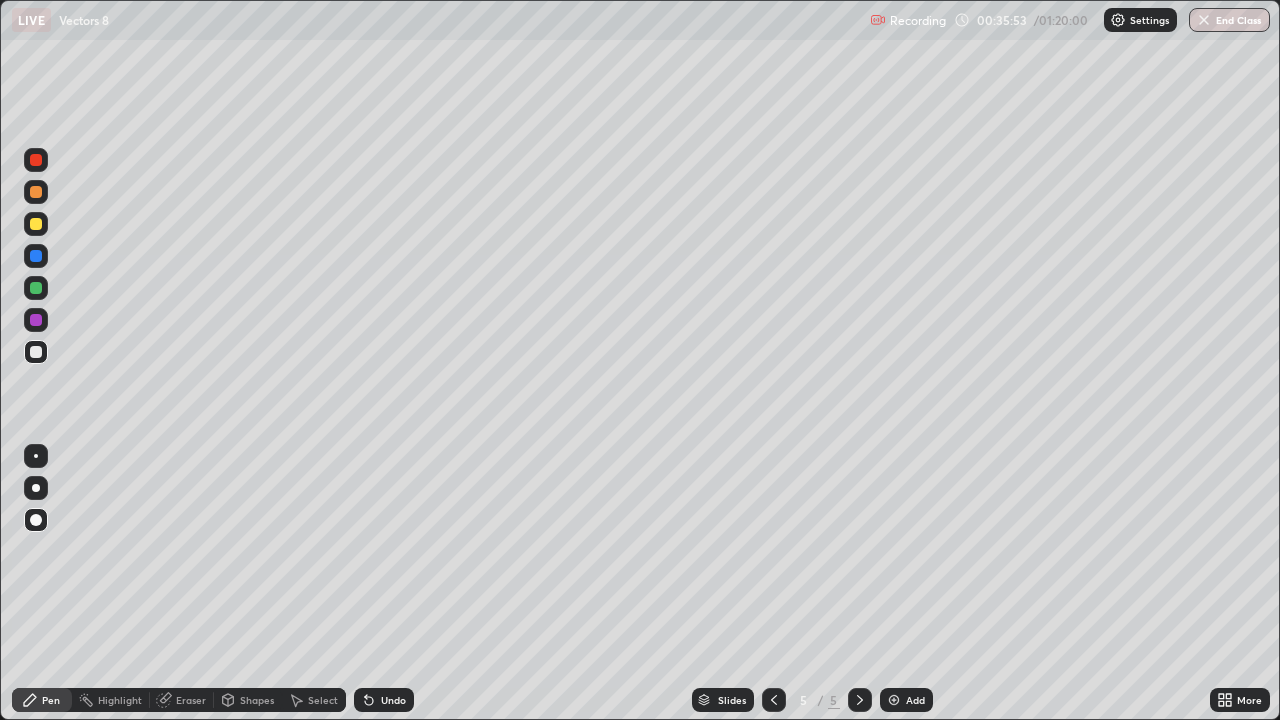 click 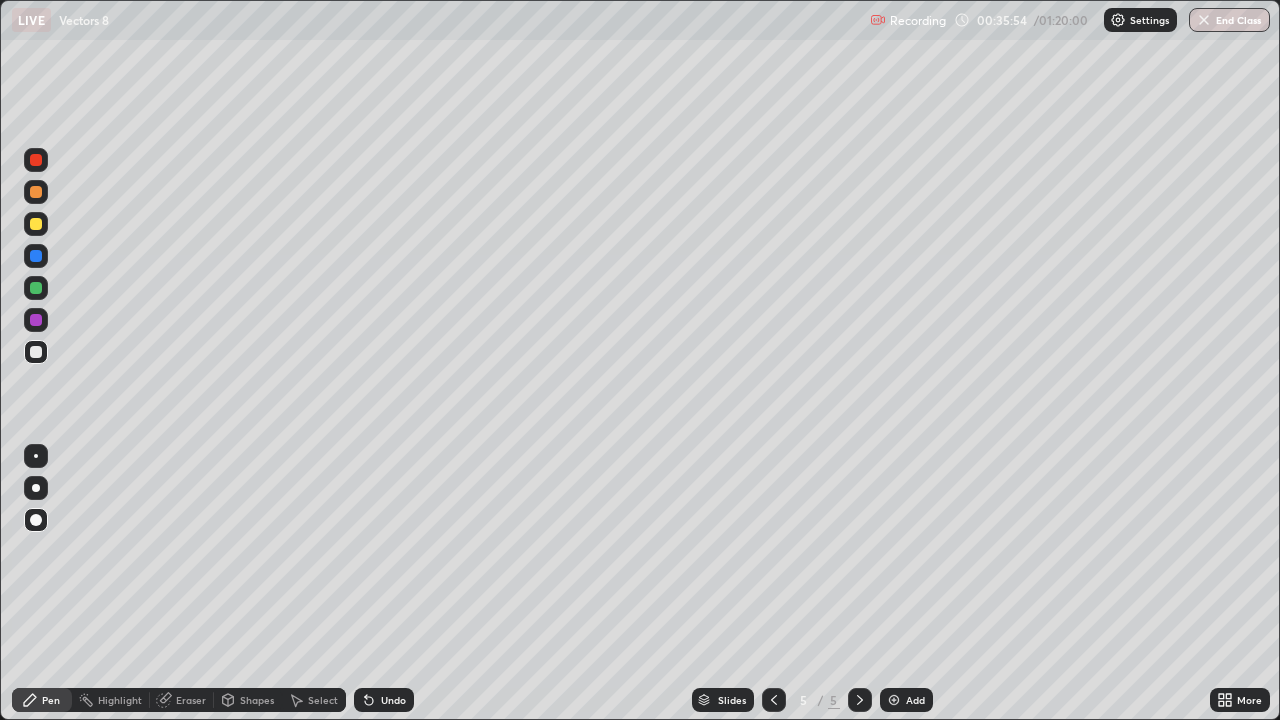 click on "Add" at bounding box center [906, 700] 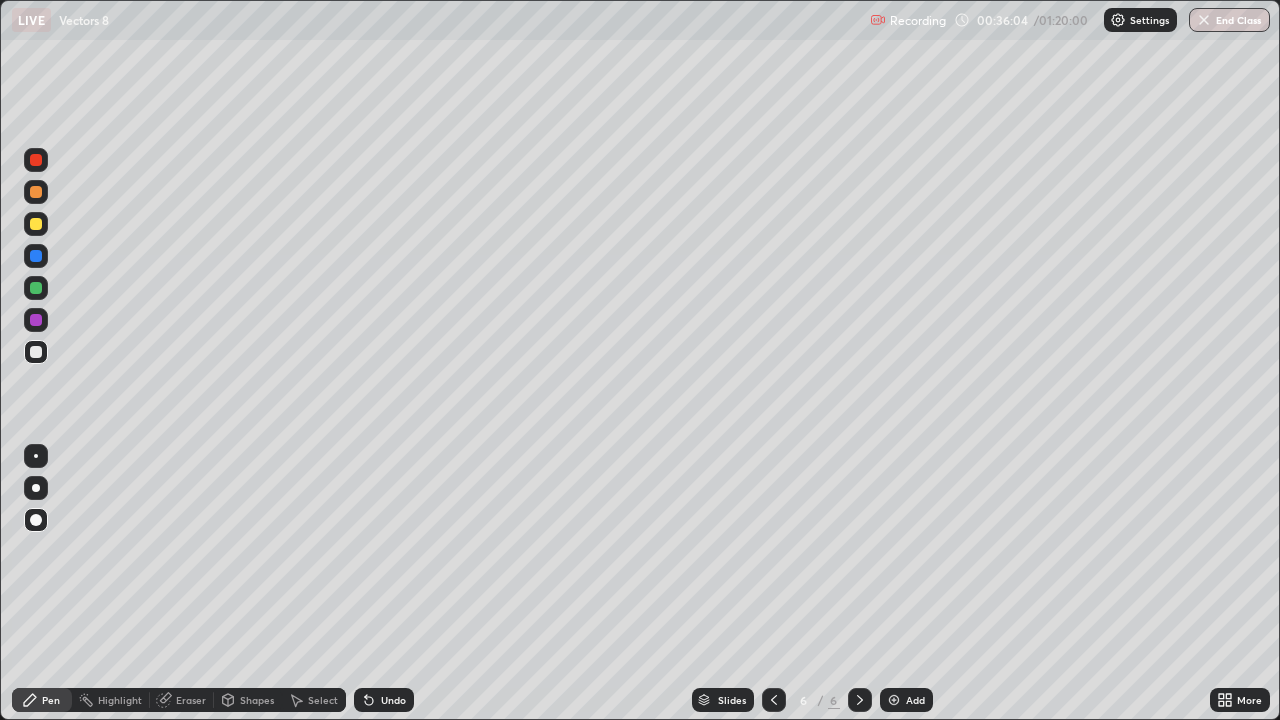 click at bounding box center (36, 352) 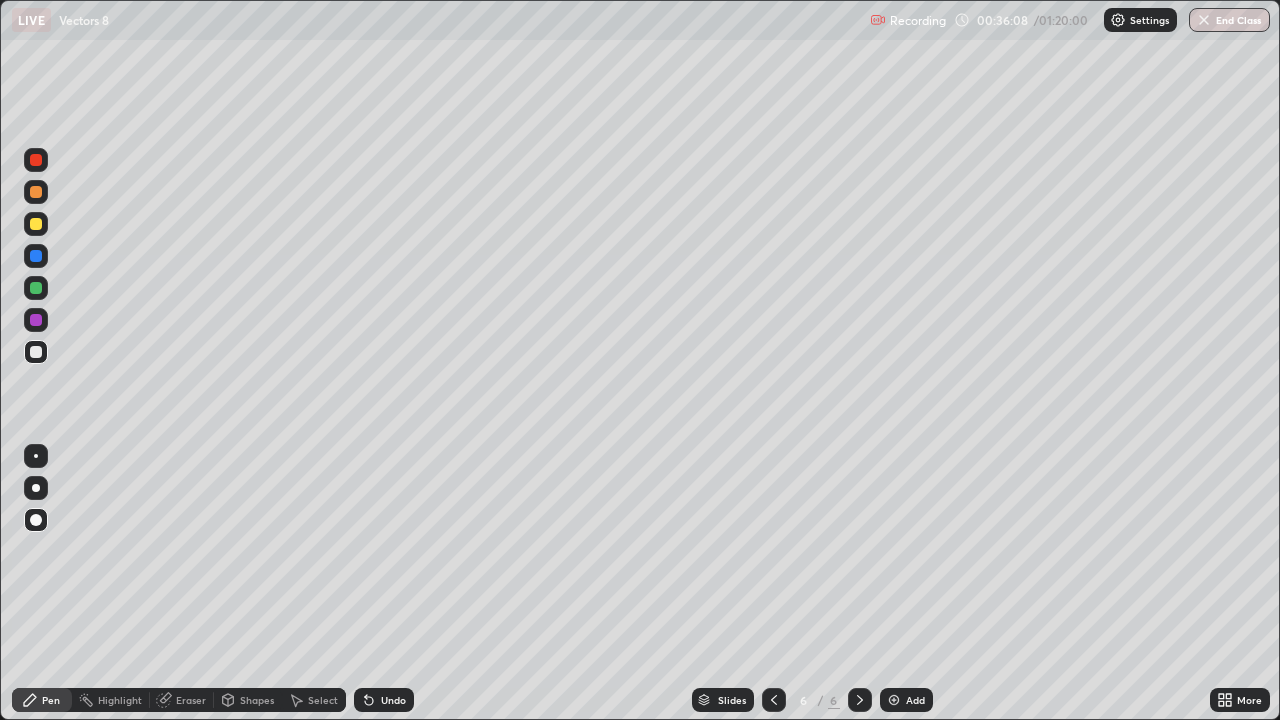 click on "Undo" at bounding box center (393, 700) 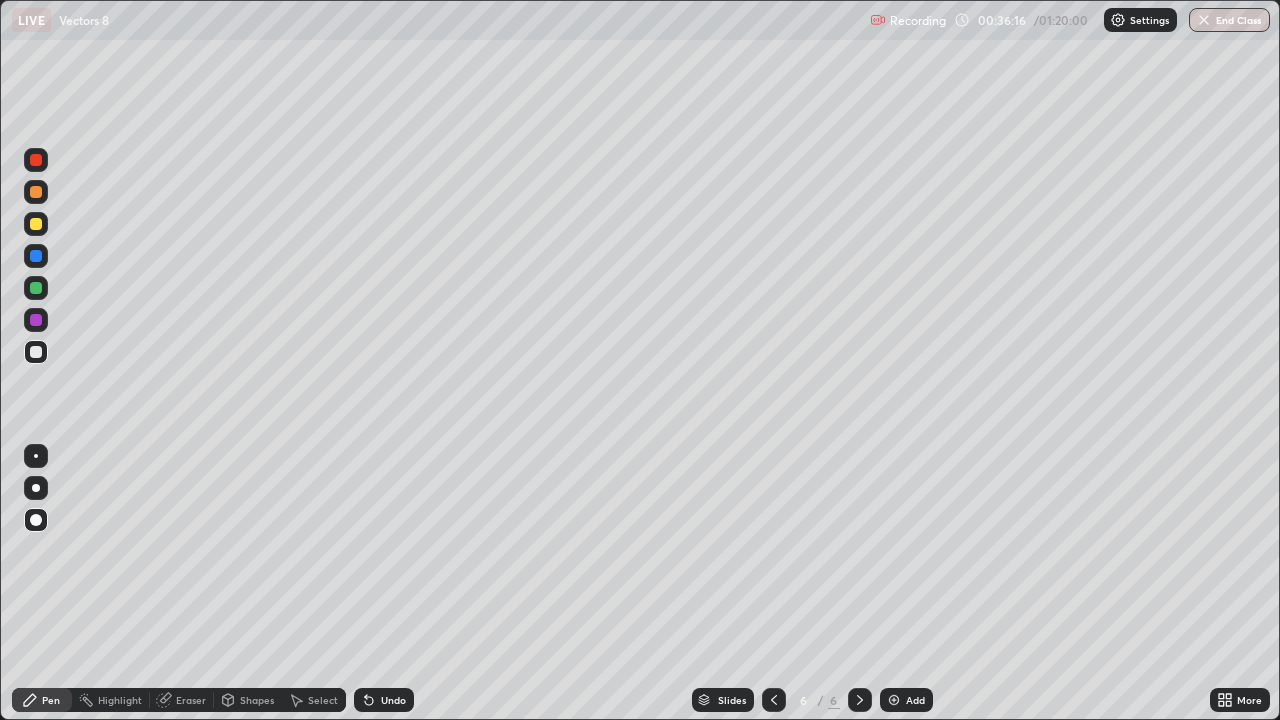 click on "Undo" at bounding box center [393, 700] 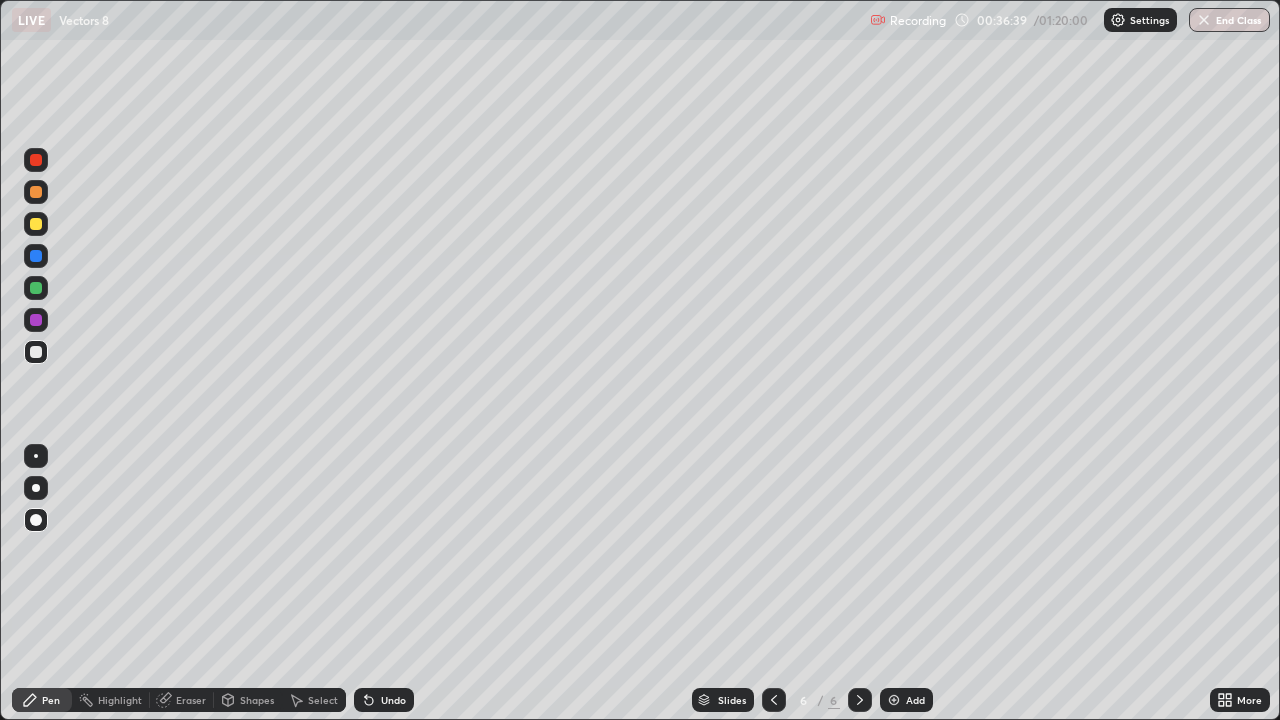 click at bounding box center (36, 320) 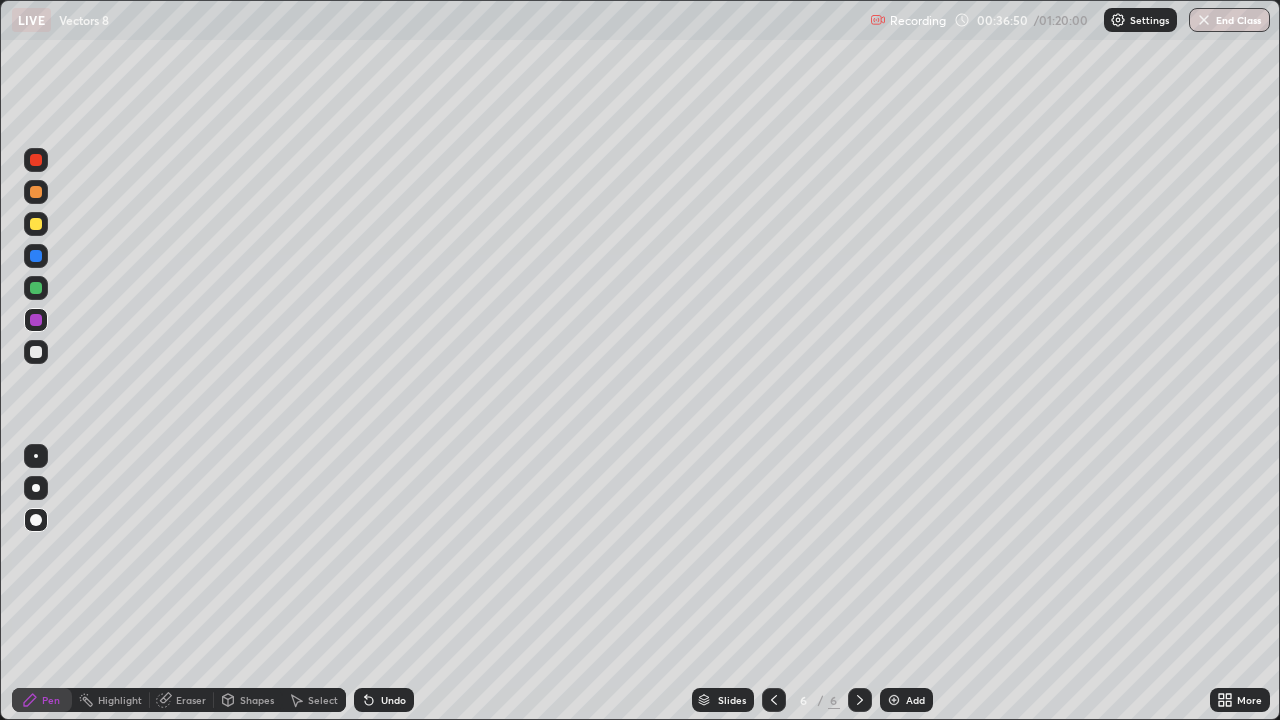 click at bounding box center [36, 288] 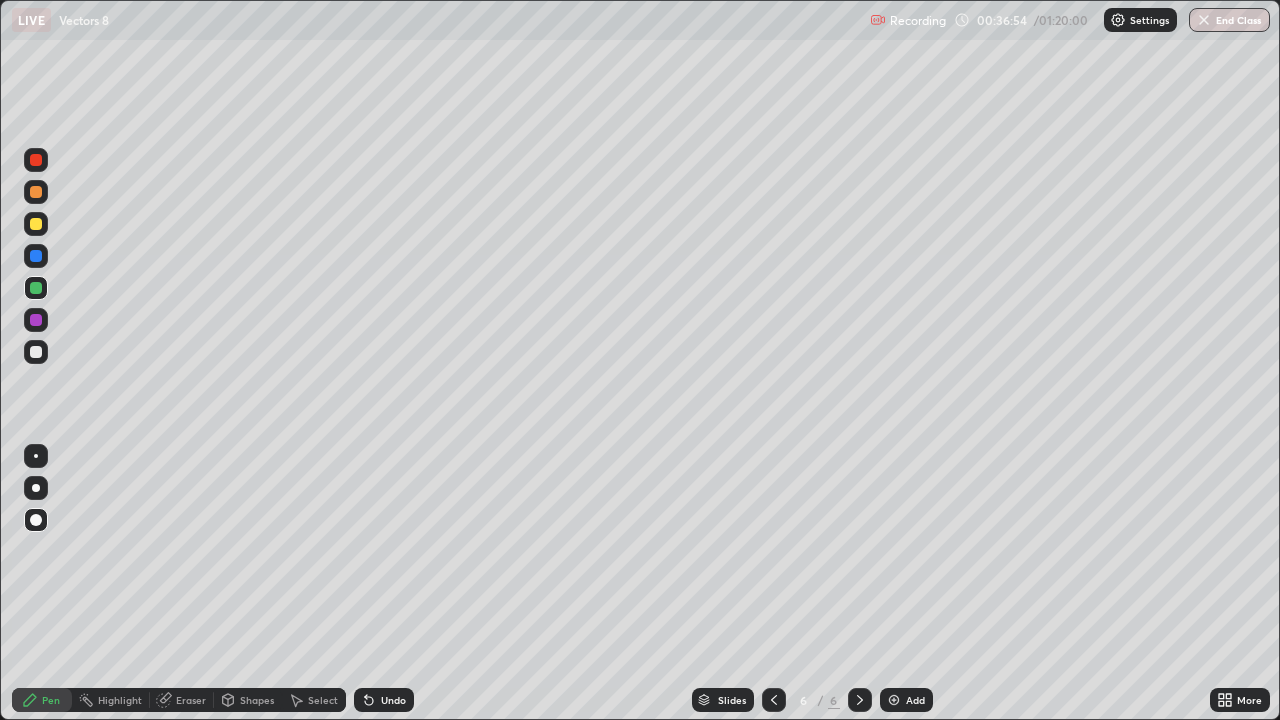 click at bounding box center [36, 256] 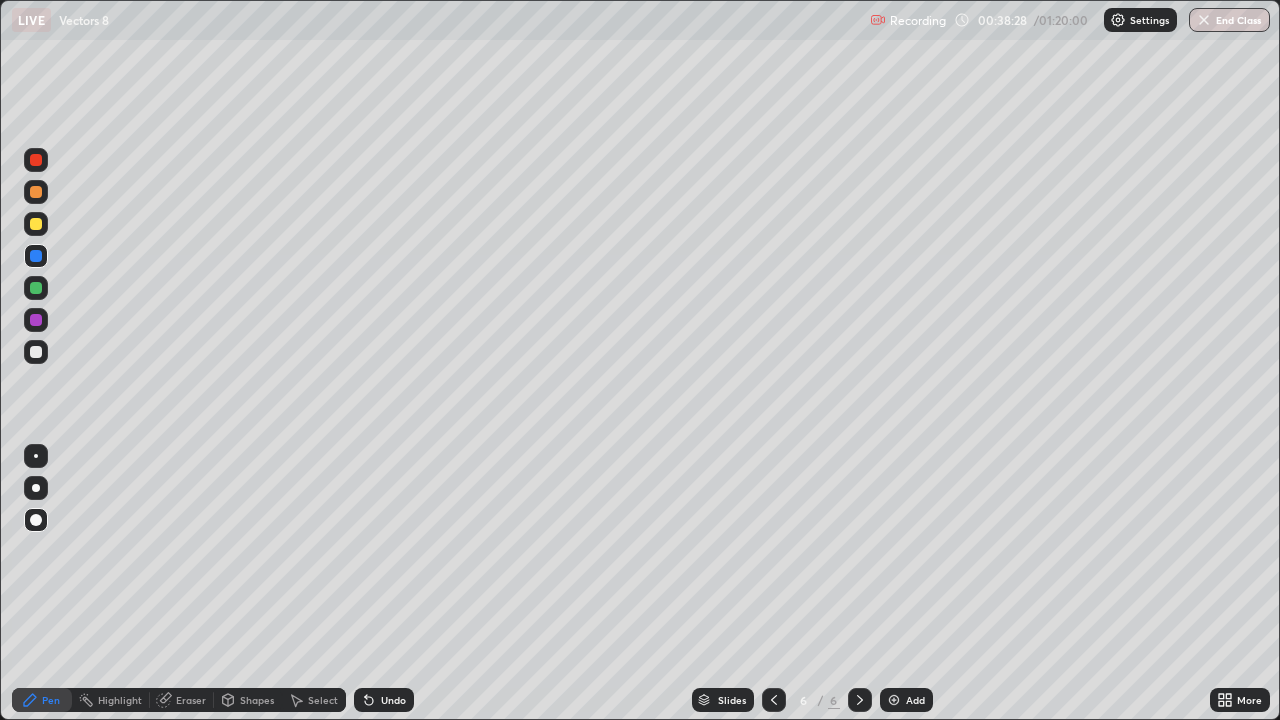 click at bounding box center (36, 192) 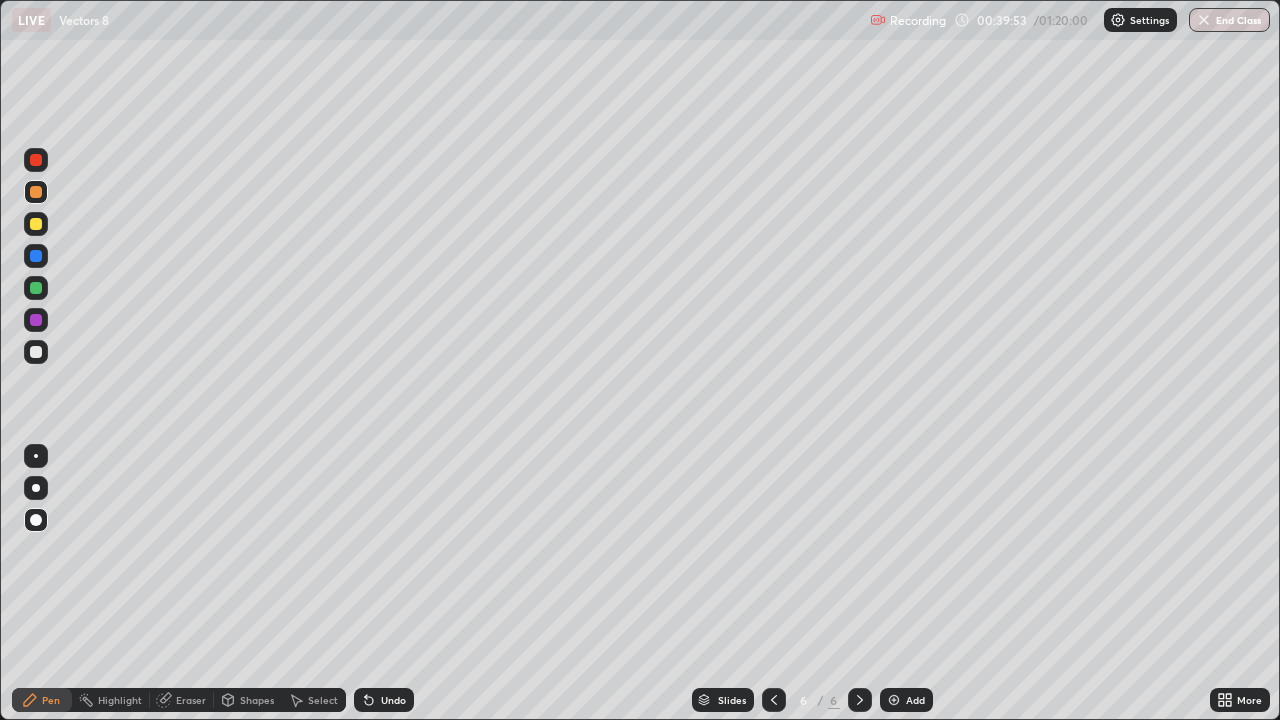 click at bounding box center (36, 352) 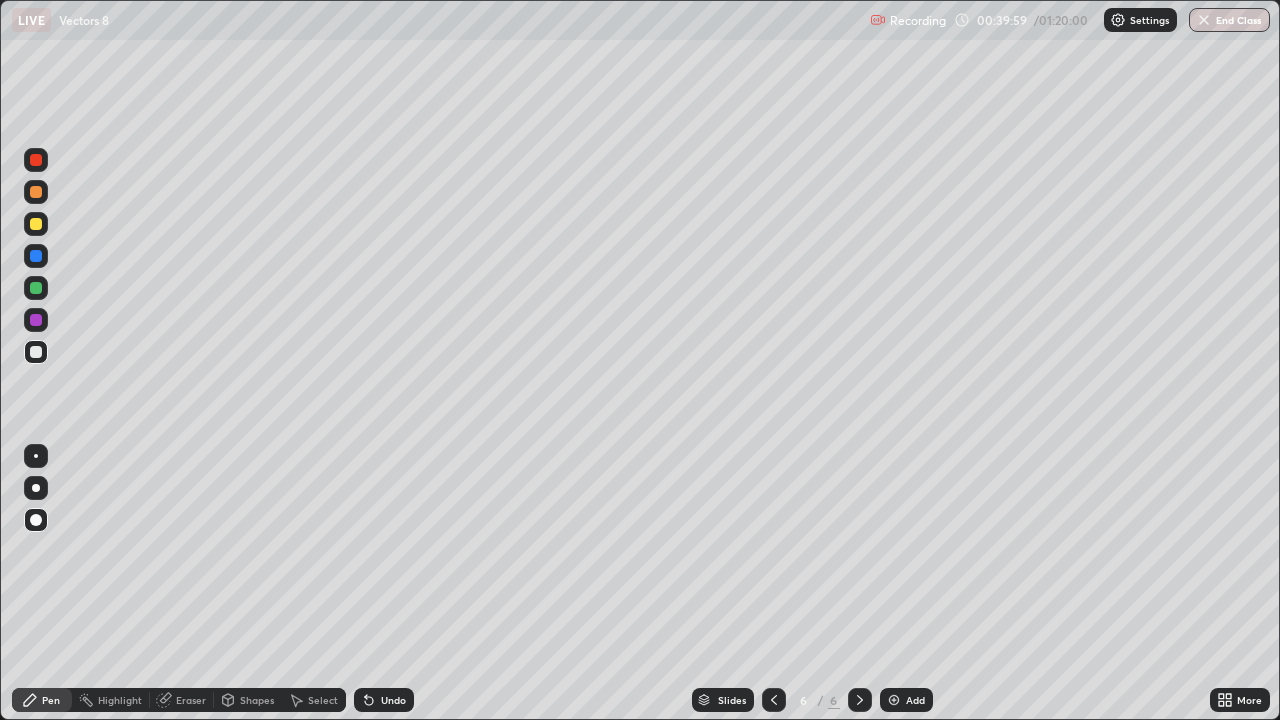 click at bounding box center [36, 288] 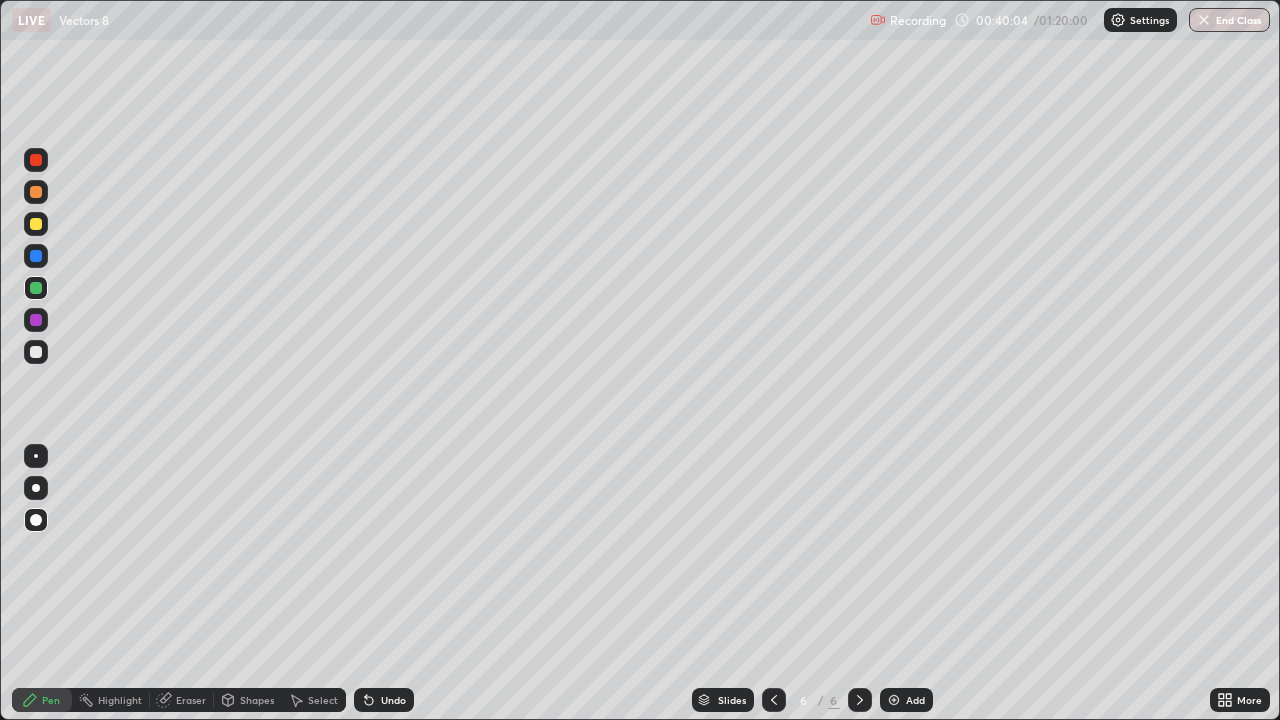 click on "Undo" at bounding box center (393, 700) 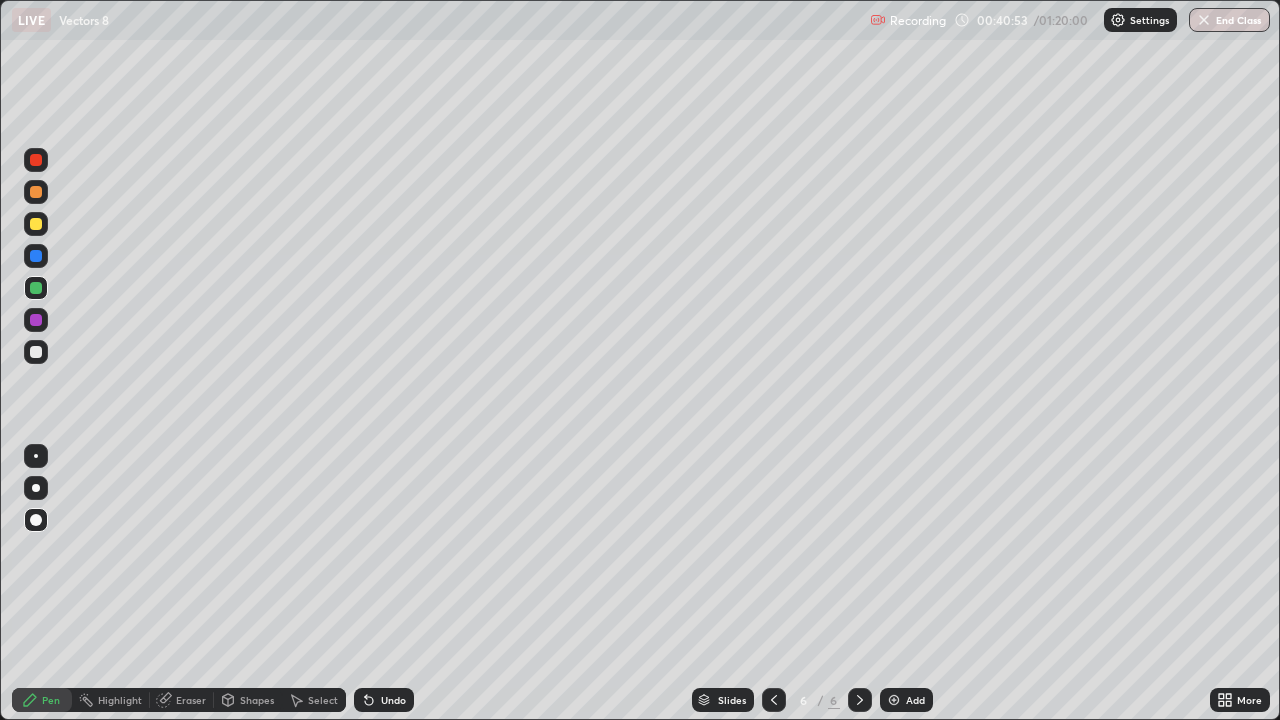 click at bounding box center [36, 352] 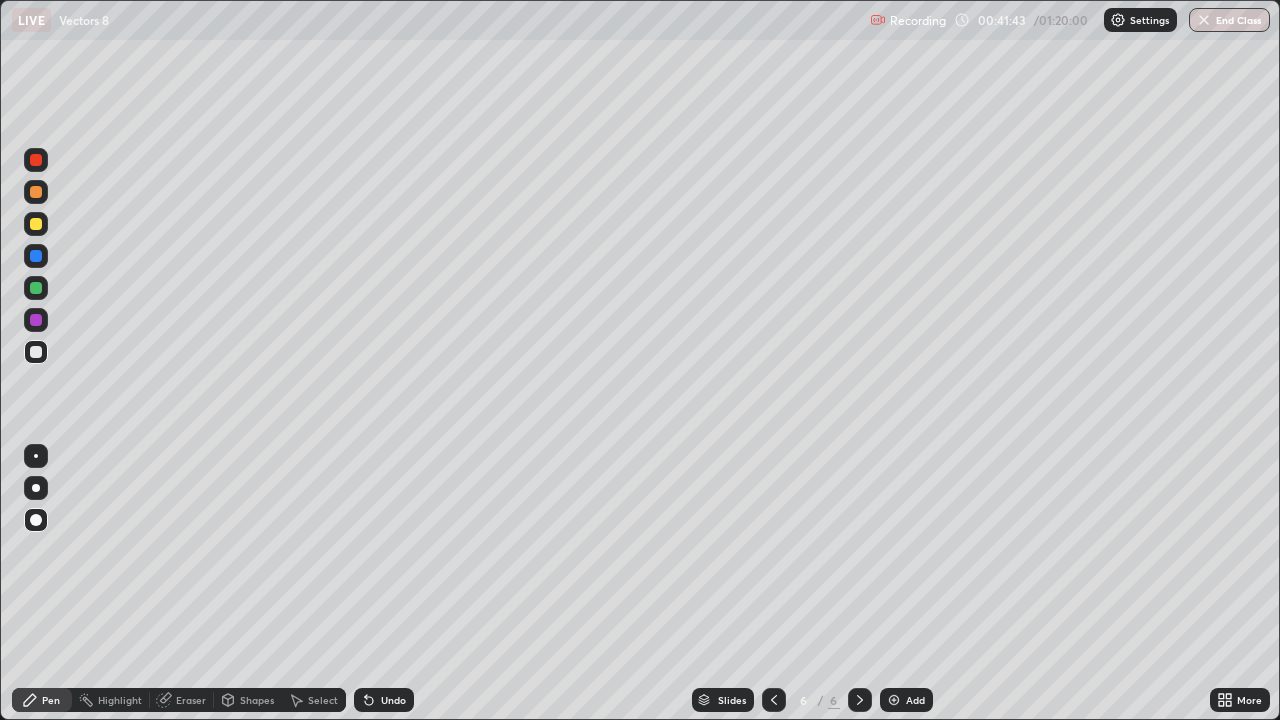 click on "Eraser" at bounding box center (191, 700) 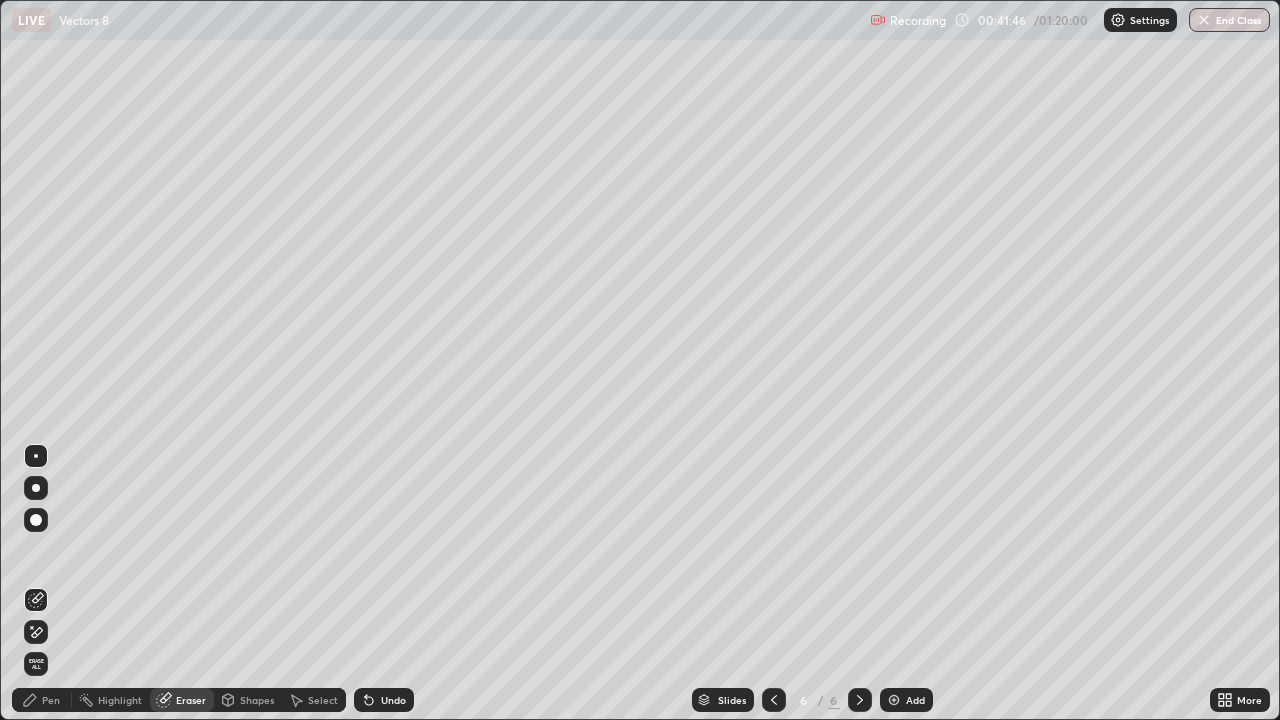 click on "Pen" at bounding box center (51, 700) 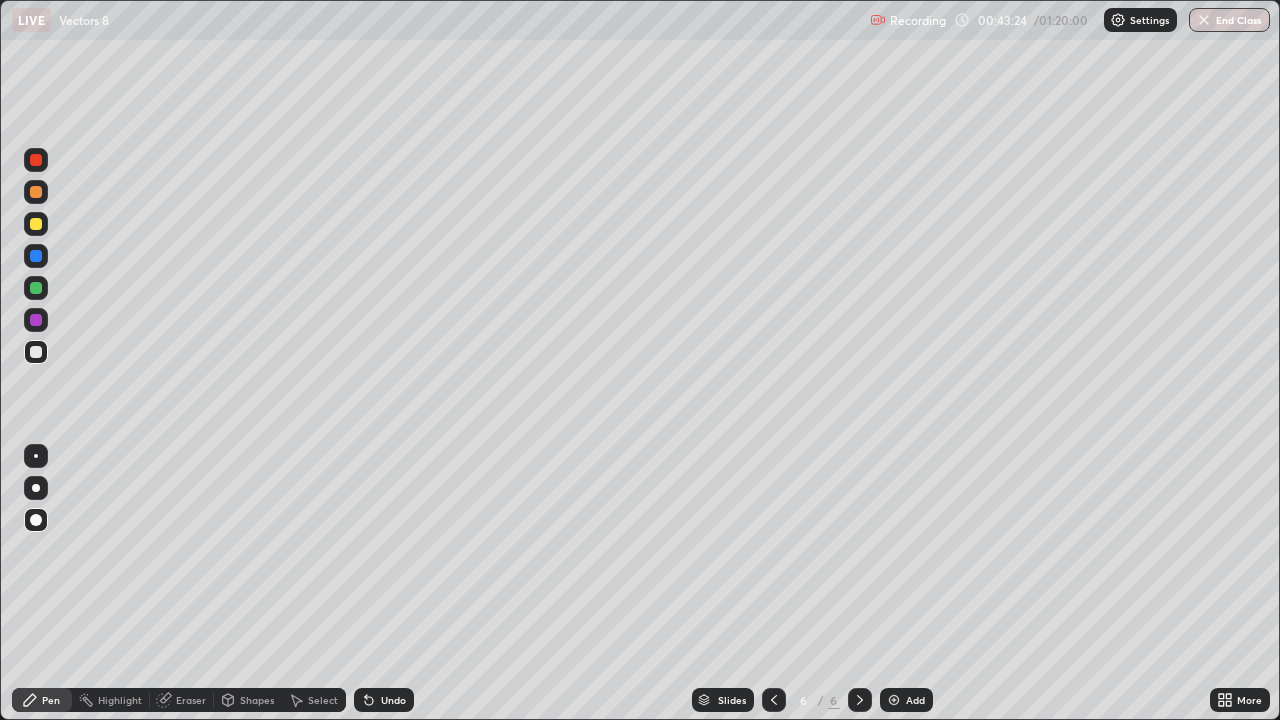 click on "Eraser" at bounding box center (191, 700) 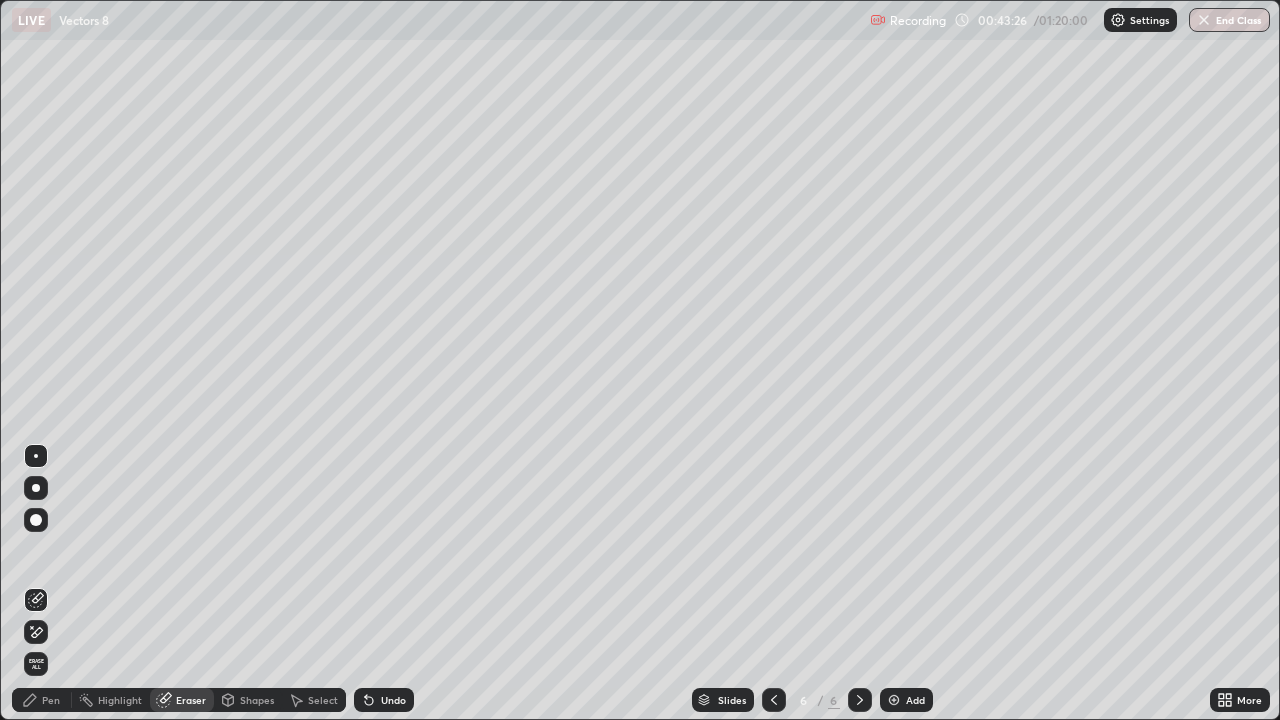 click on "Pen" at bounding box center (42, 700) 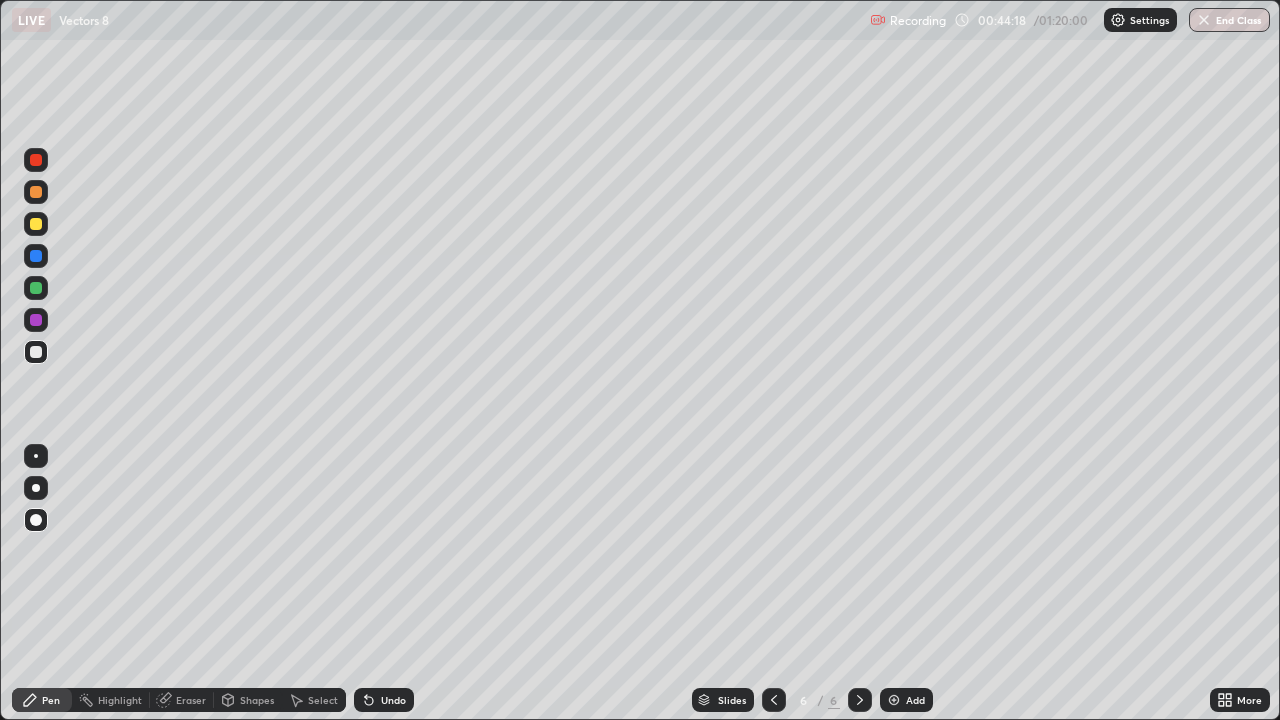 click on "Eraser" at bounding box center [191, 700] 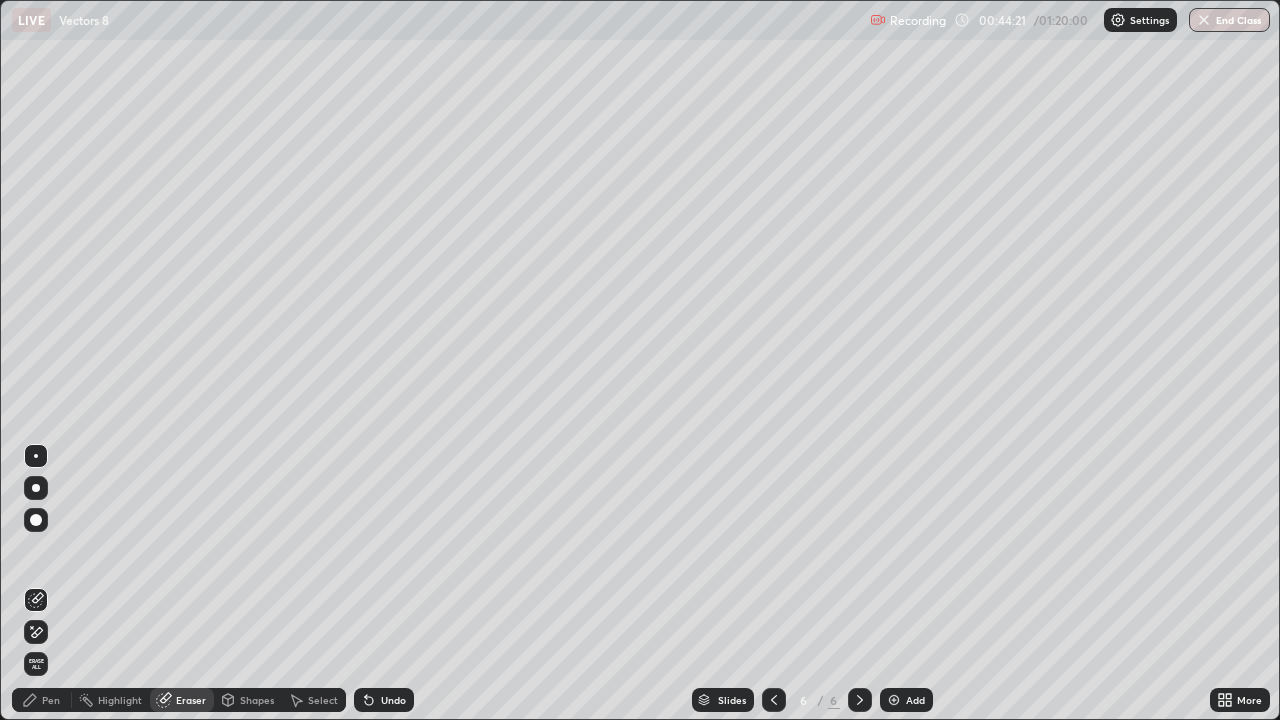 click on "Pen" at bounding box center [51, 700] 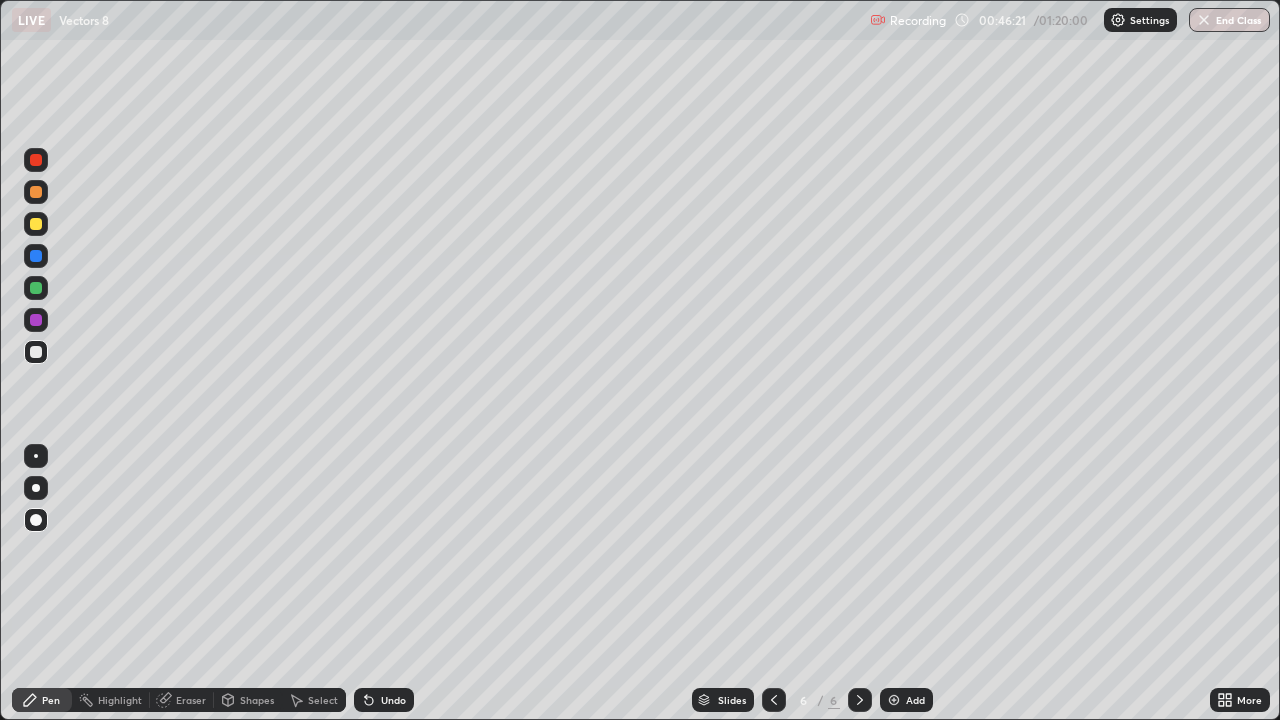 click on "Eraser" at bounding box center [191, 700] 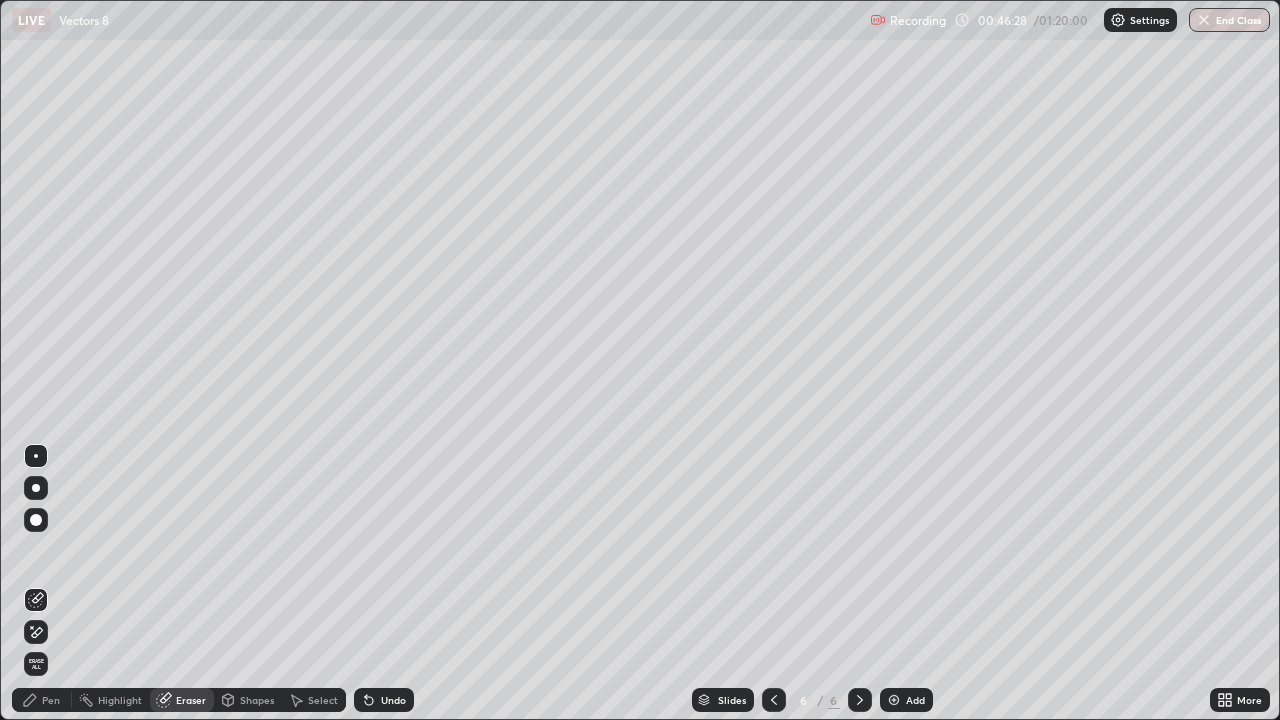 click on "Select" at bounding box center (323, 700) 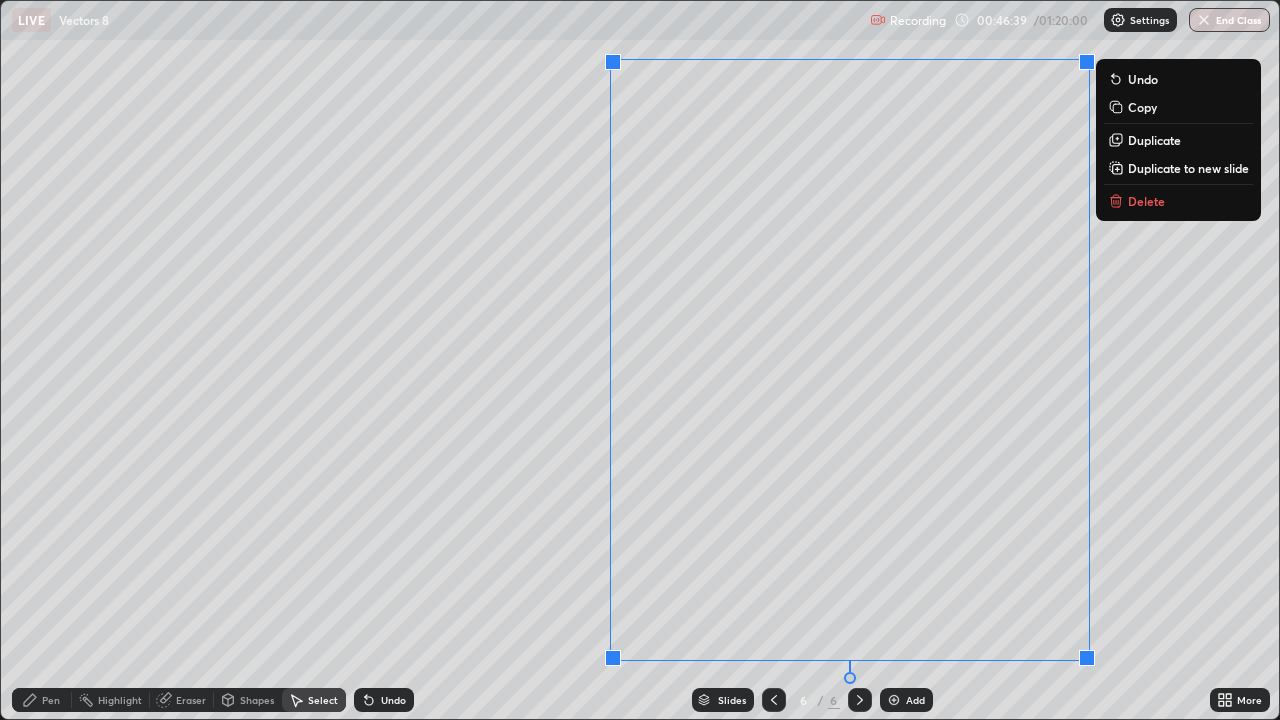 click on "0 ° Undo Copy Duplicate Duplicate to new slide Delete" at bounding box center [640, 360] 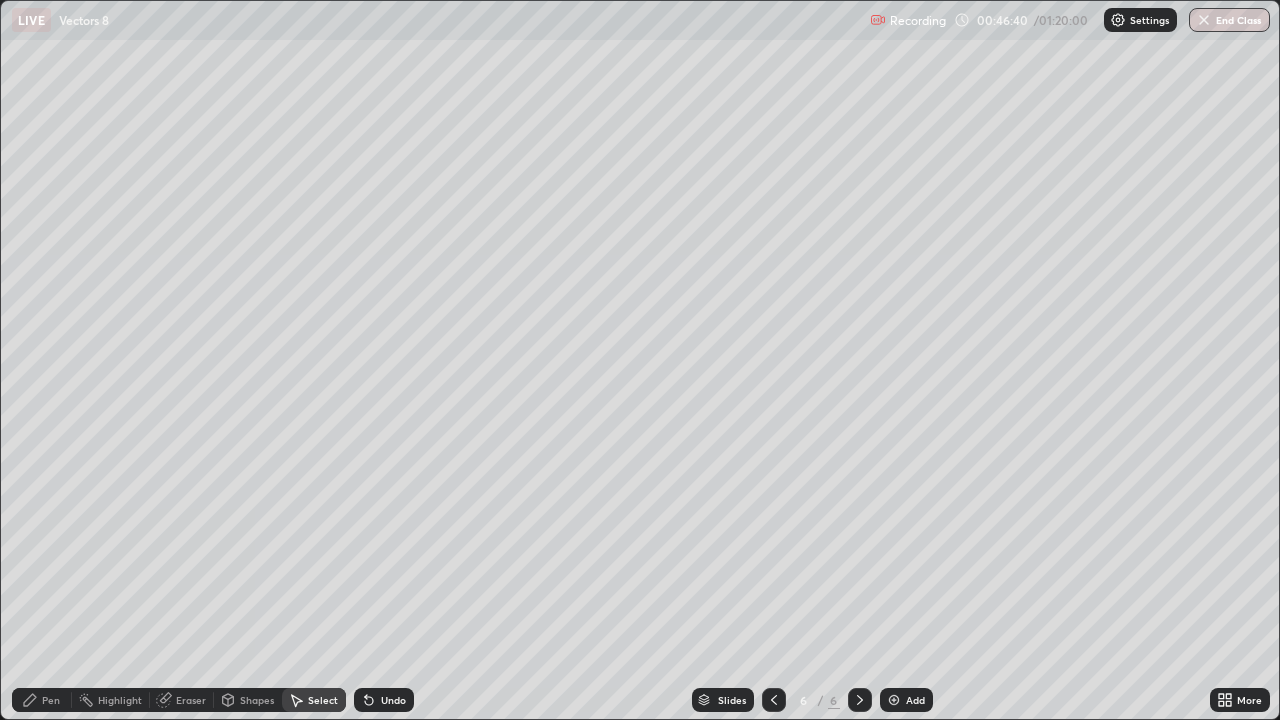 click 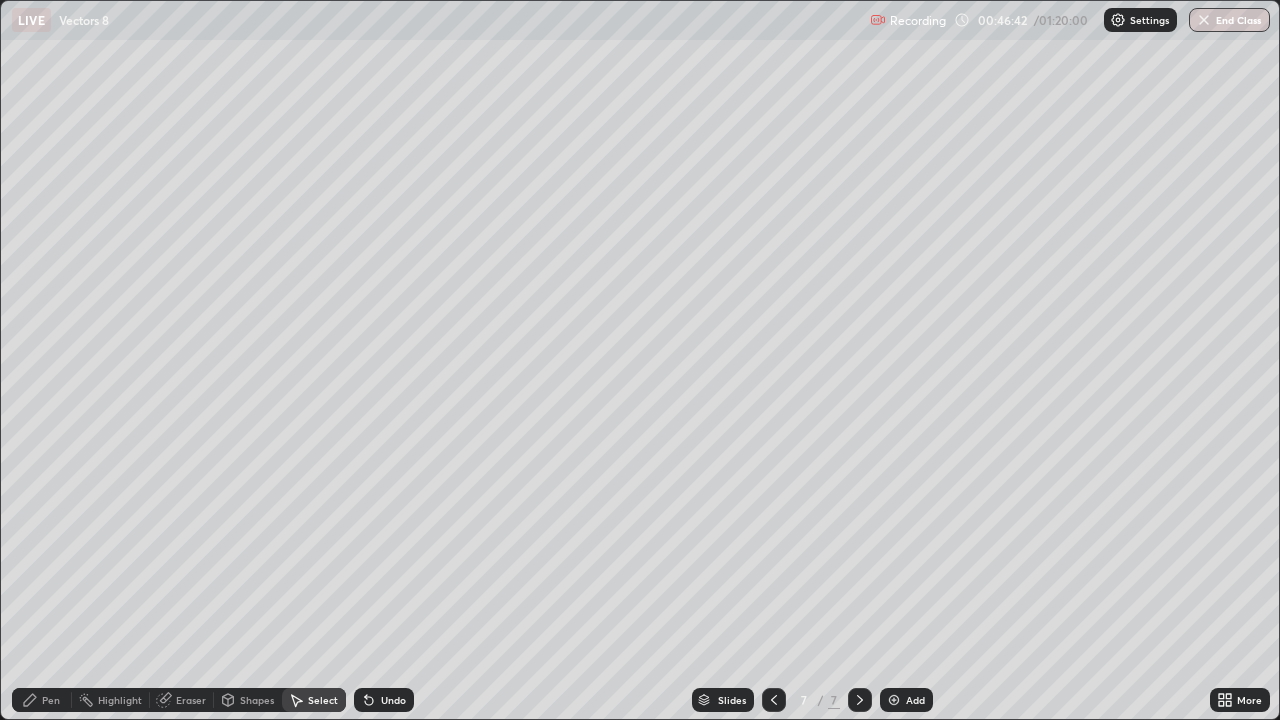 click on "Pen" at bounding box center (51, 700) 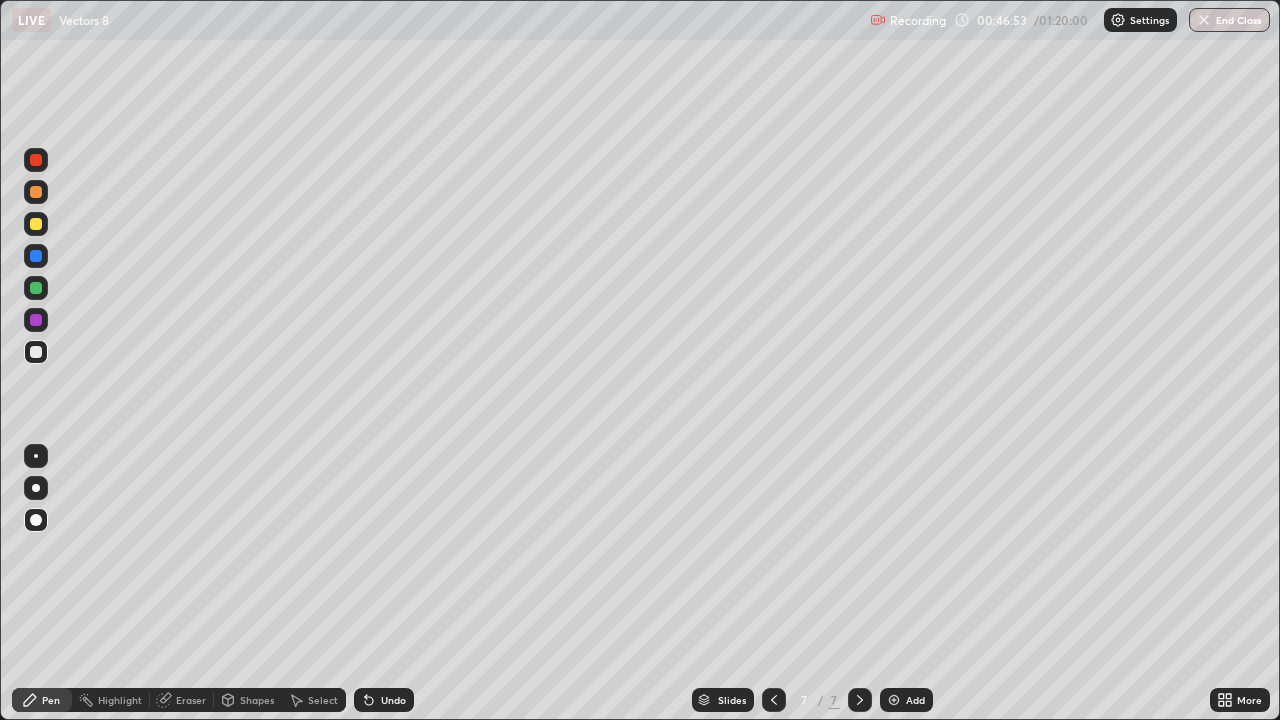 click 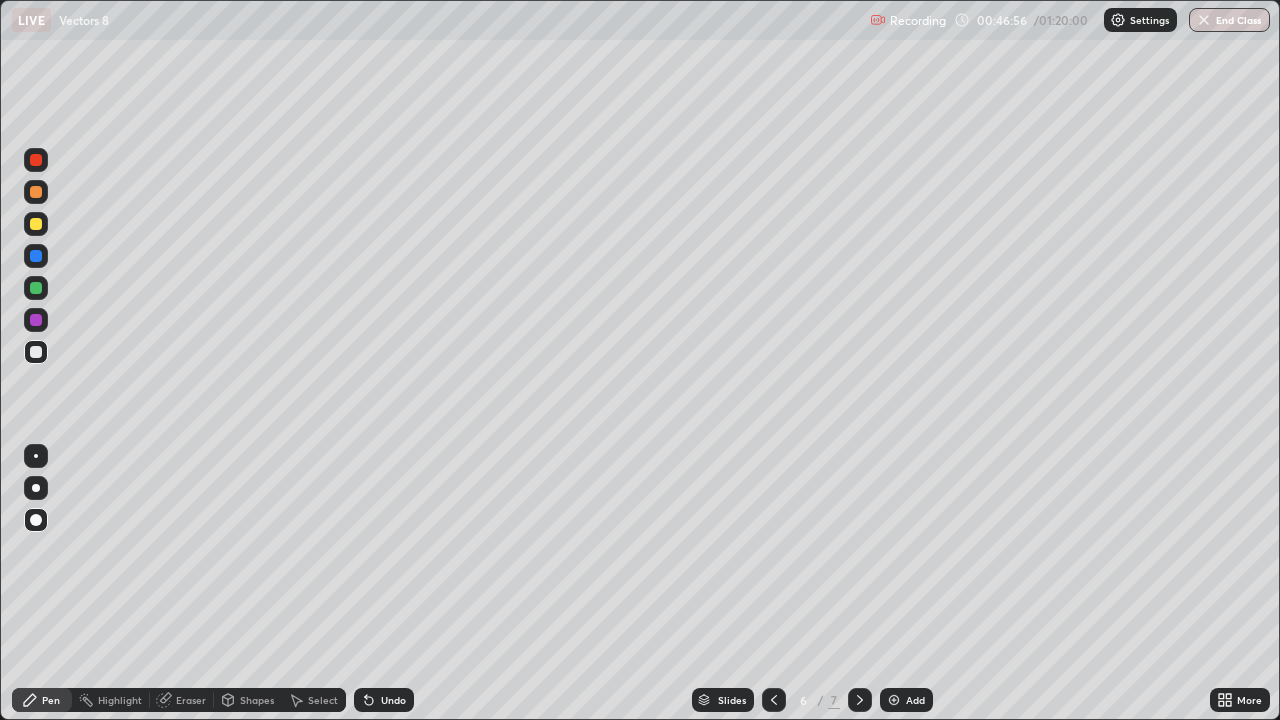 click 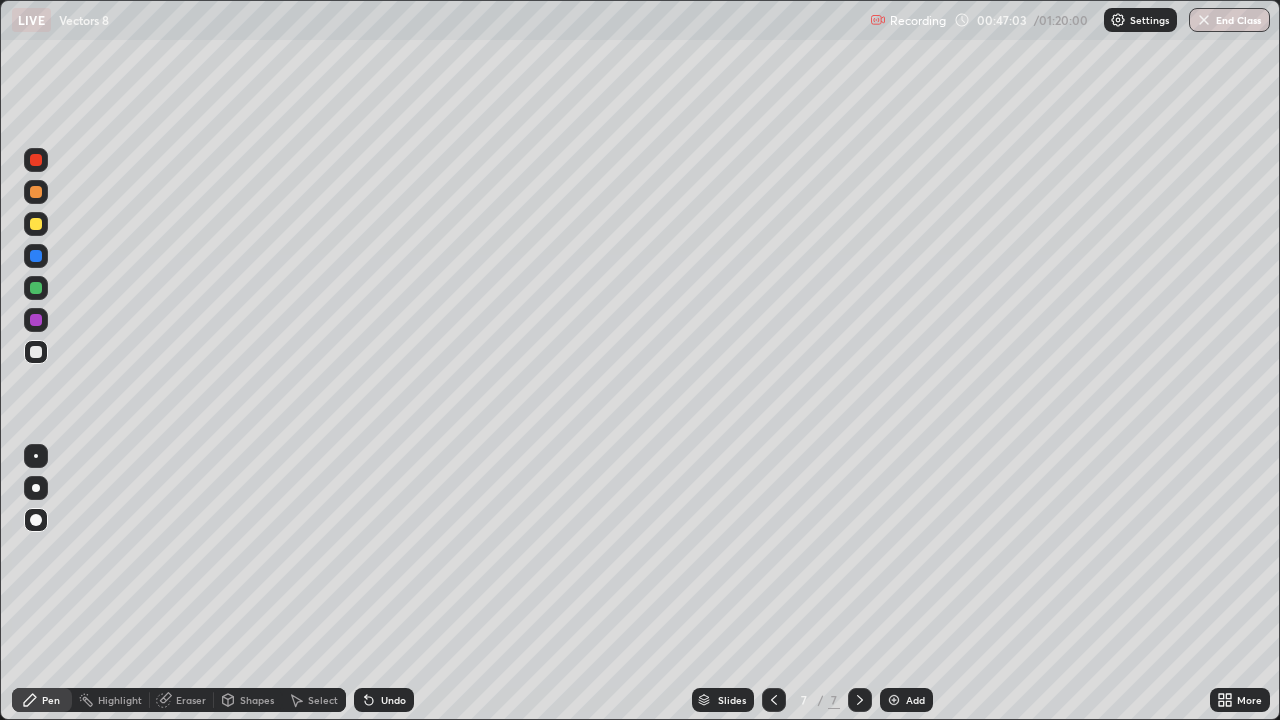 click at bounding box center (774, 700) 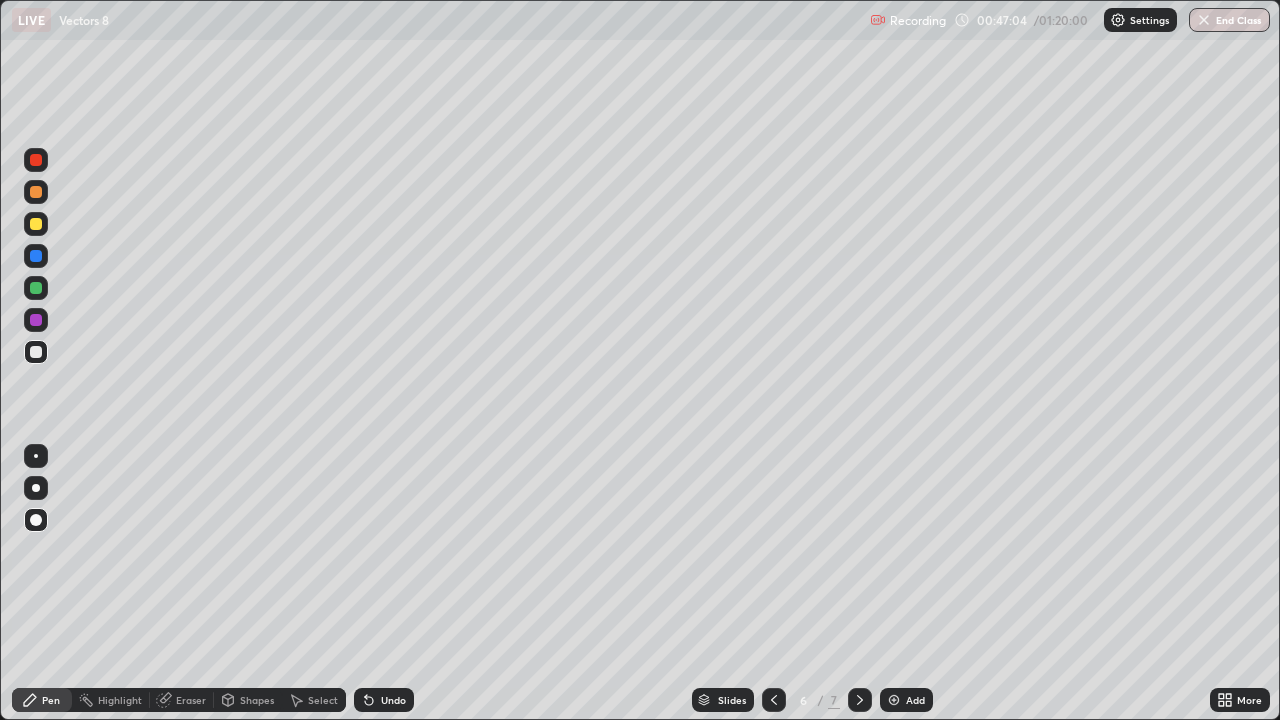 click 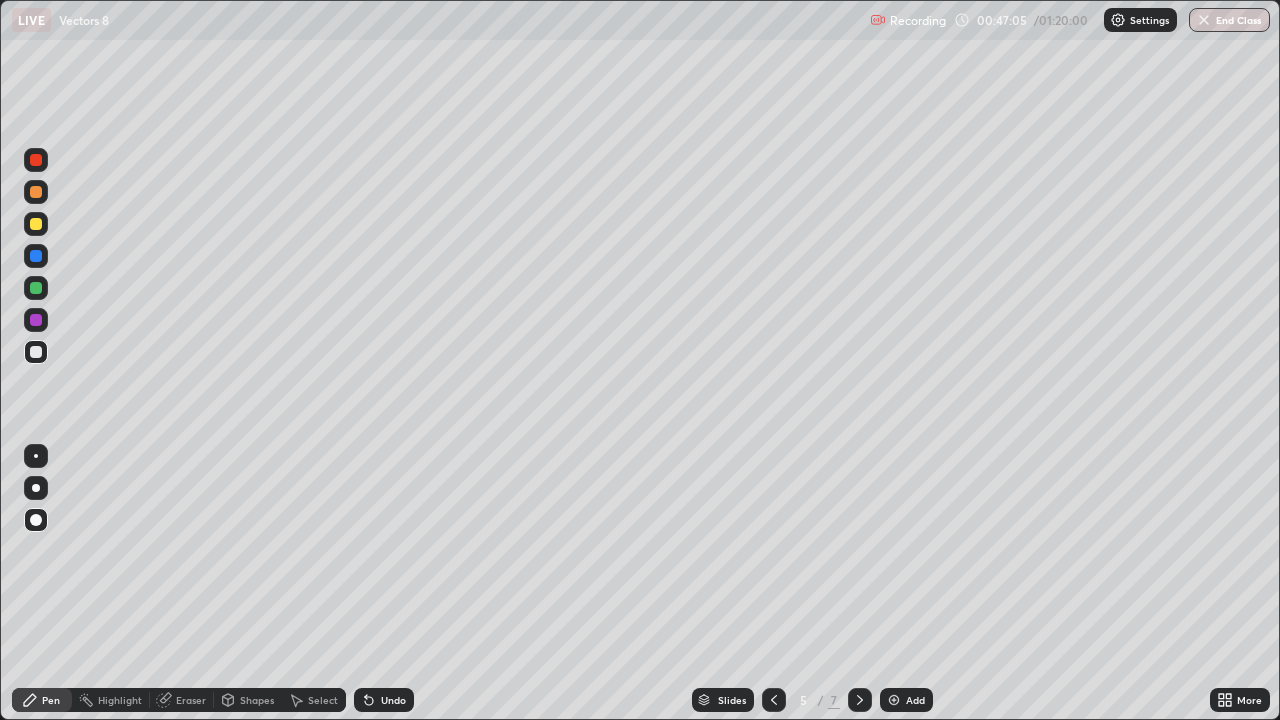 click 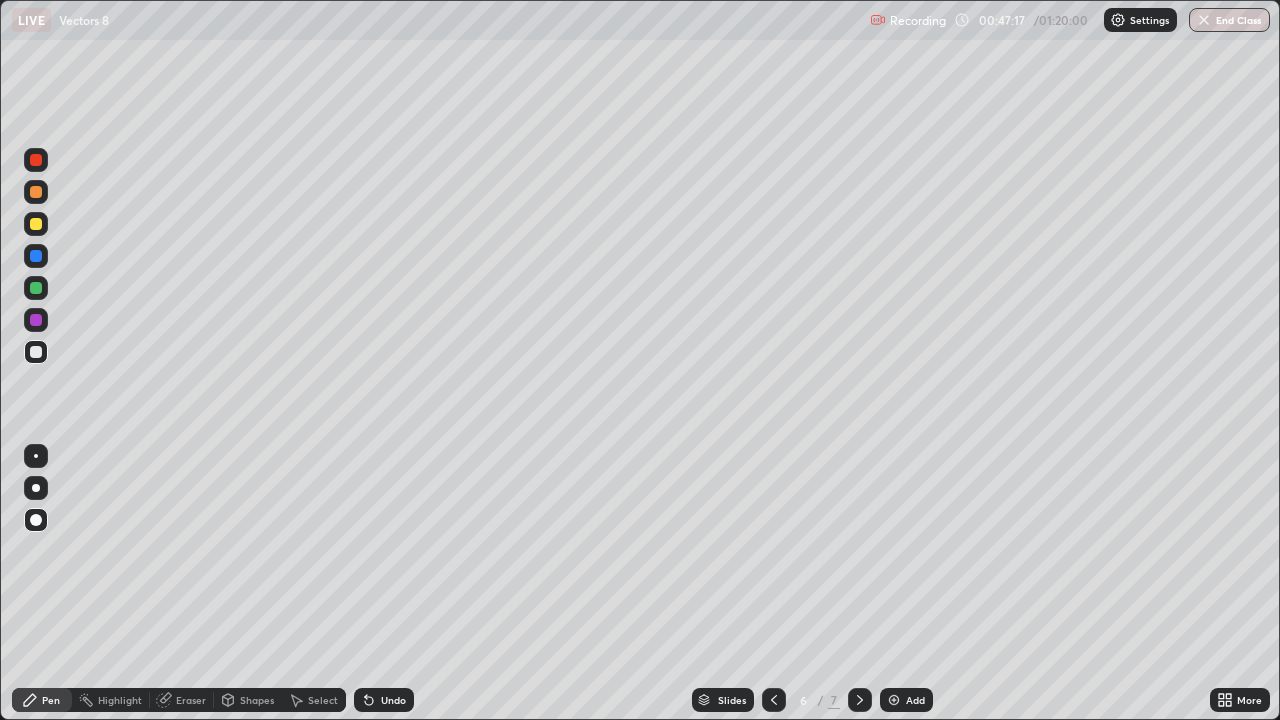 click 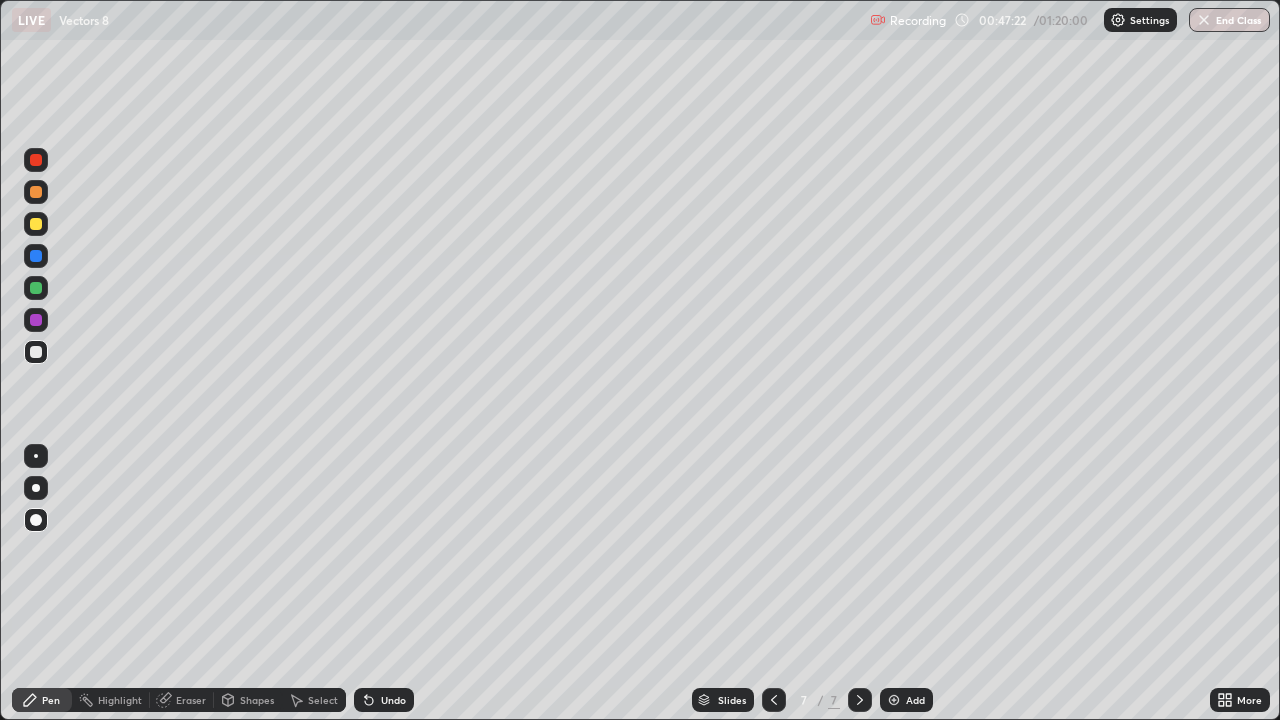 click 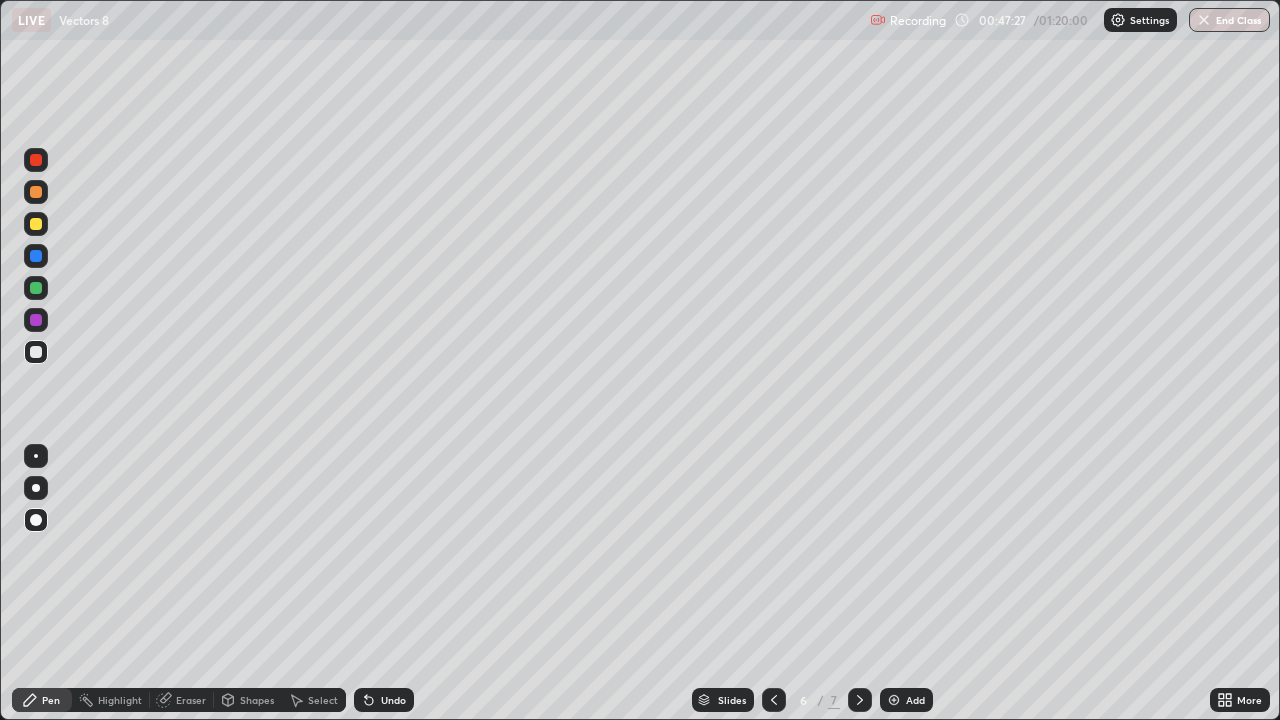 click 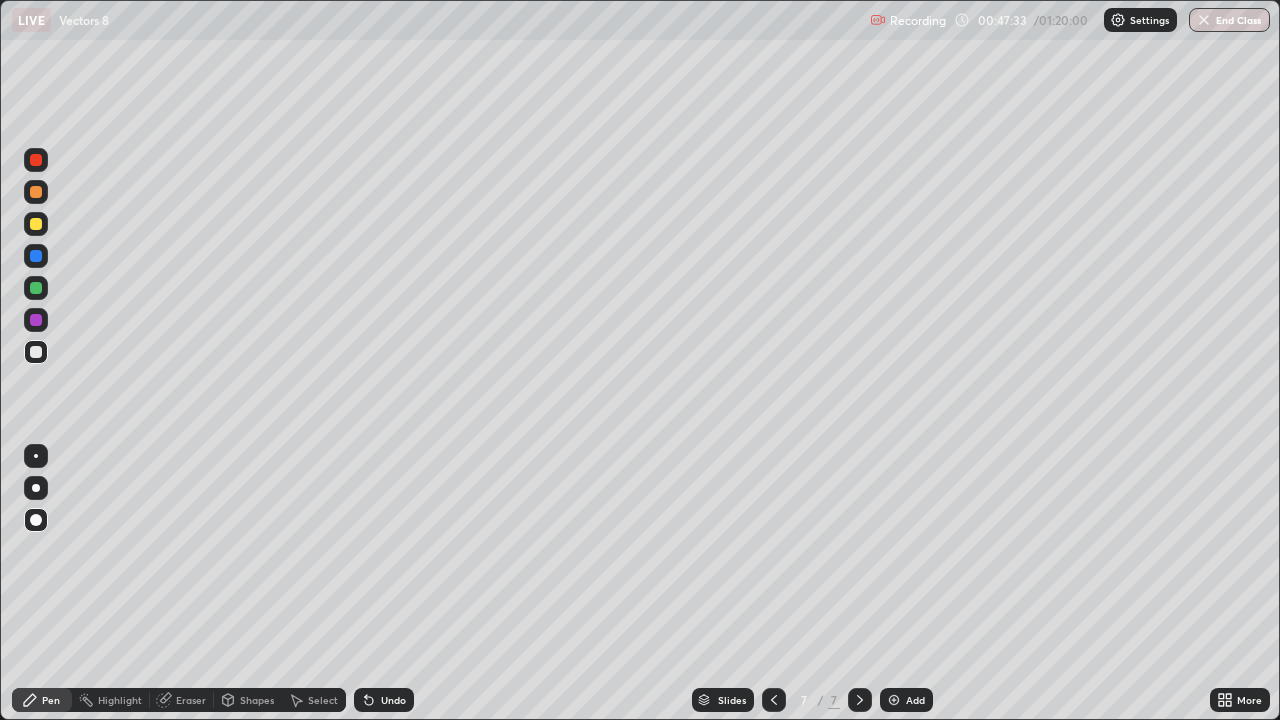 click 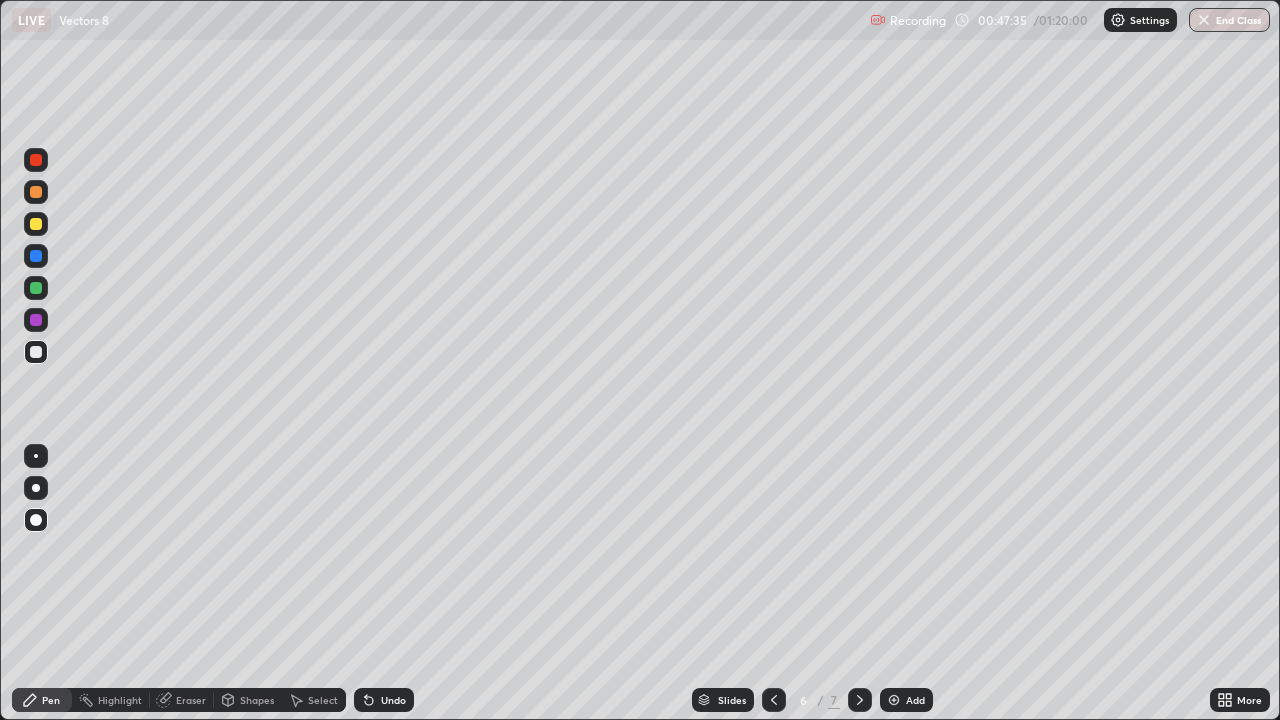 click 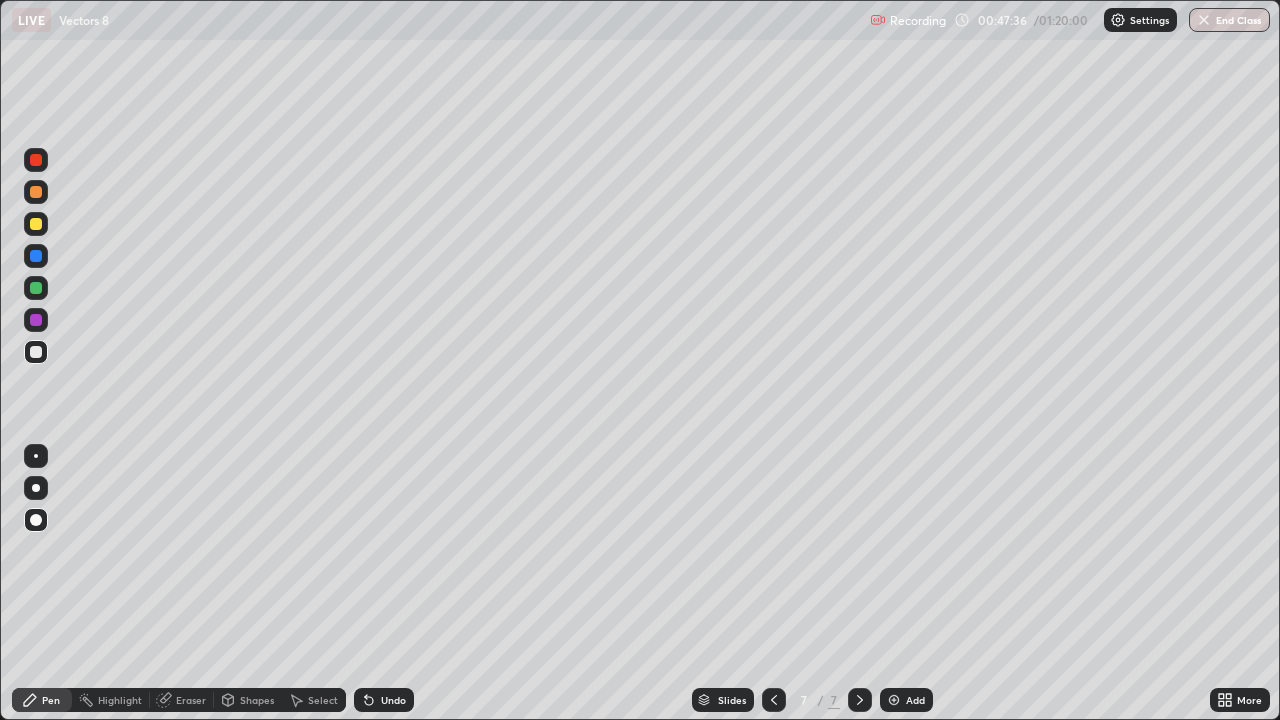 click on "Eraser" at bounding box center (191, 700) 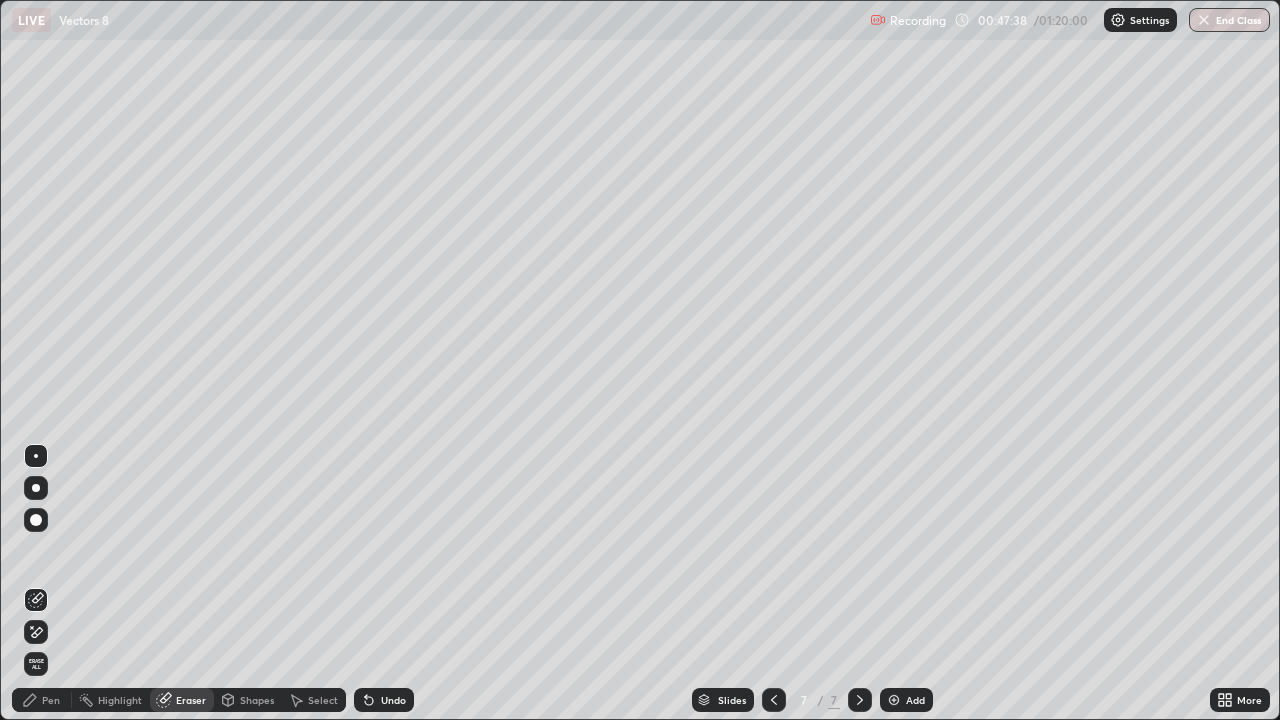 click on "Pen" at bounding box center [51, 700] 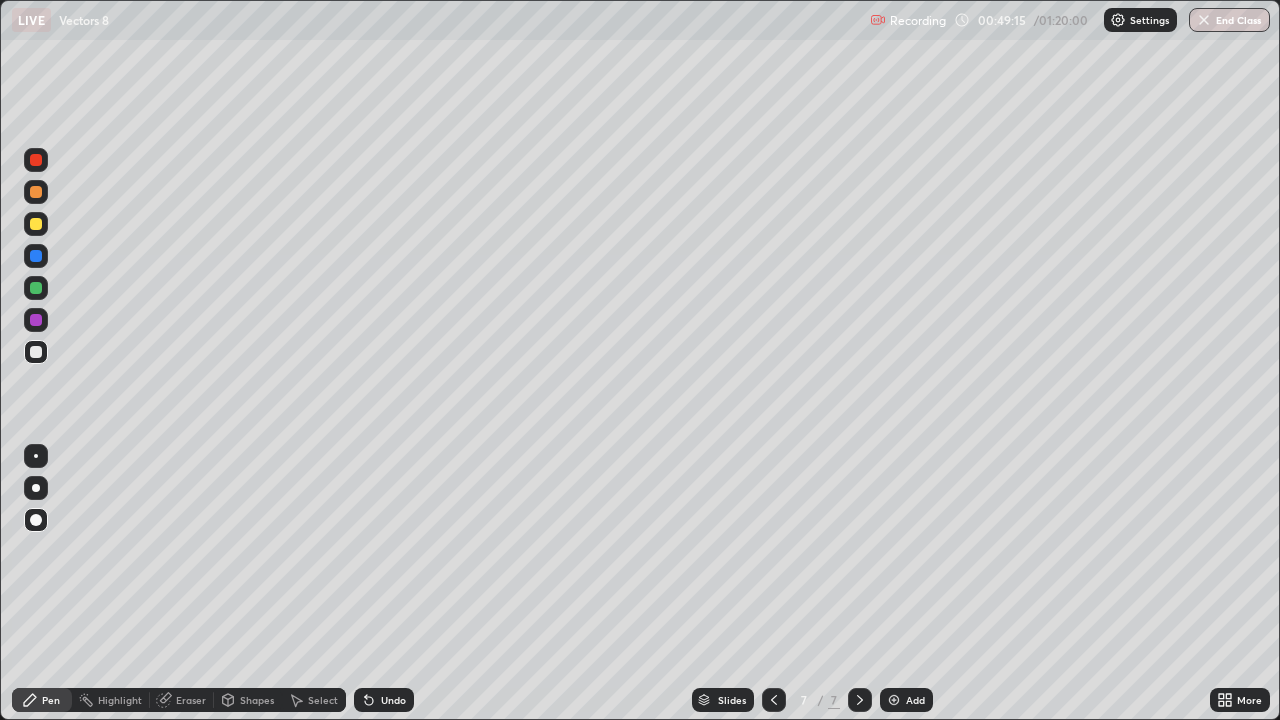 click at bounding box center (774, 700) 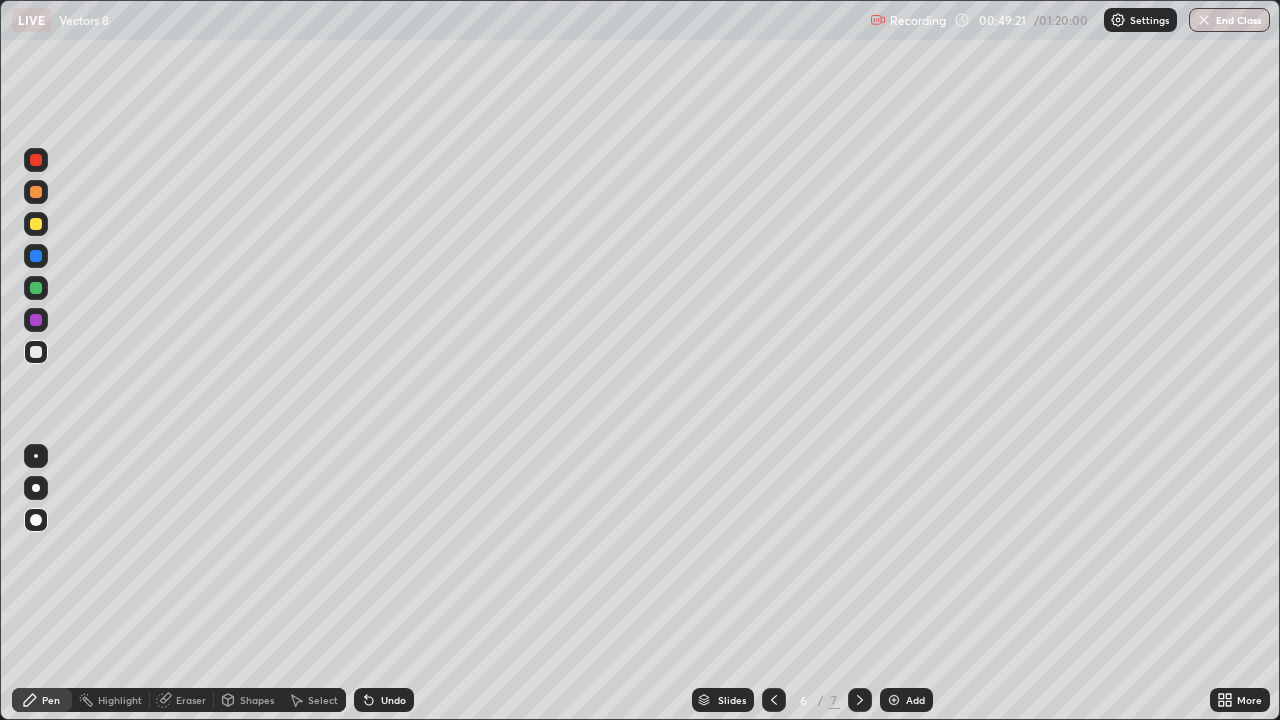 click at bounding box center [860, 700] 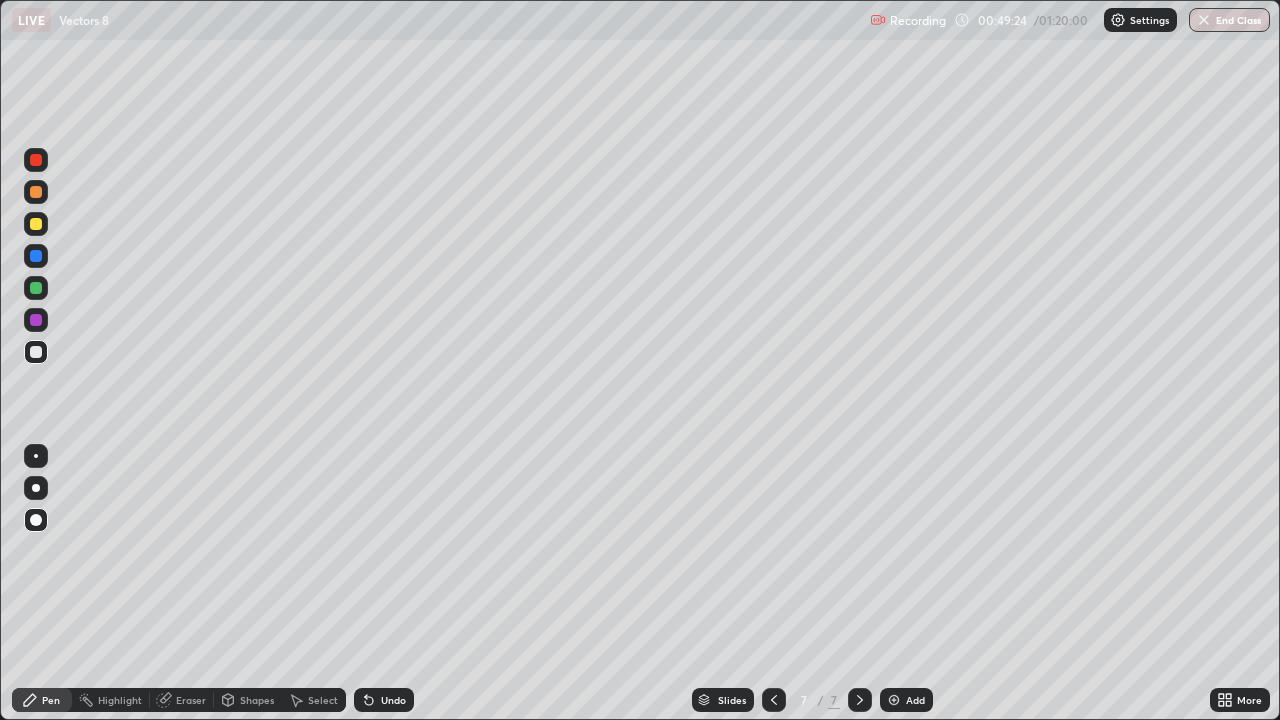 click 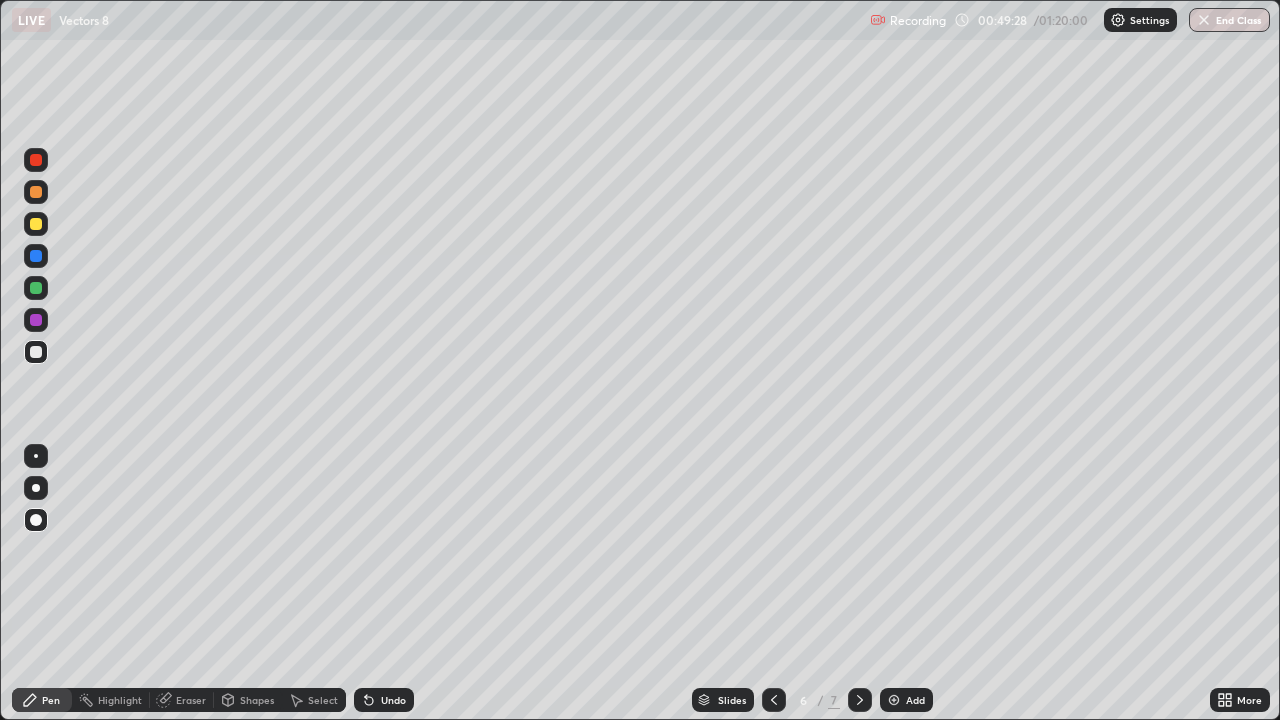 click 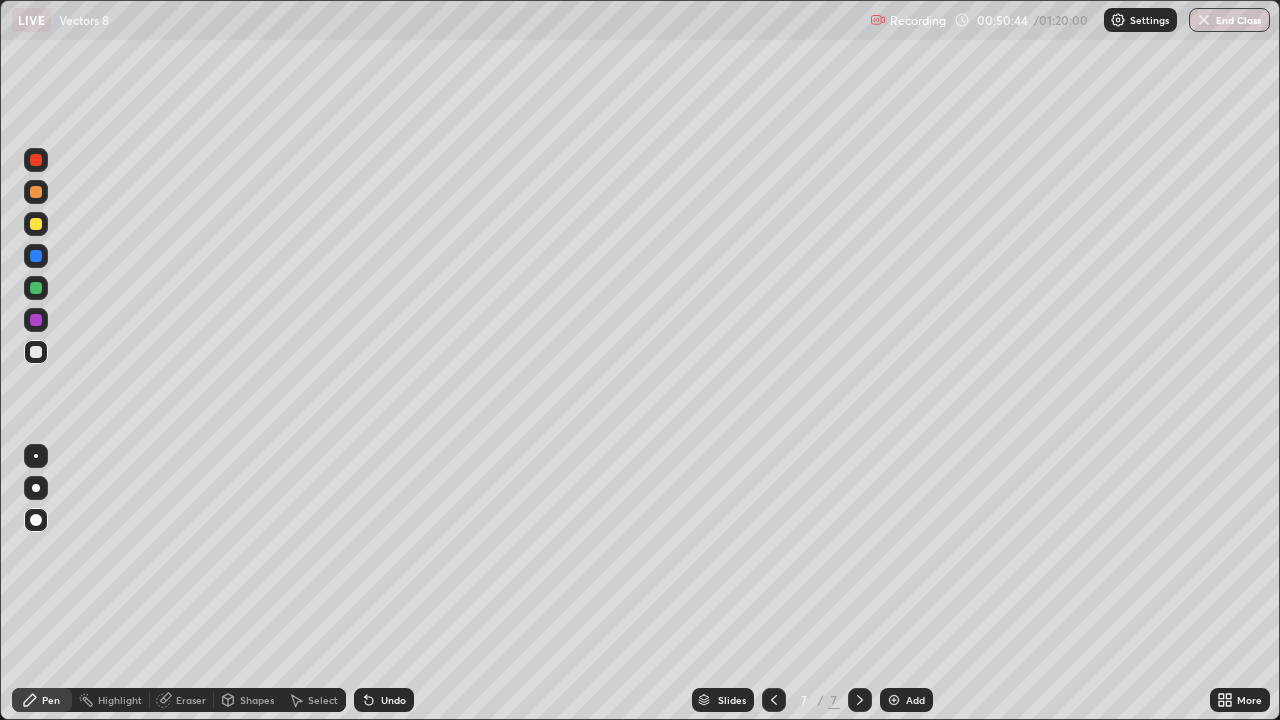 click 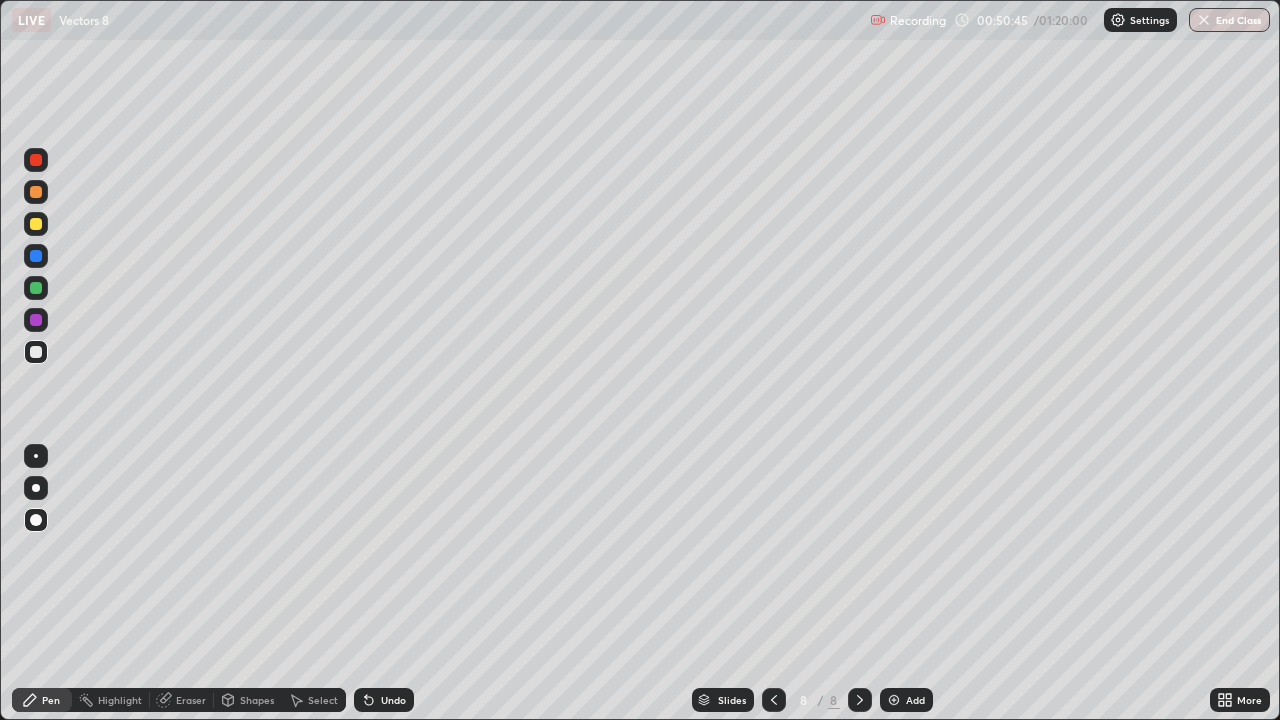 click at bounding box center [36, 352] 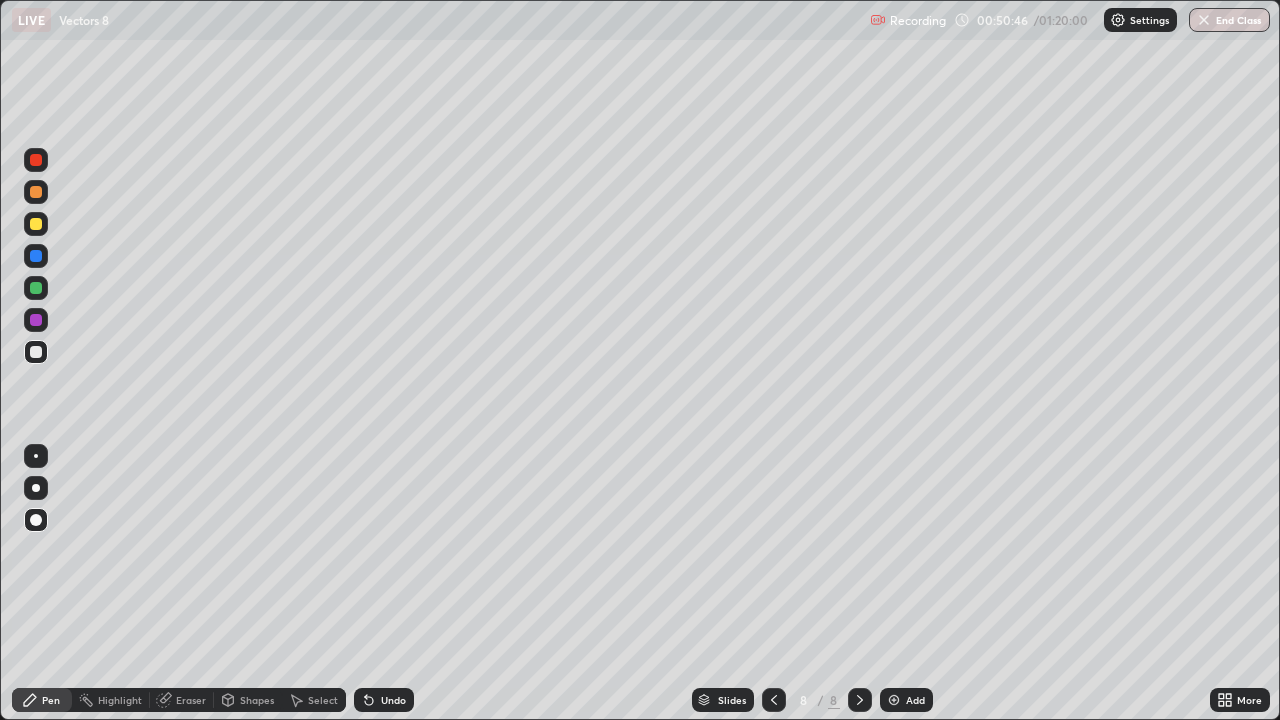 click at bounding box center (36, 320) 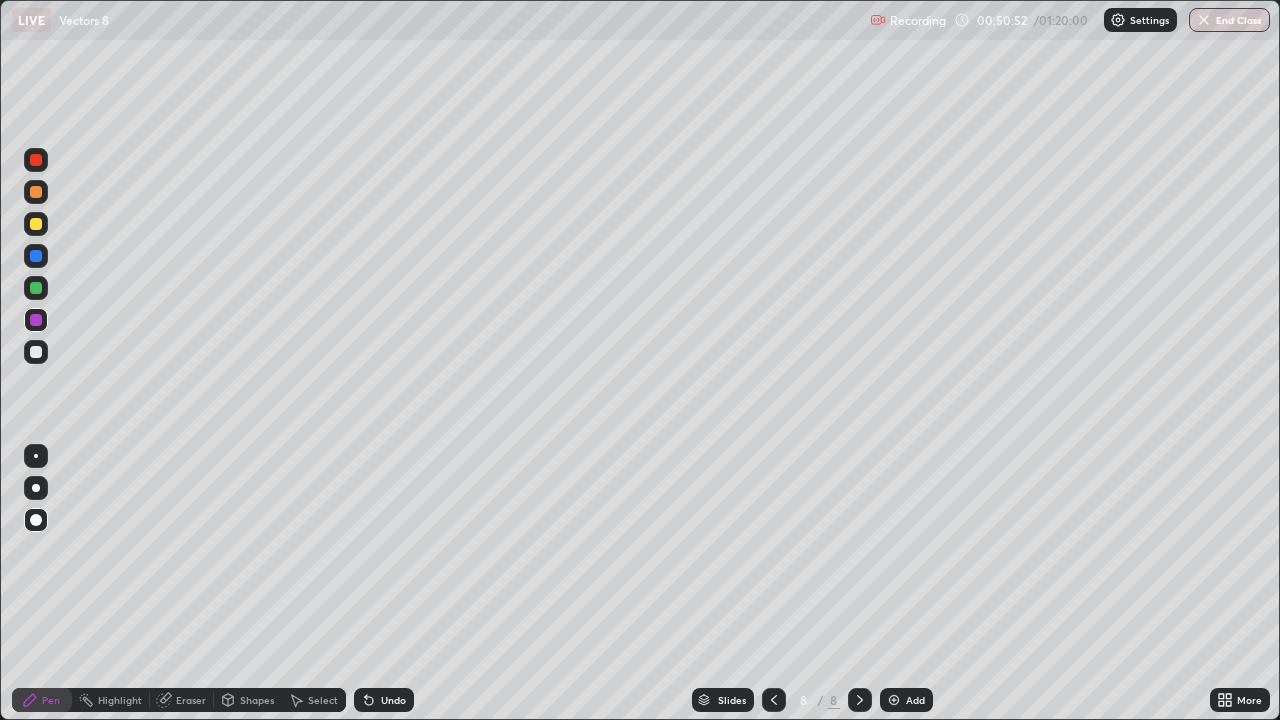 click at bounding box center (36, 352) 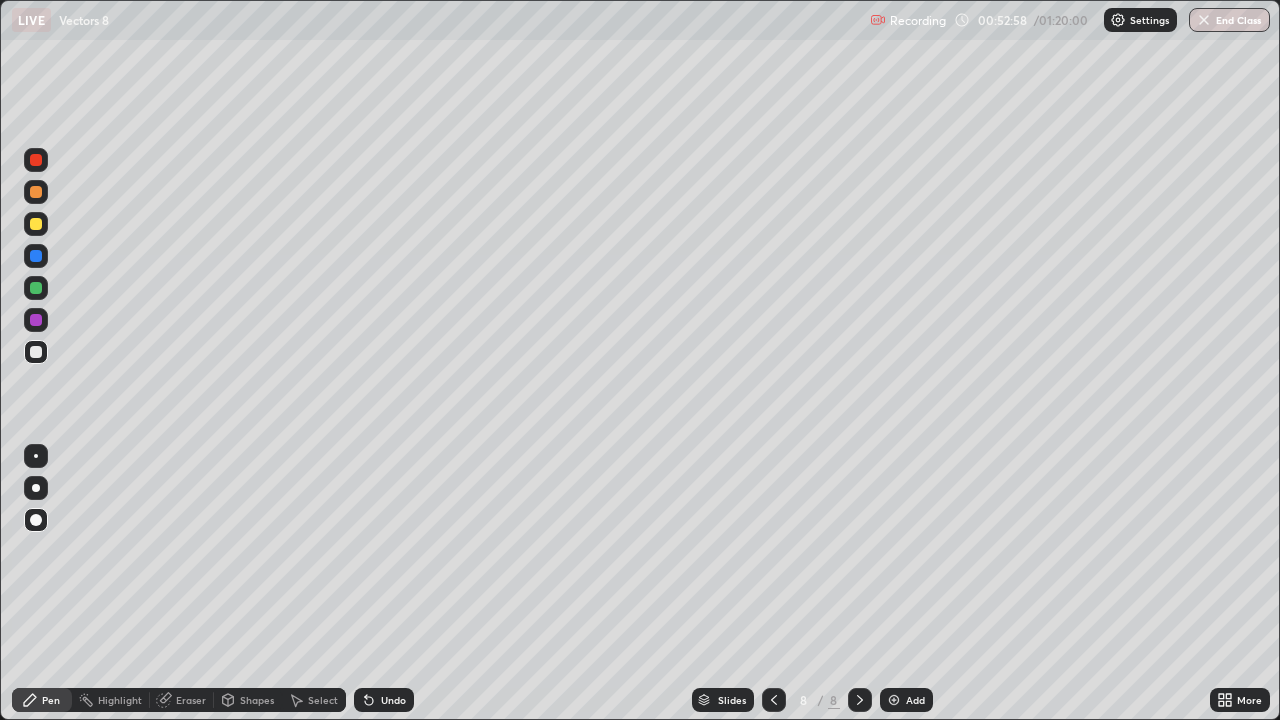 click on "Undo" at bounding box center (393, 700) 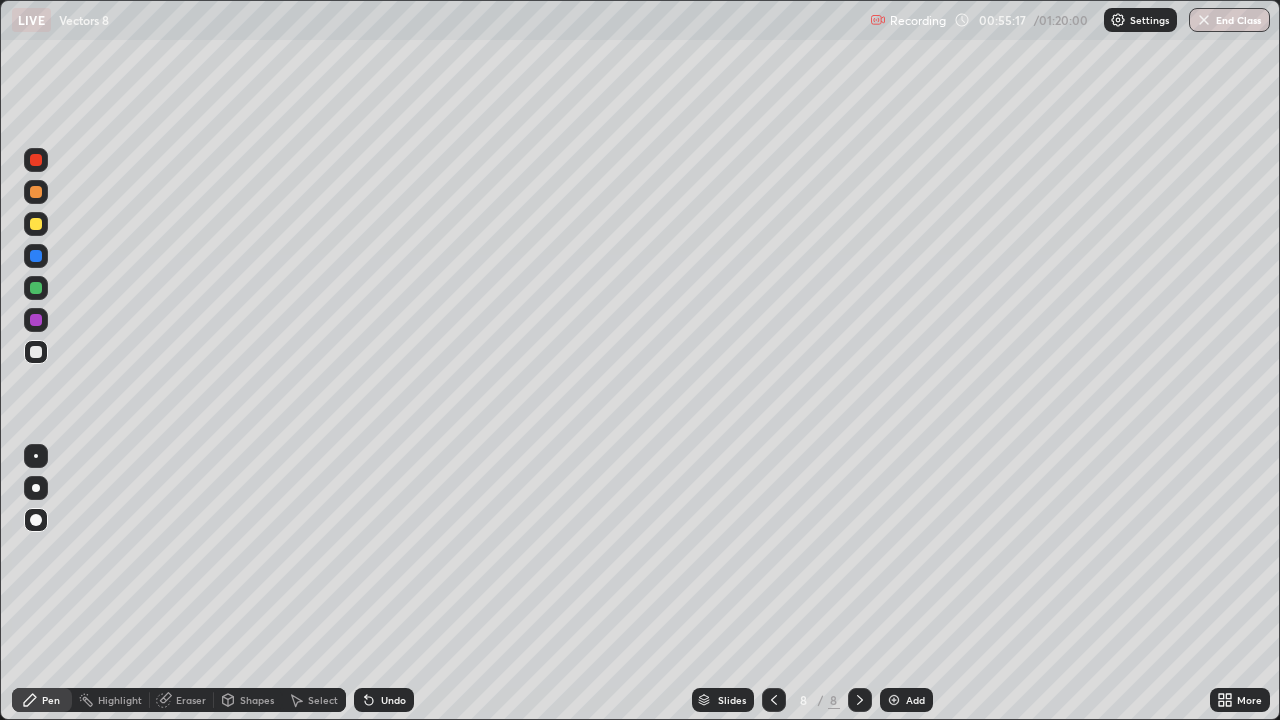 click on "Select" at bounding box center (323, 700) 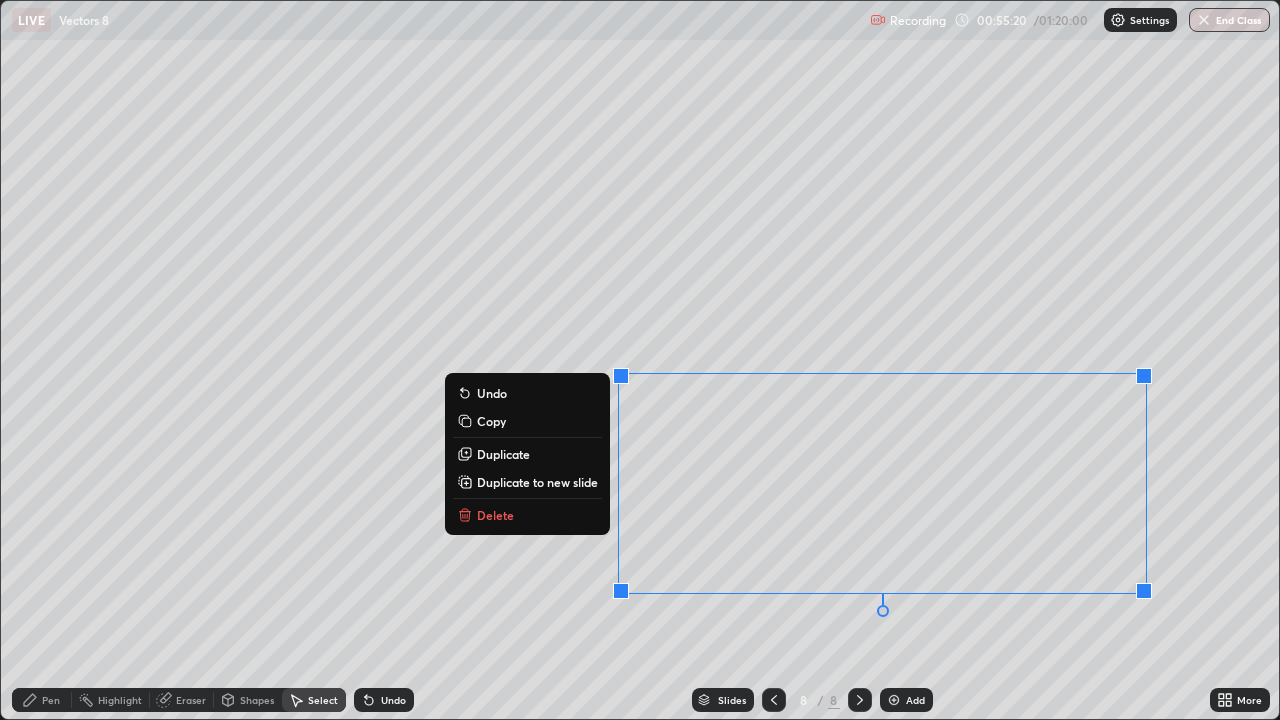 click on "Delete" at bounding box center (495, 515) 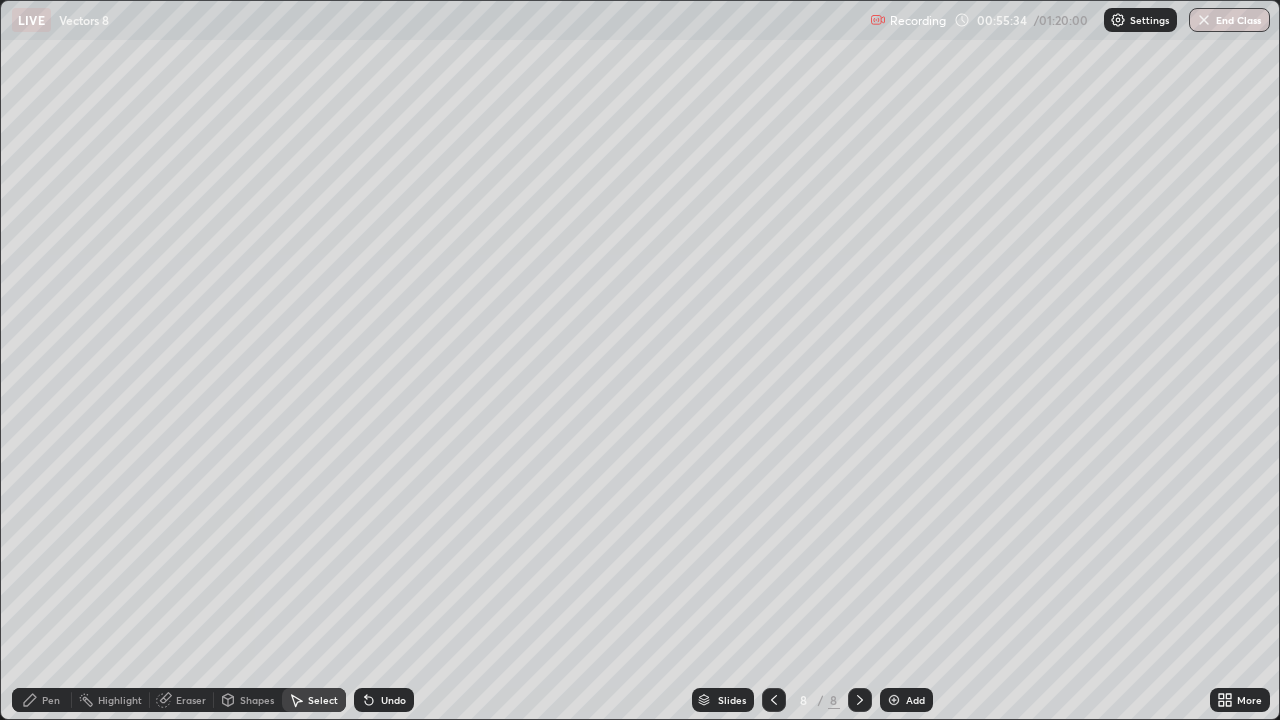 click on "Pen" at bounding box center (42, 700) 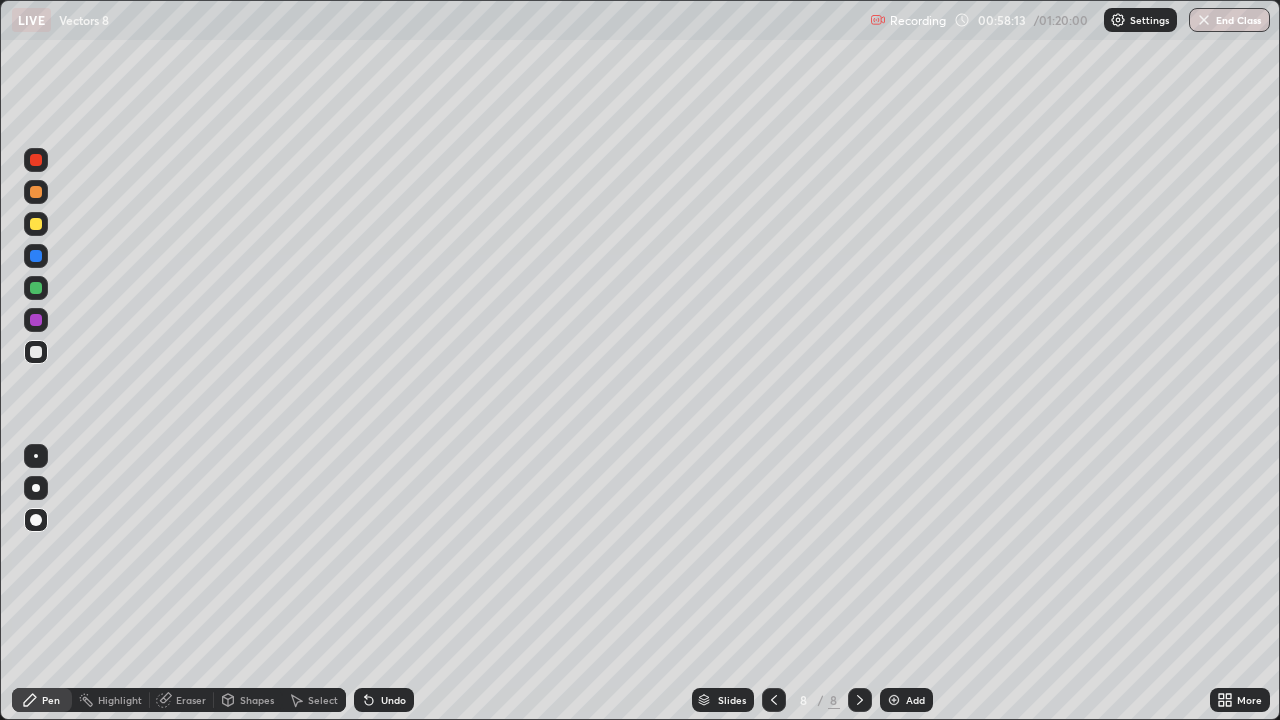 click 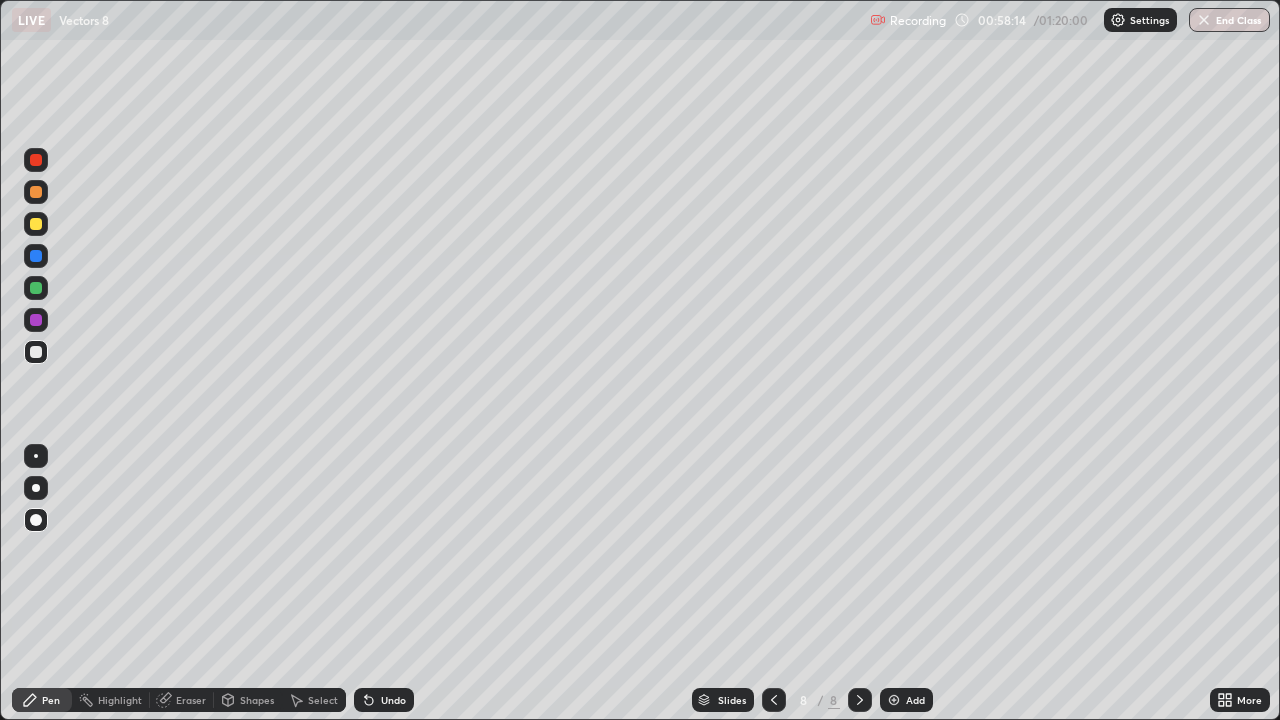 click on "Add" at bounding box center (915, 700) 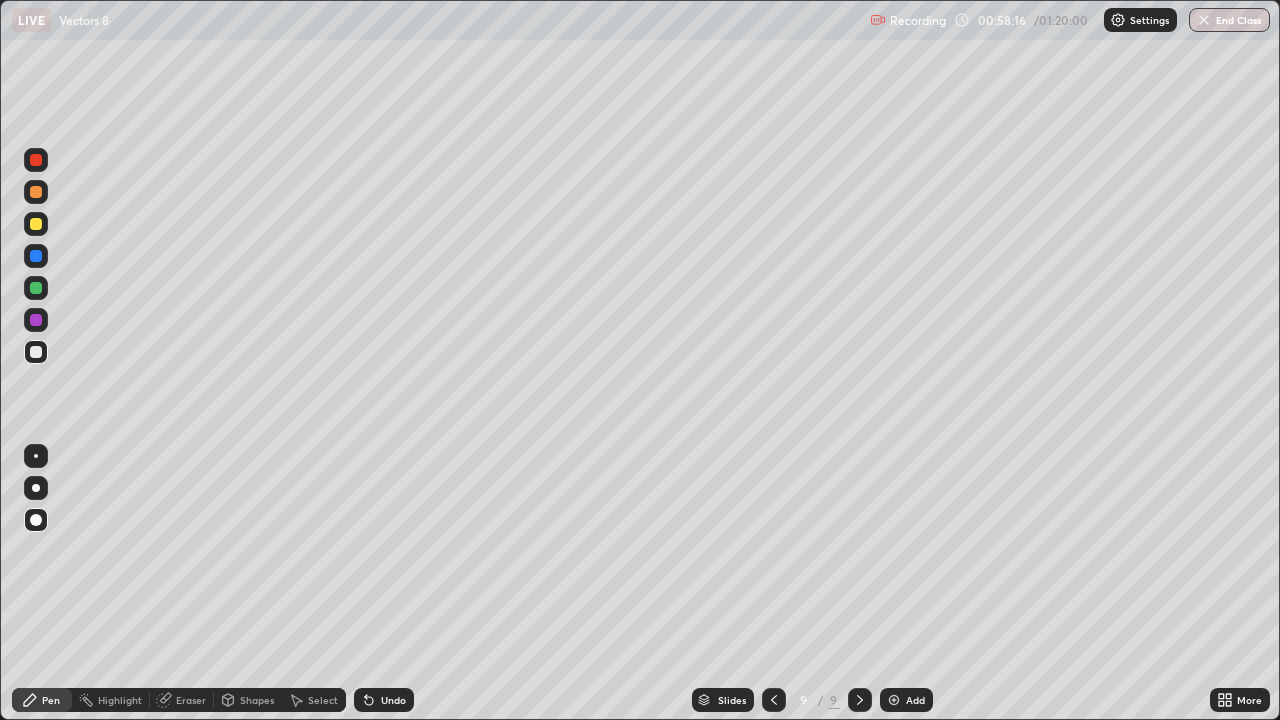 click at bounding box center [36, 352] 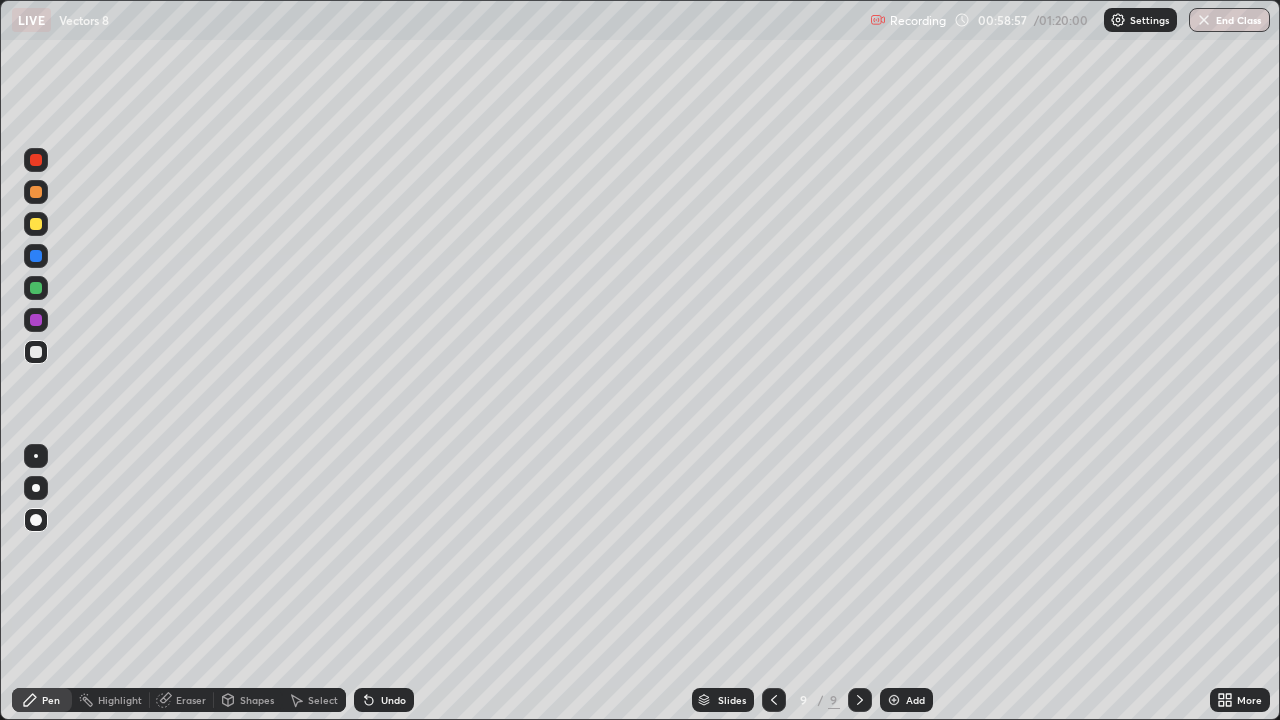 click at bounding box center (36, 352) 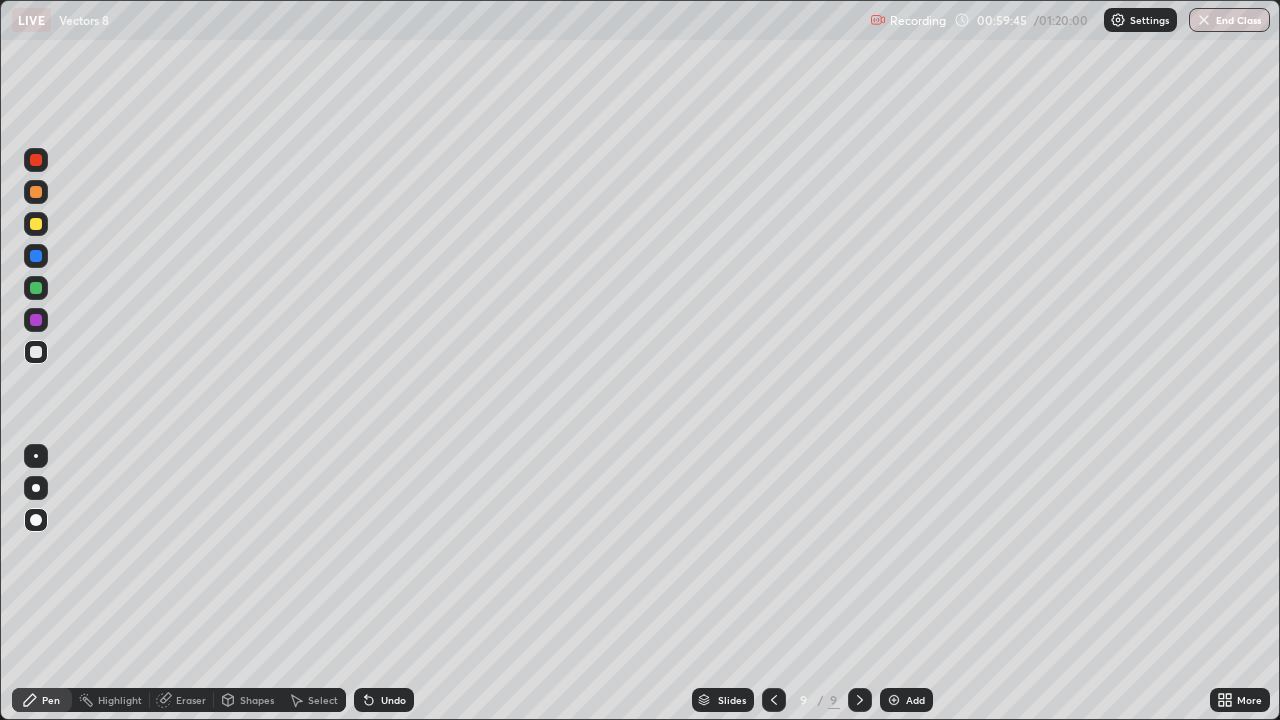 click on "Undo" at bounding box center (393, 700) 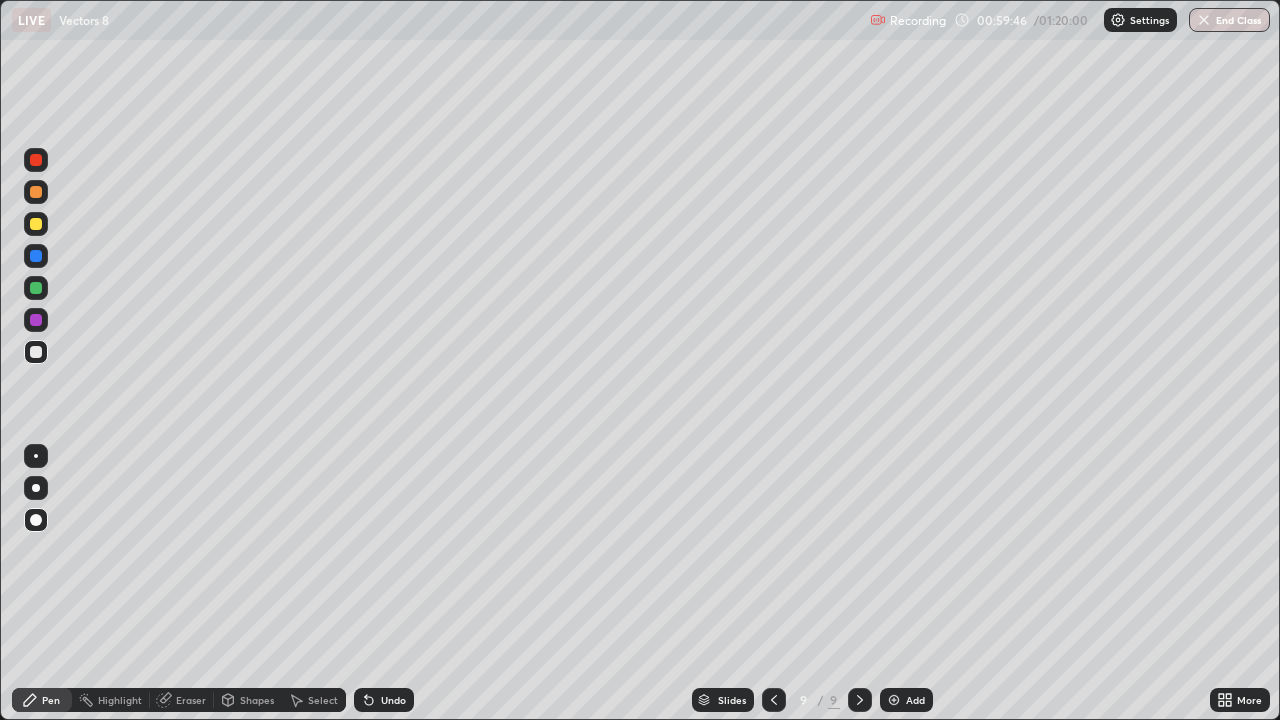 click on "Undo" at bounding box center [384, 700] 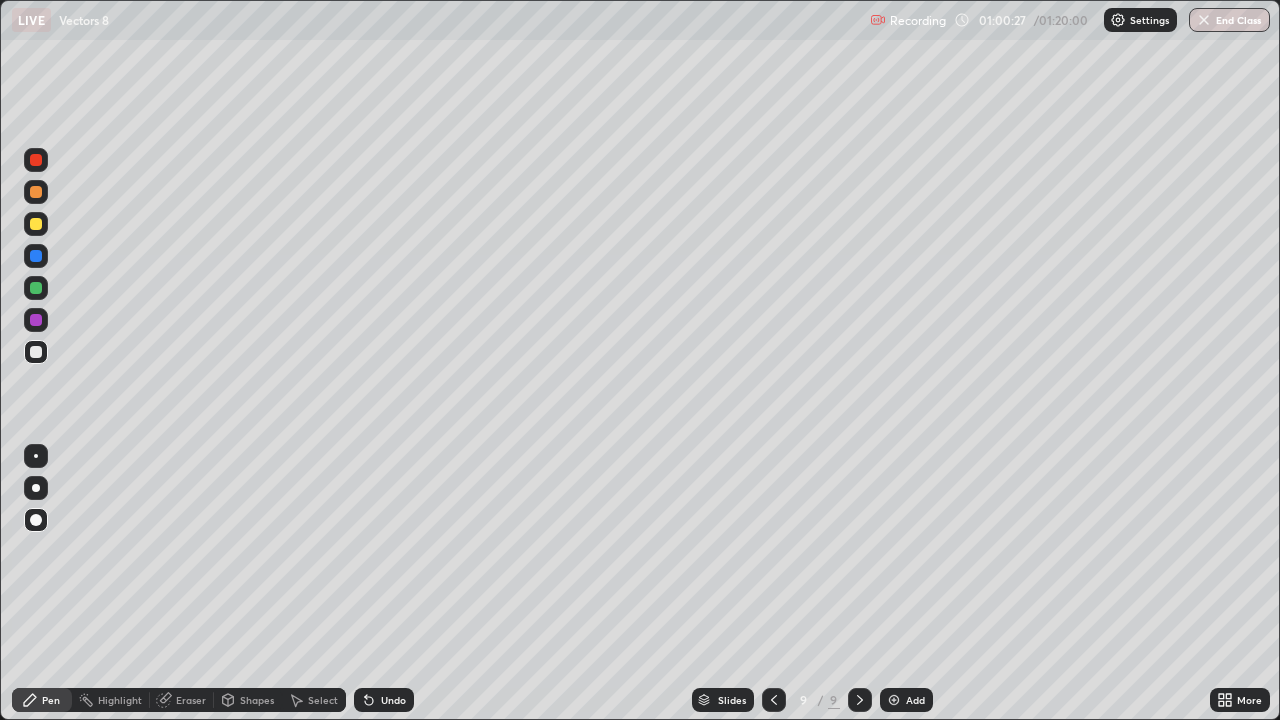 click on "Undo" at bounding box center [393, 700] 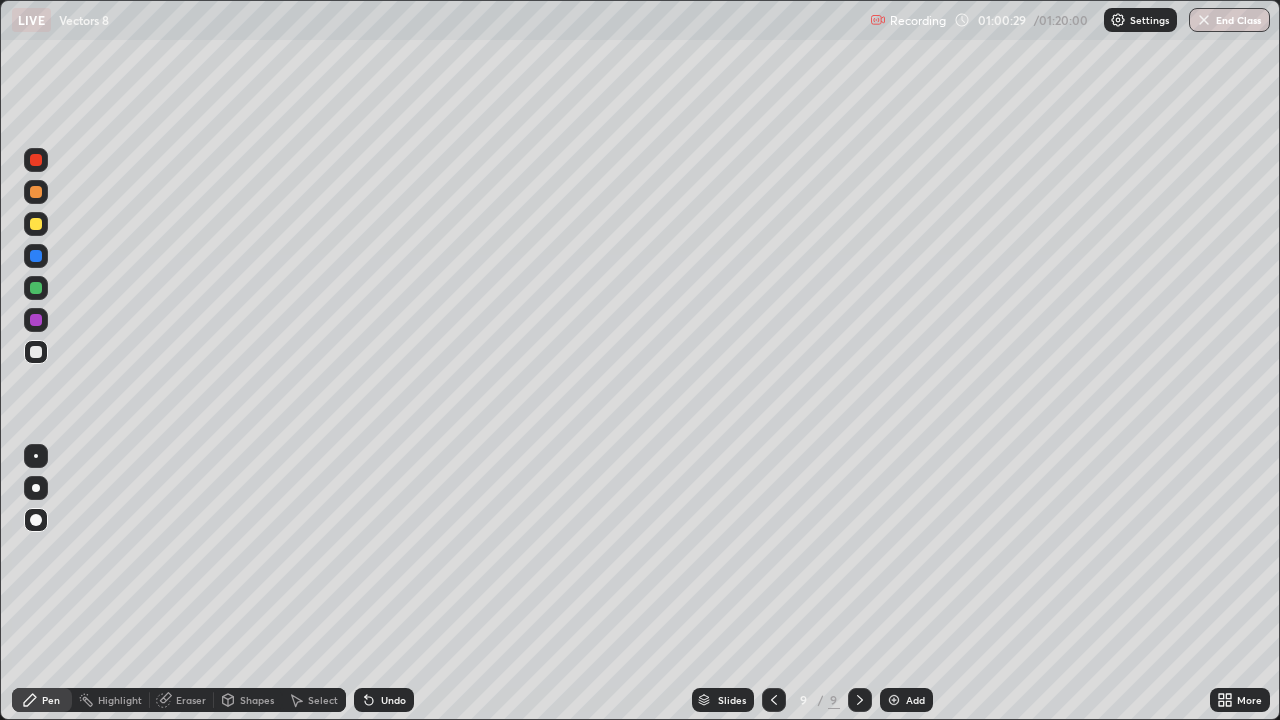 click on "Undo" at bounding box center (393, 700) 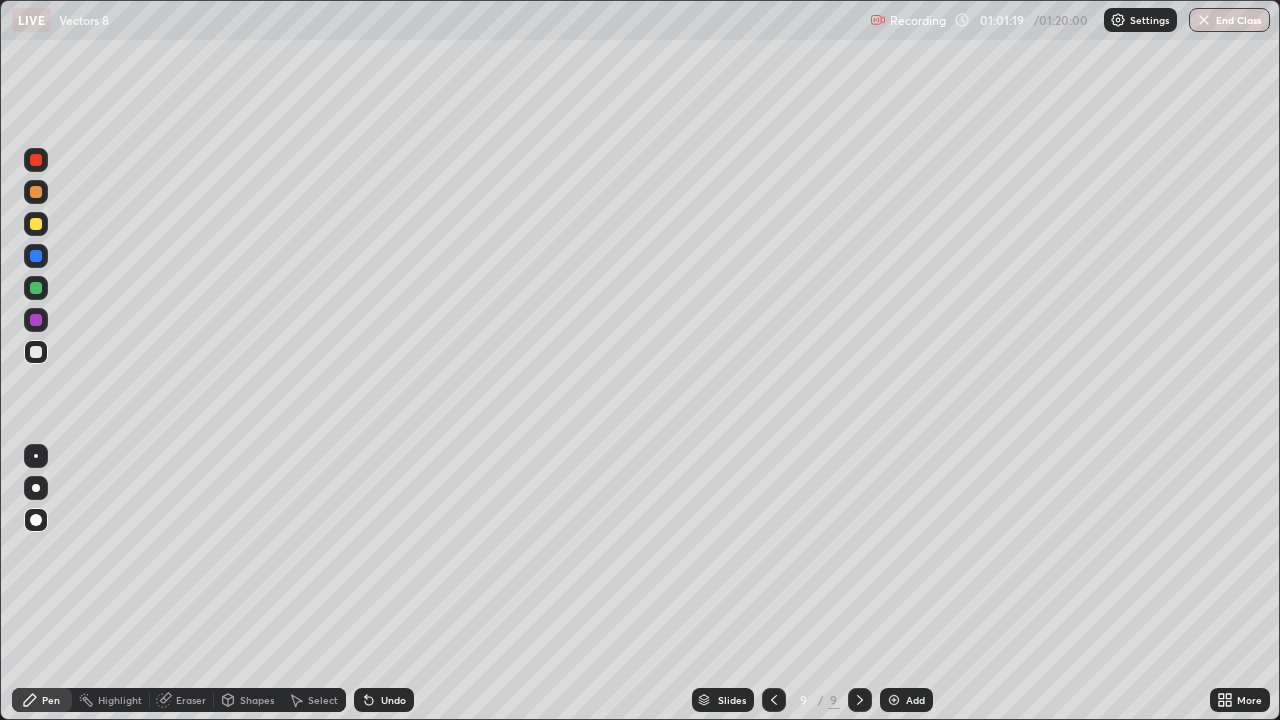 click at bounding box center [36, 288] 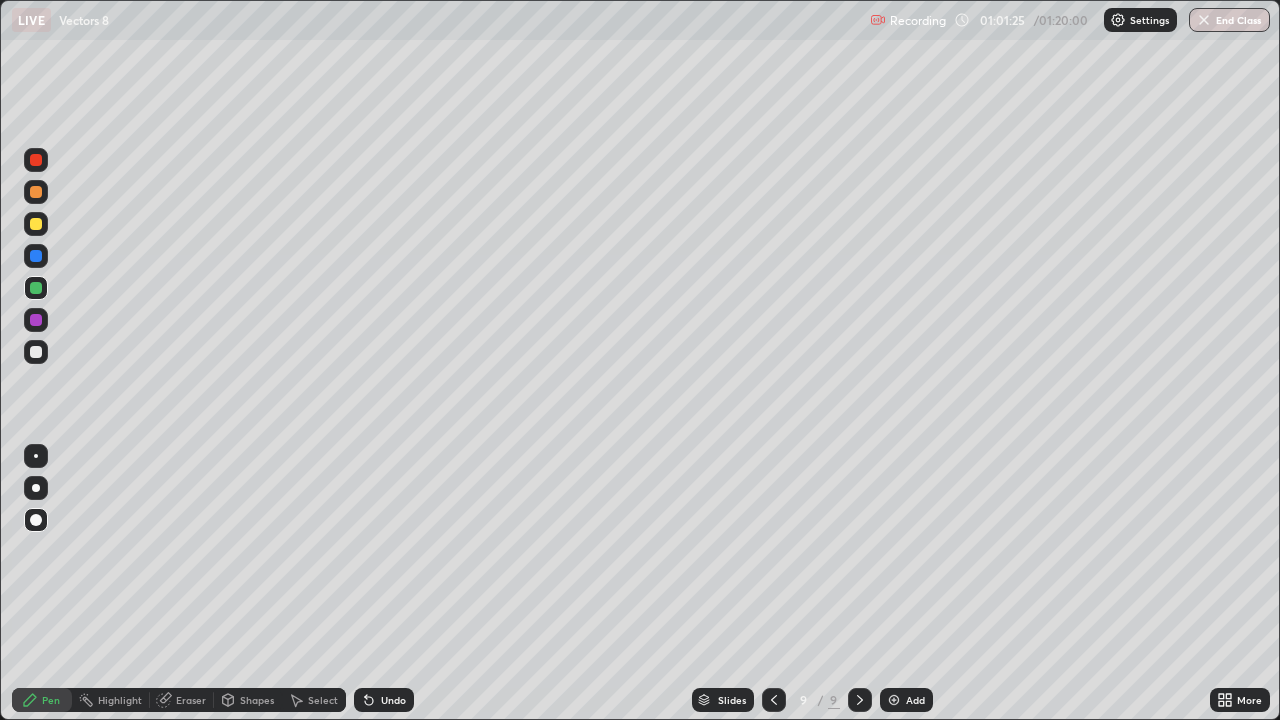 click on "Eraser" at bounding box center [191, 700] 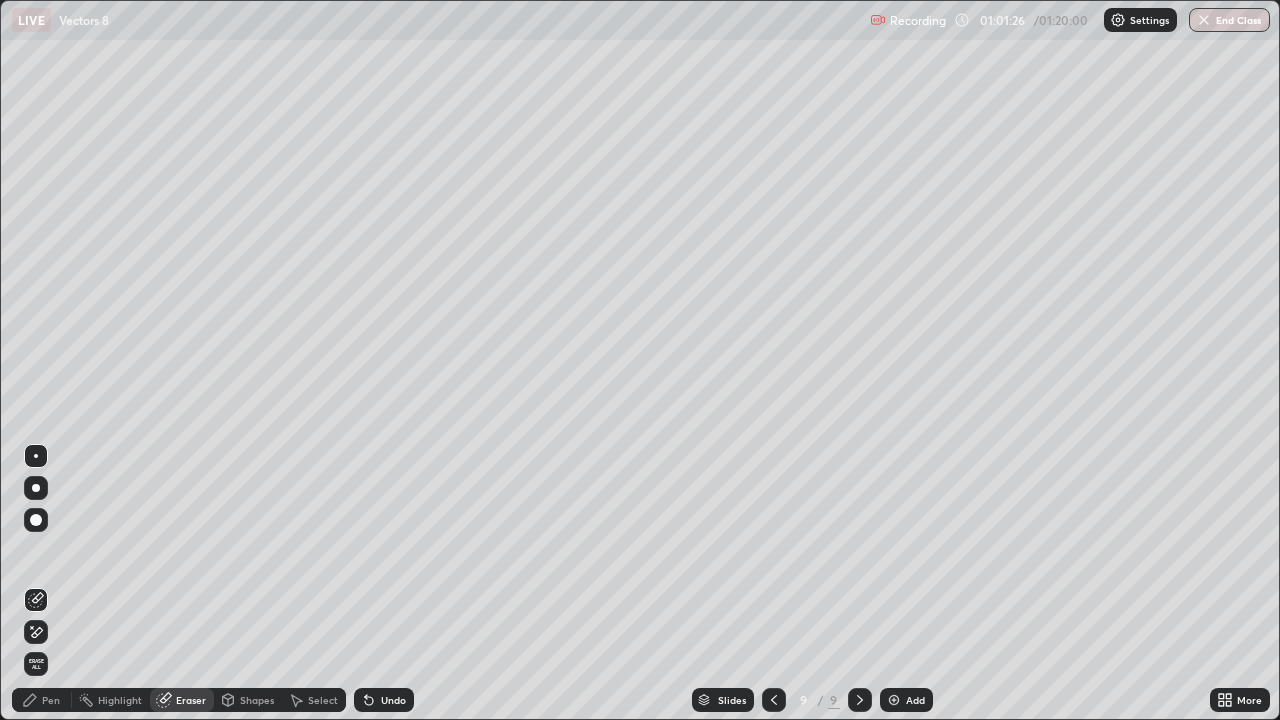 click on "Pen" at bounding box center [51, 700] 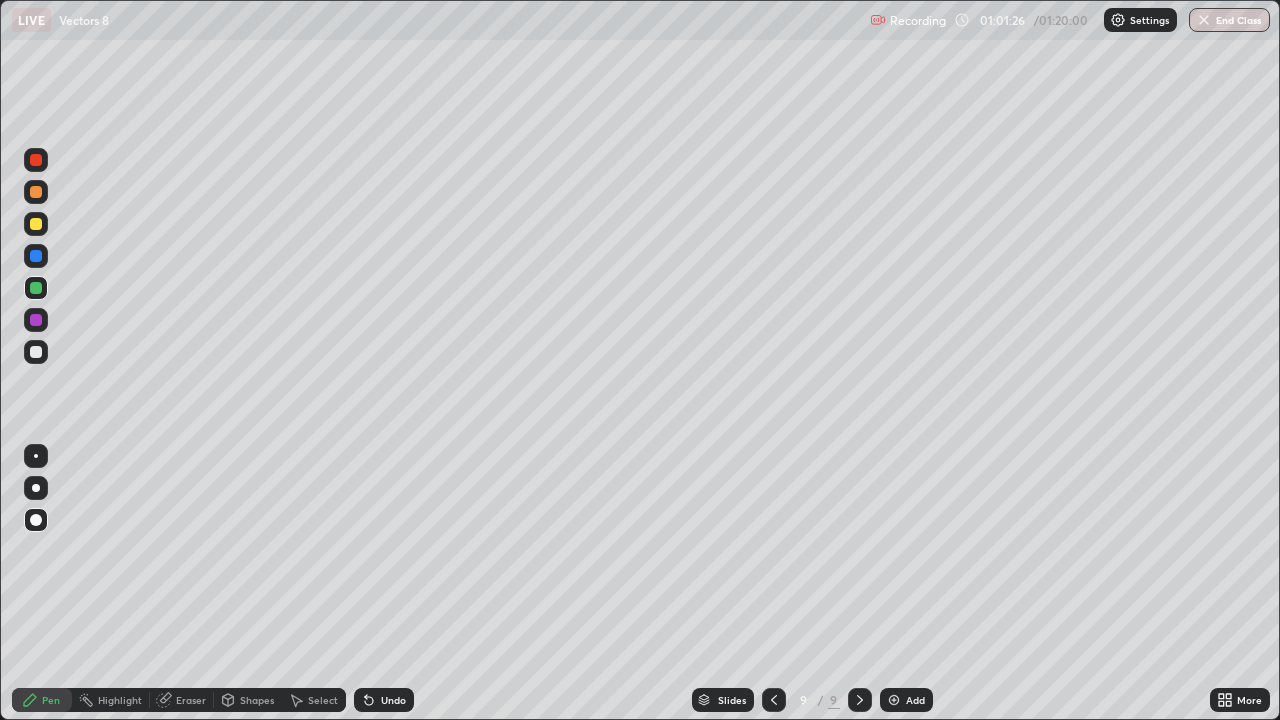 click on "Pen" at bounding box center [51, 700] 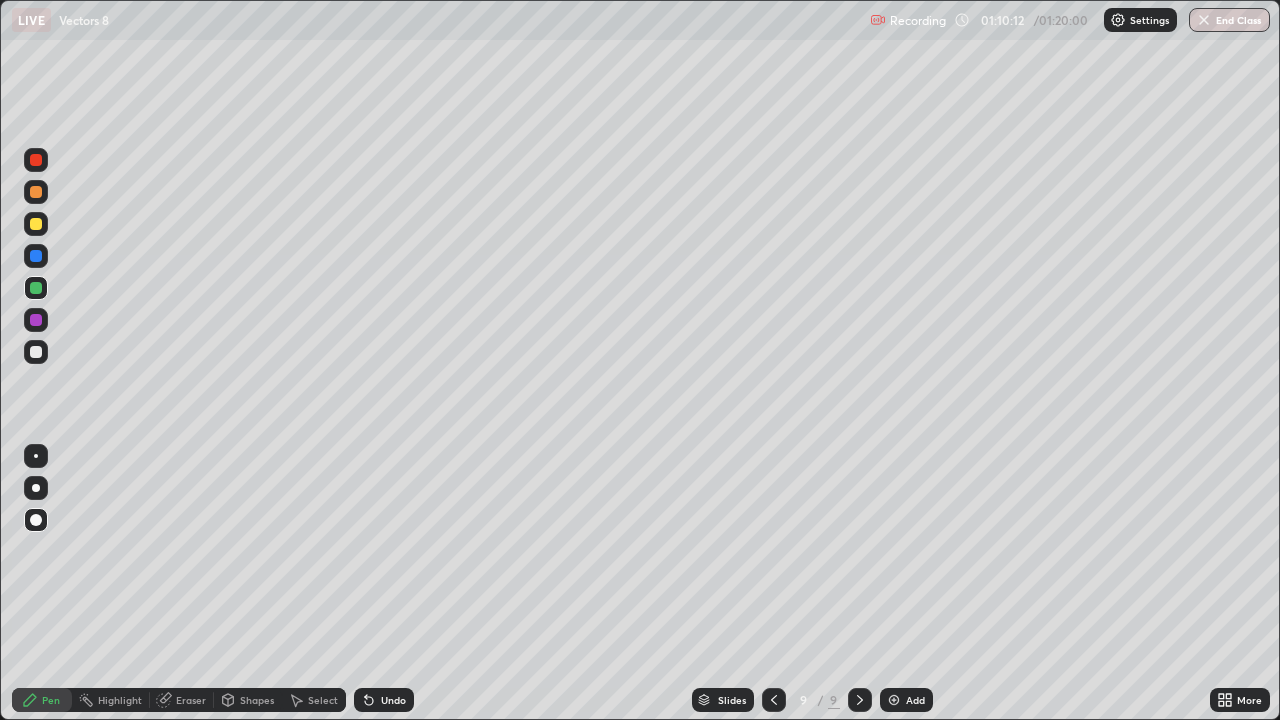 click 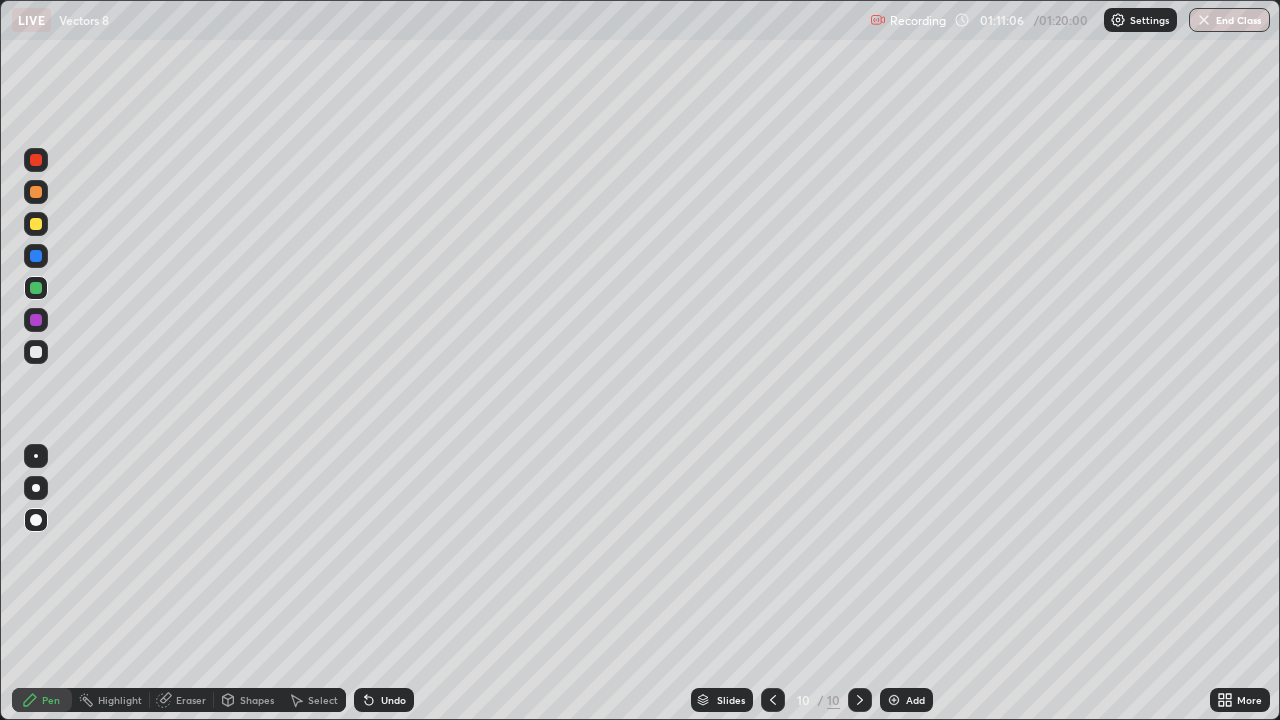 click at bounding box center [36, 352] 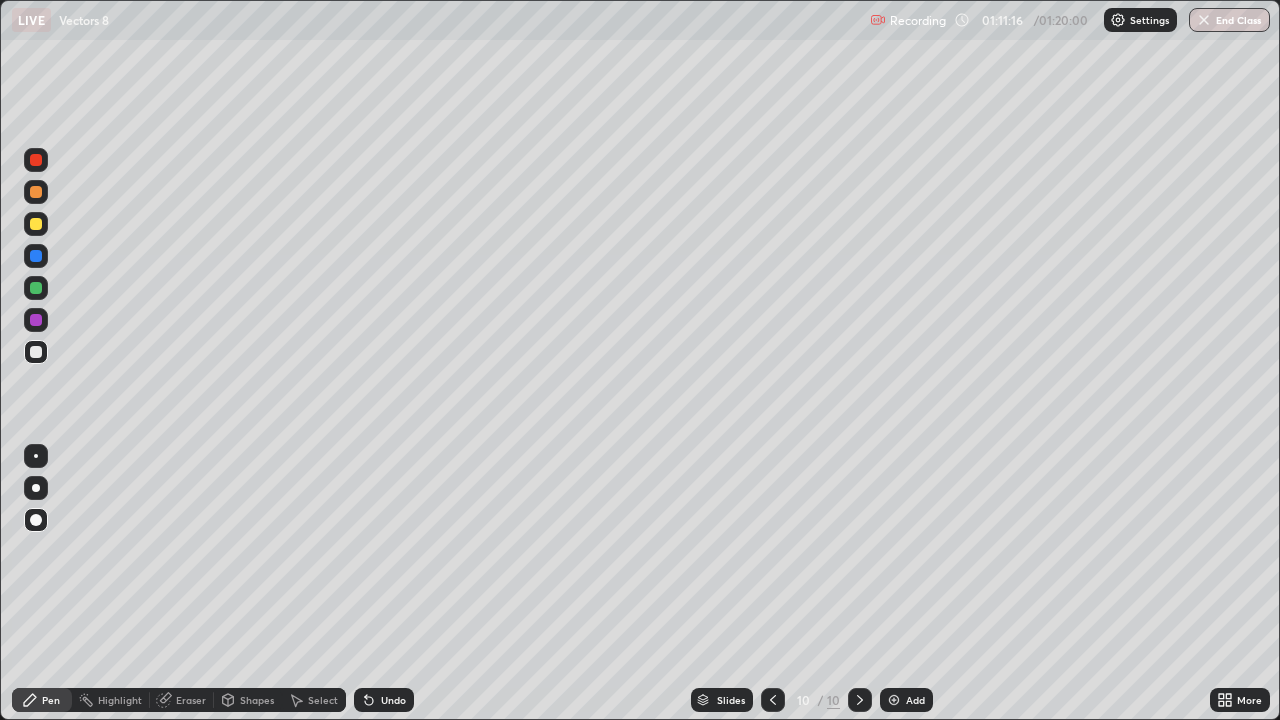 click on "Undo" at bounding box center (393, 700) 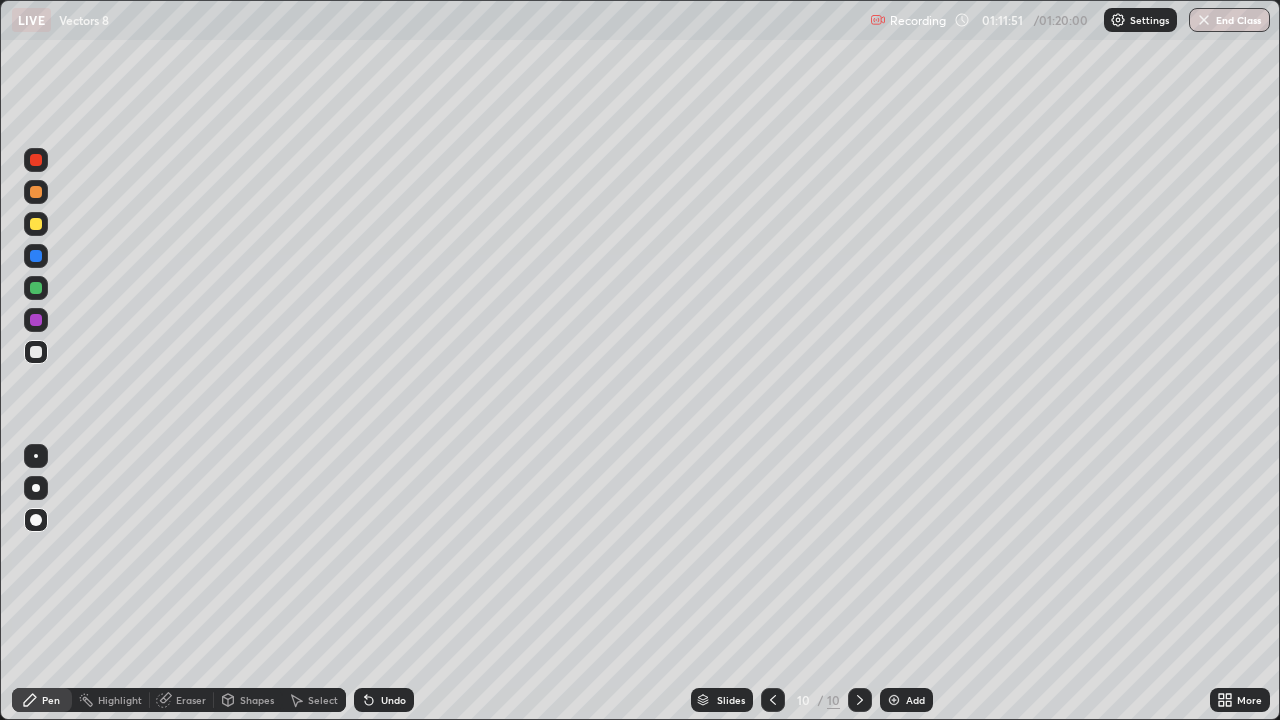 click on "Undo" at bounding box center (393, 700) 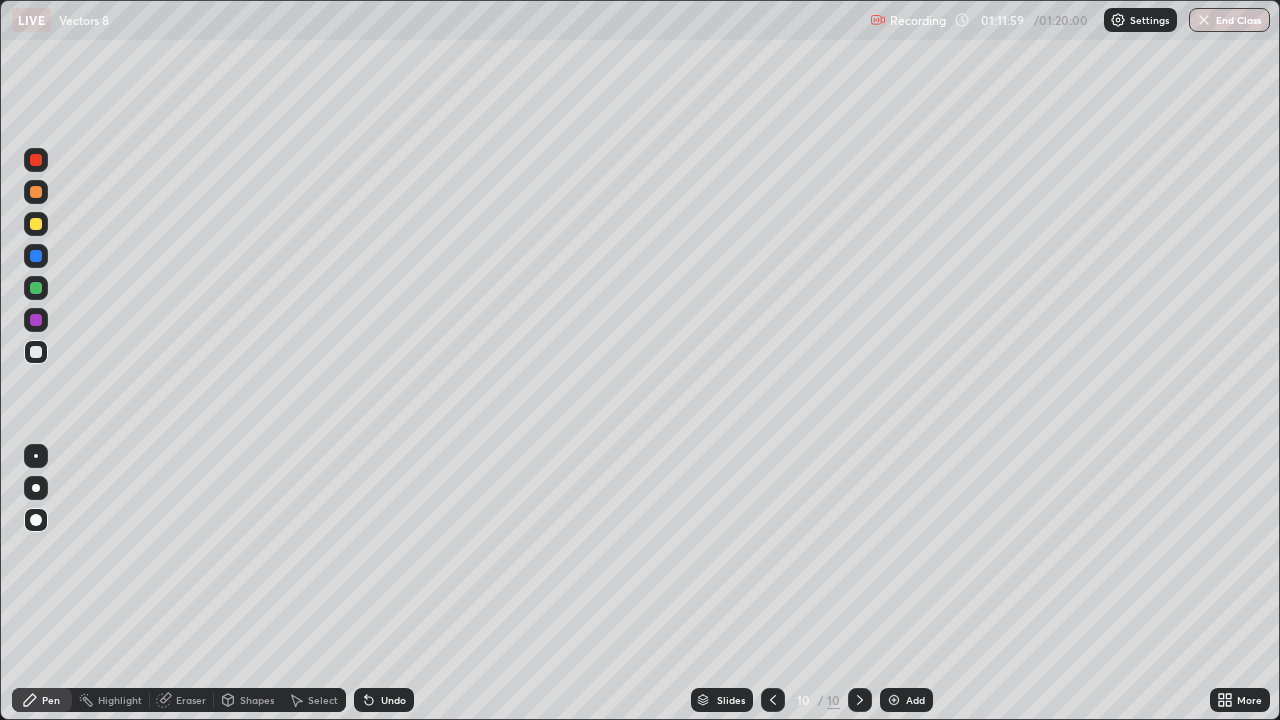 click 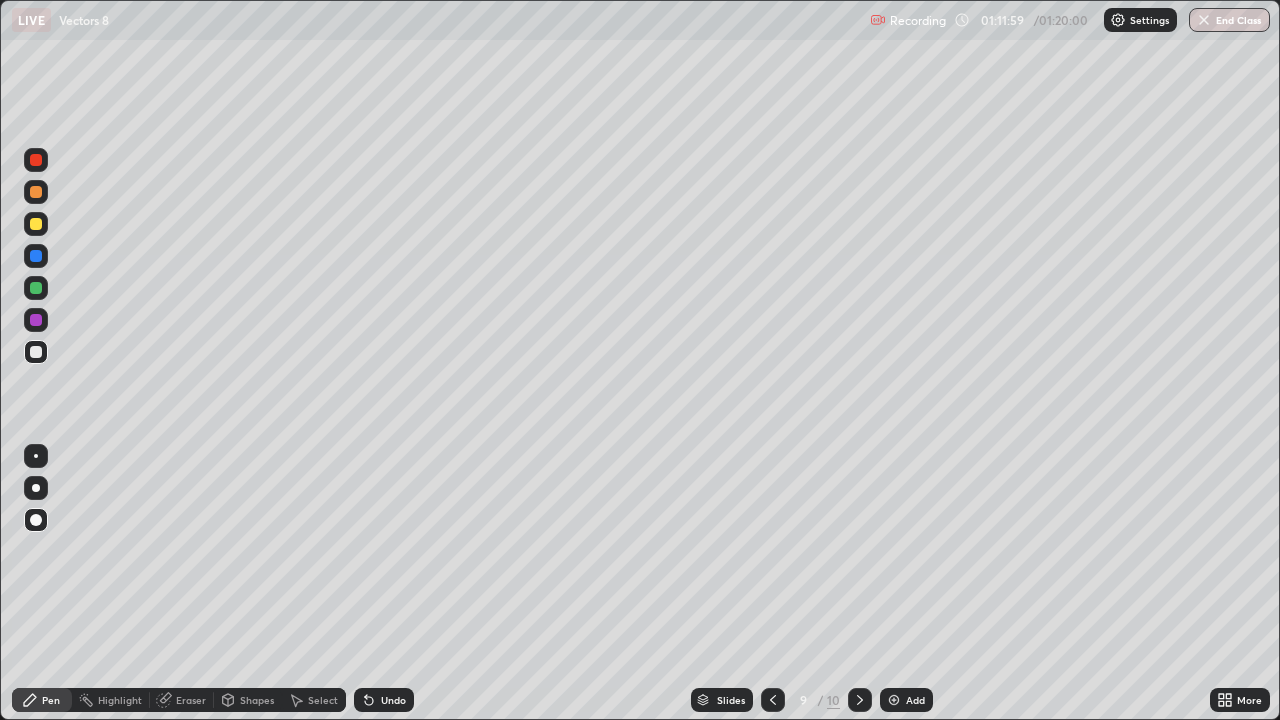 click 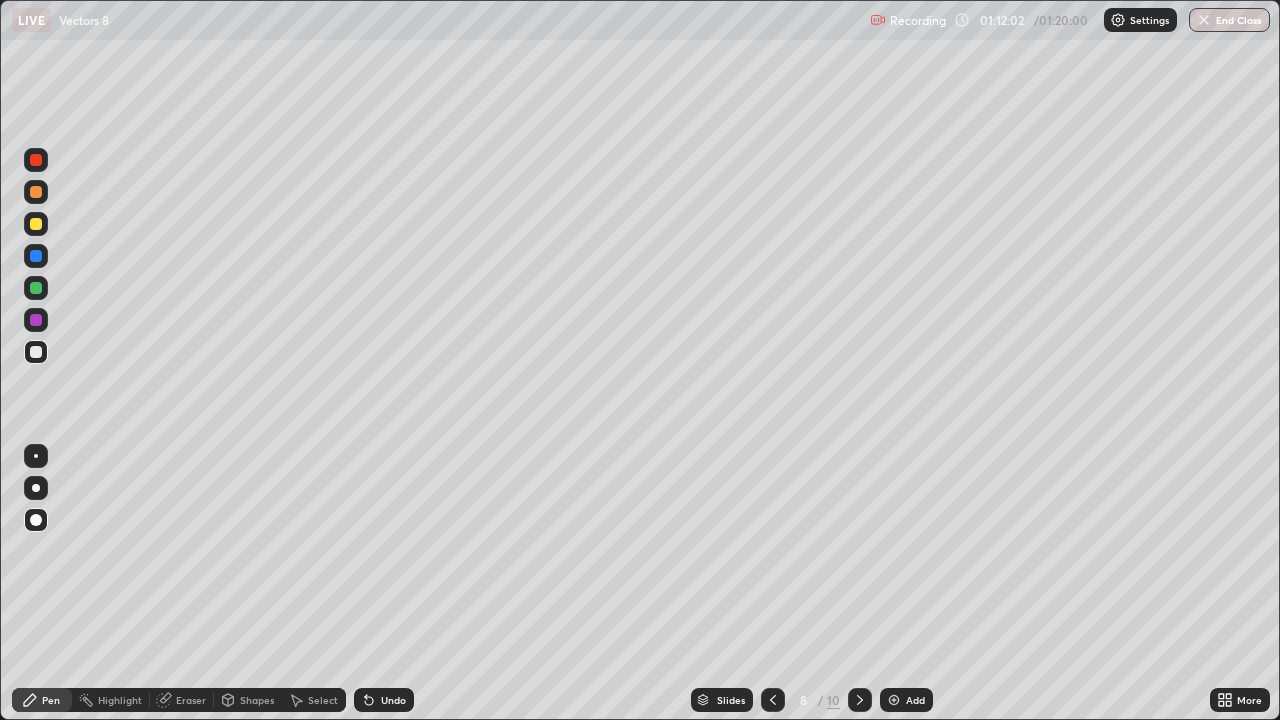 click at bounding box center (860, 700) 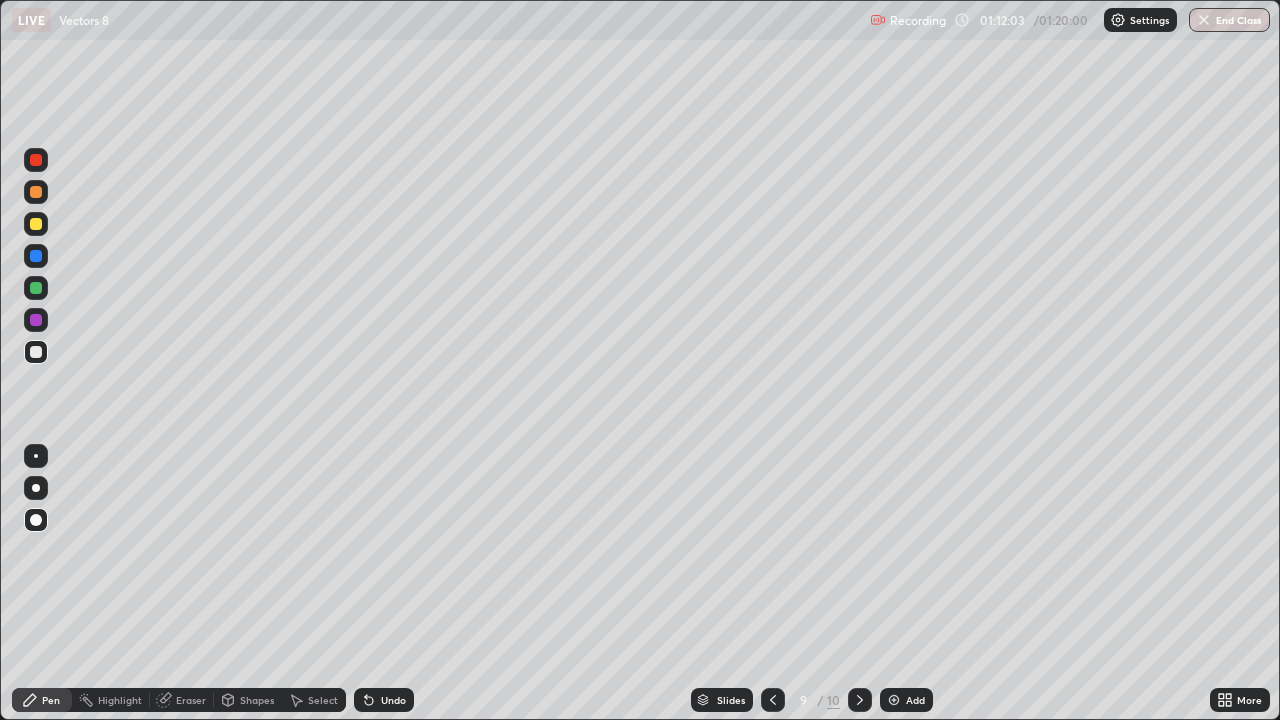 click at bounding box center (860, 700) 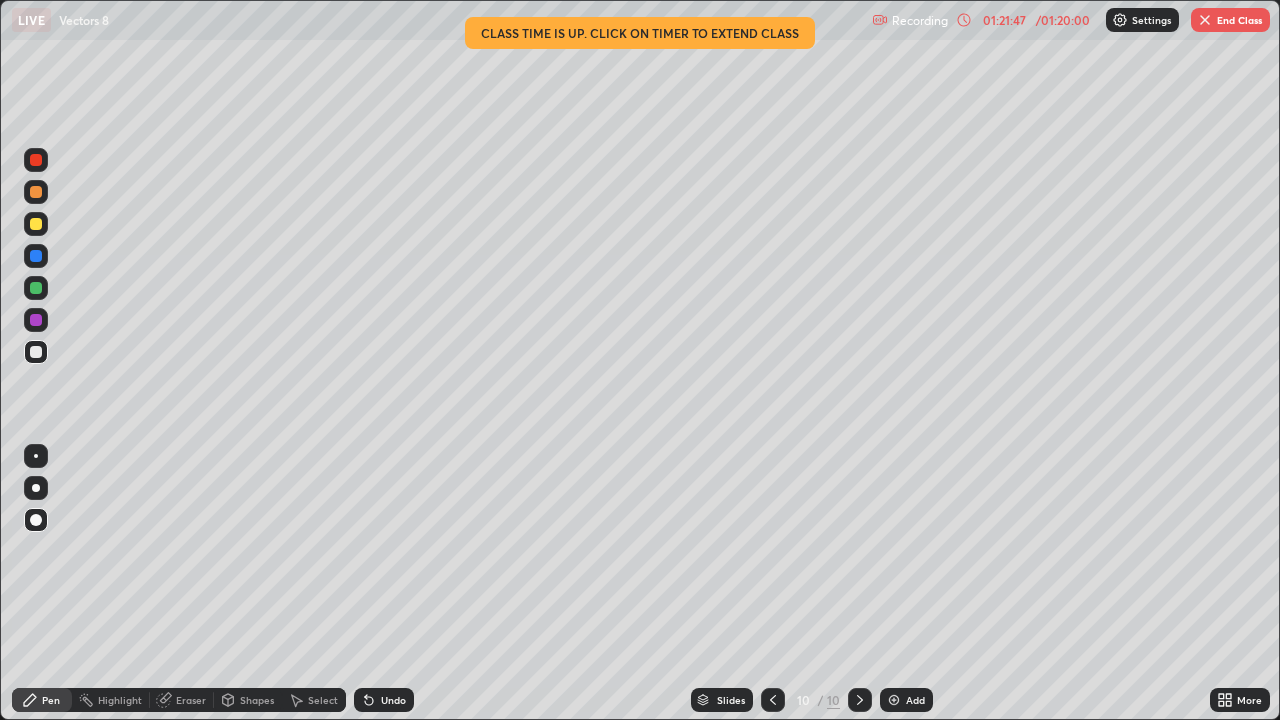 click on "End Class" at bounding box center [1230, 20] 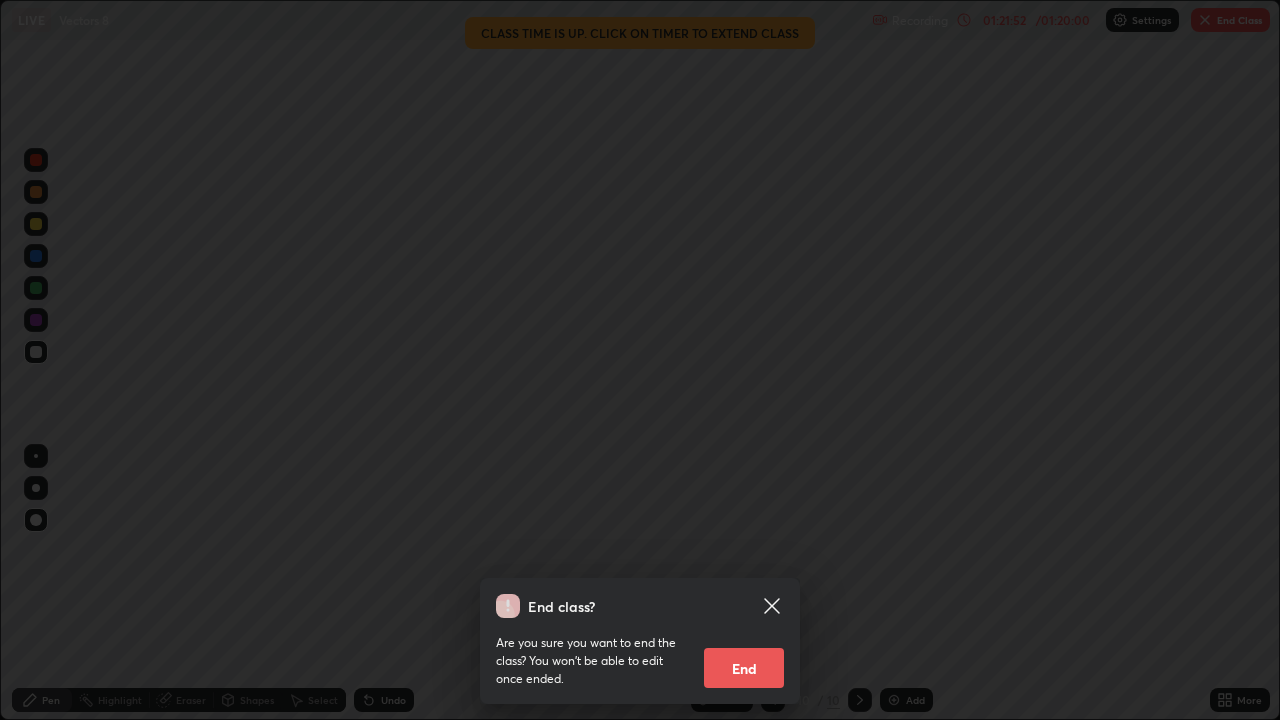 click on "End" at bounding box center (744, 668) 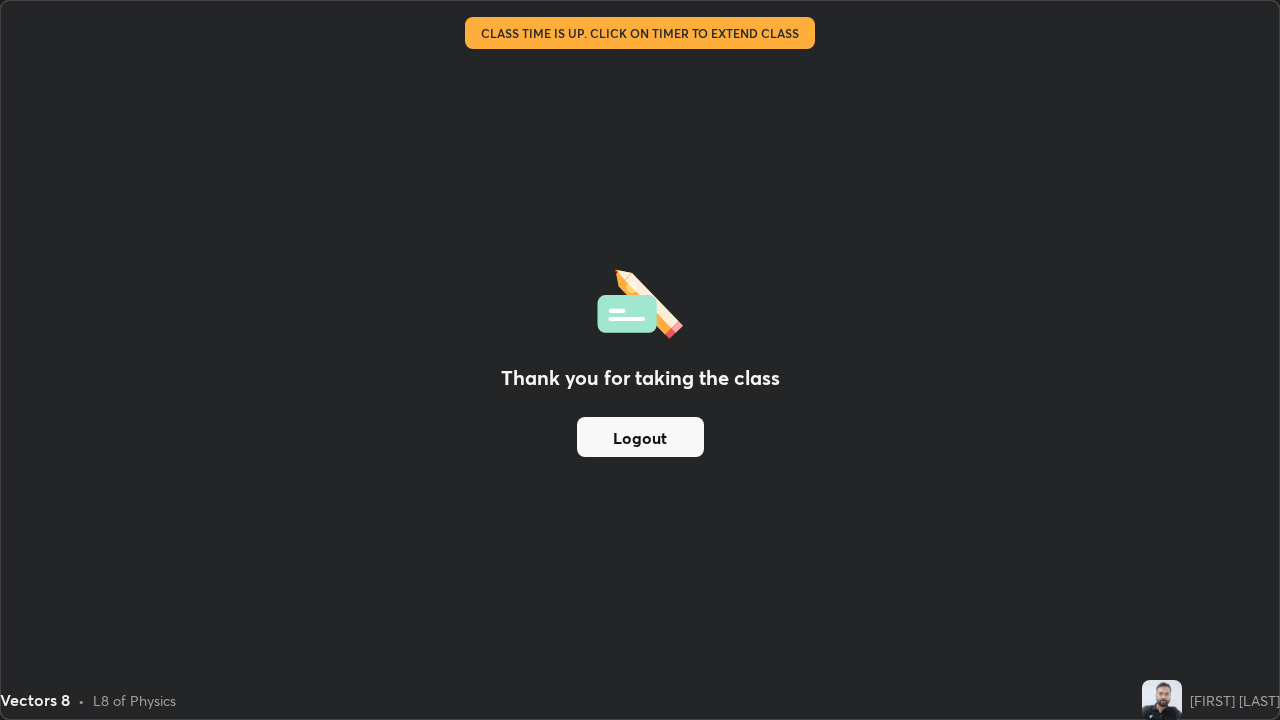 click on "Logout" at bounding box center (640, 437) 